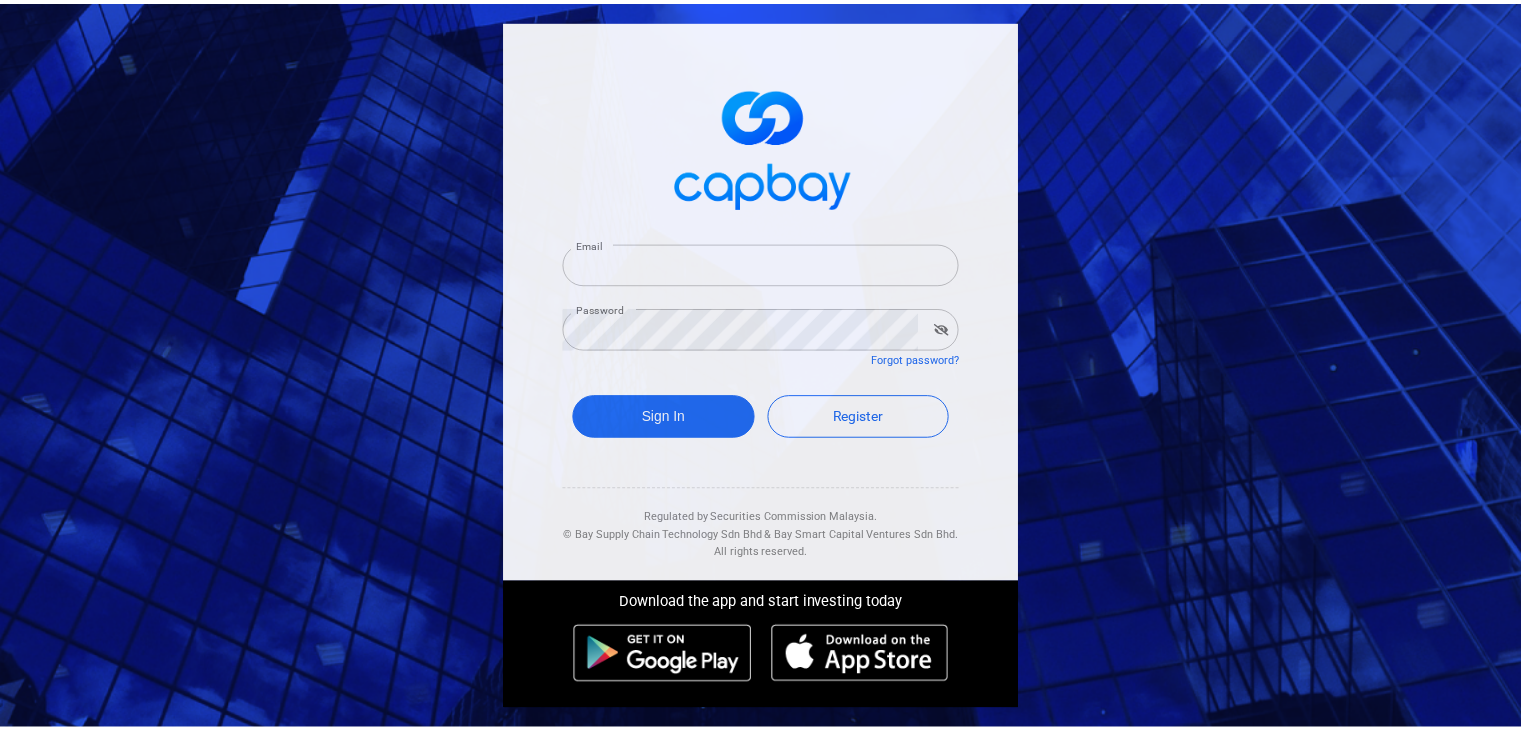 scroll, scrollTop: 0, scrollLeft: 0, axis: both 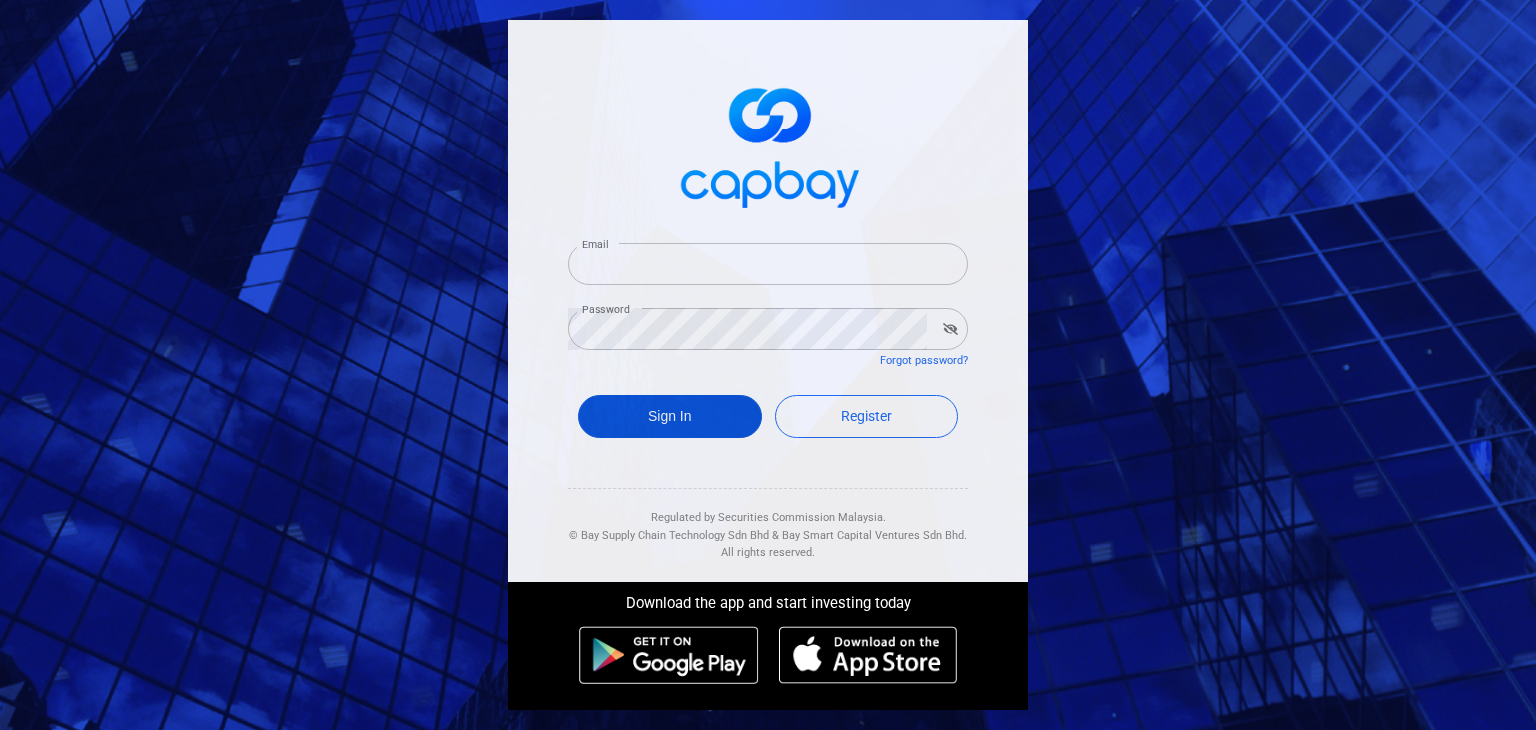 type on "[EMAIL]" 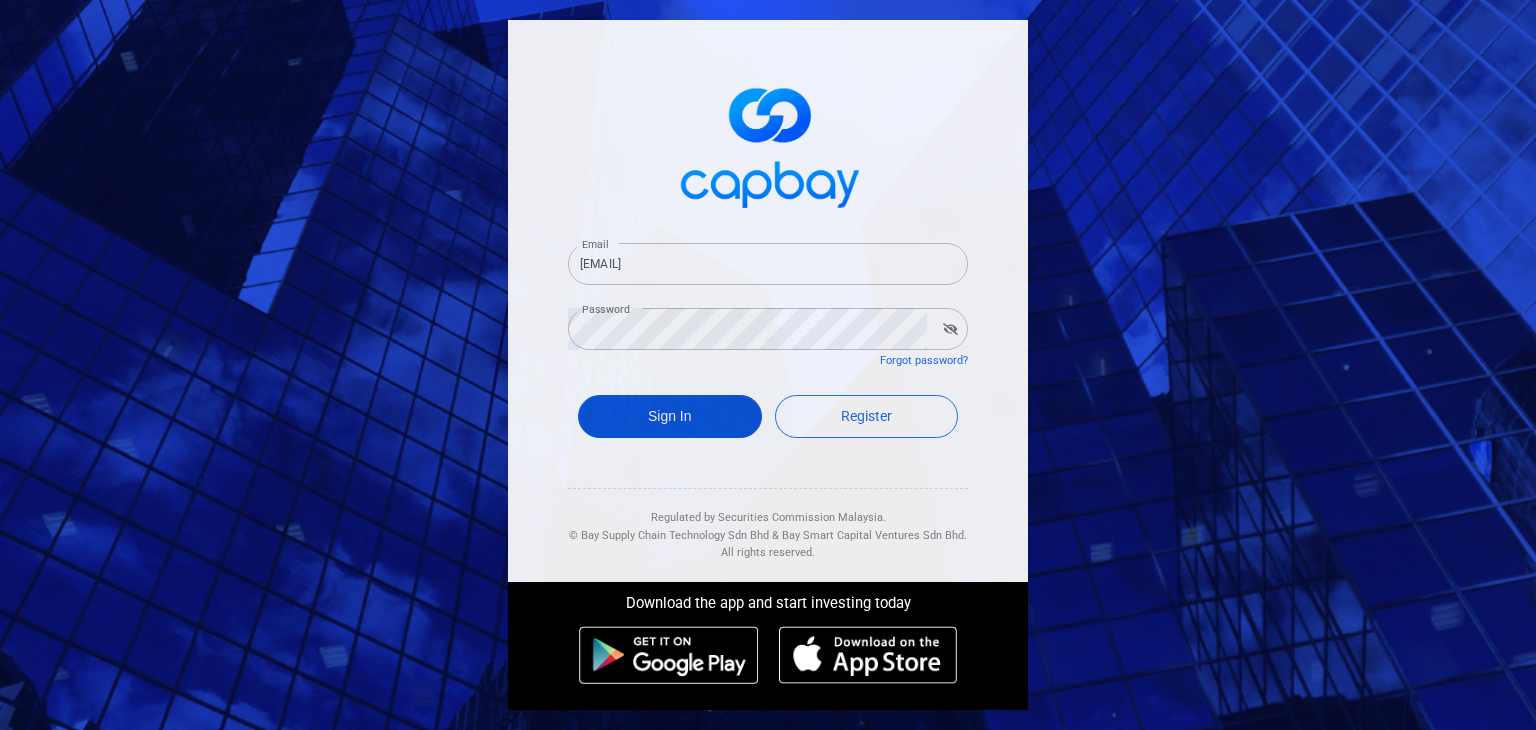 click on "Sign In" at bounding box center [670, 416] 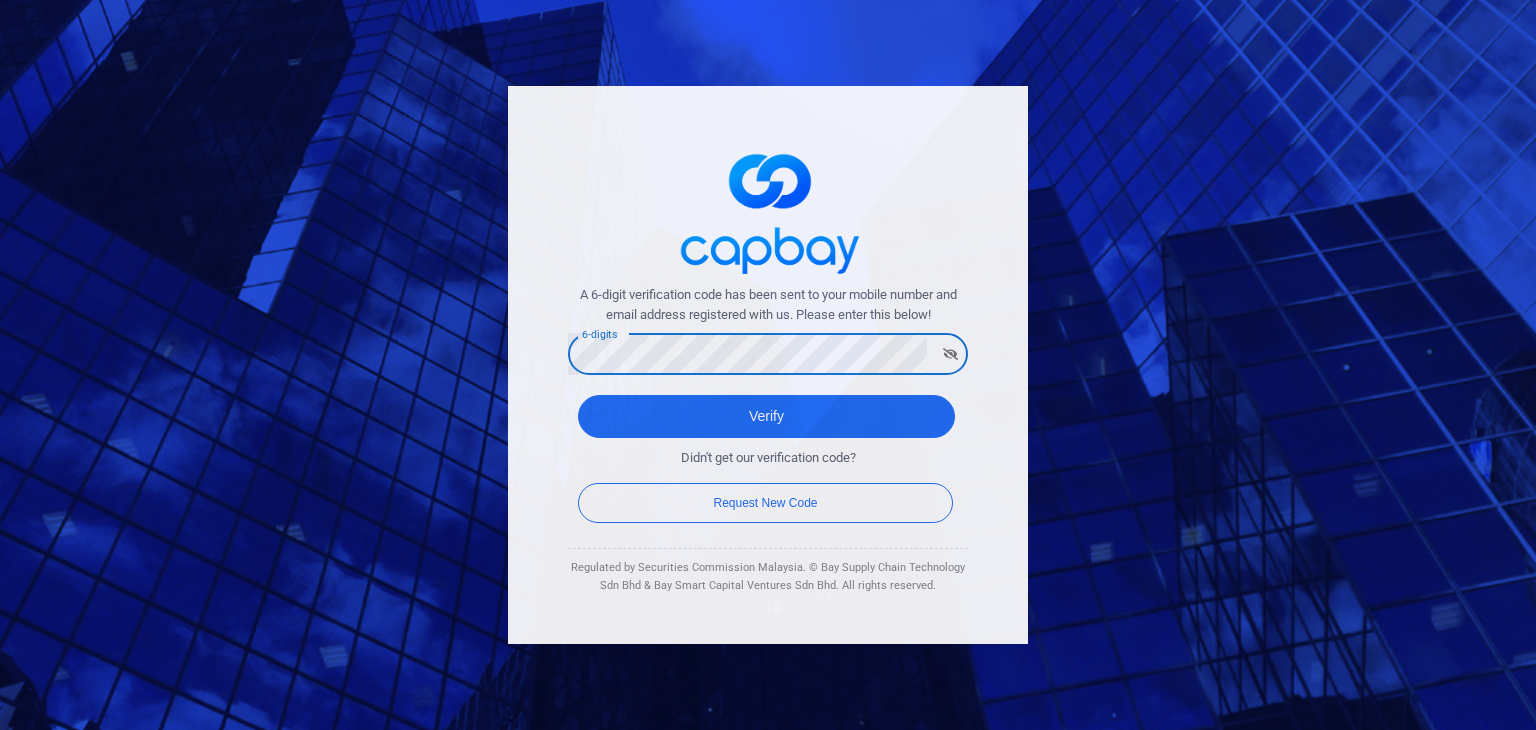 click on "Verify" at bounding box center (766, 416) 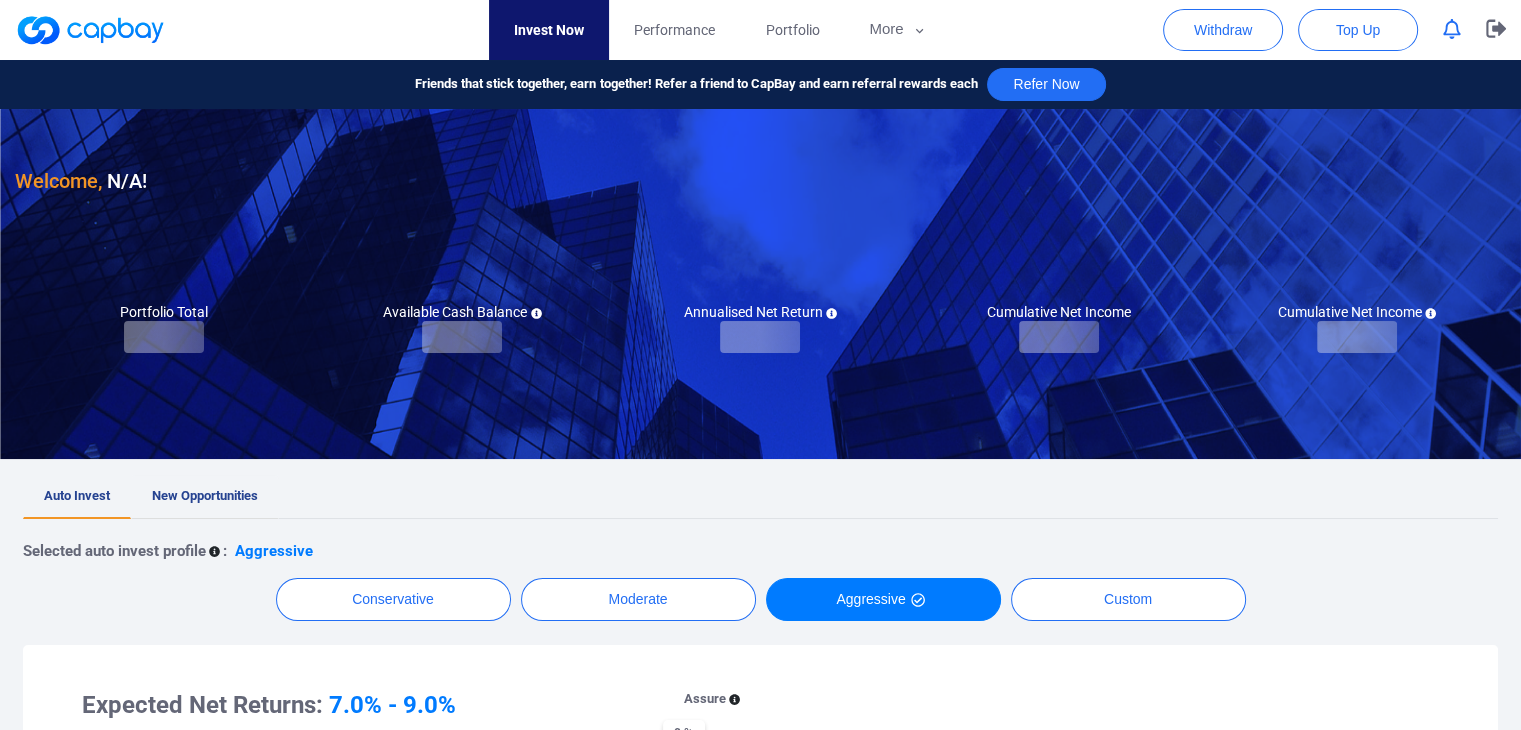 click on "New Opportunities" at bounding box center (205, 495) 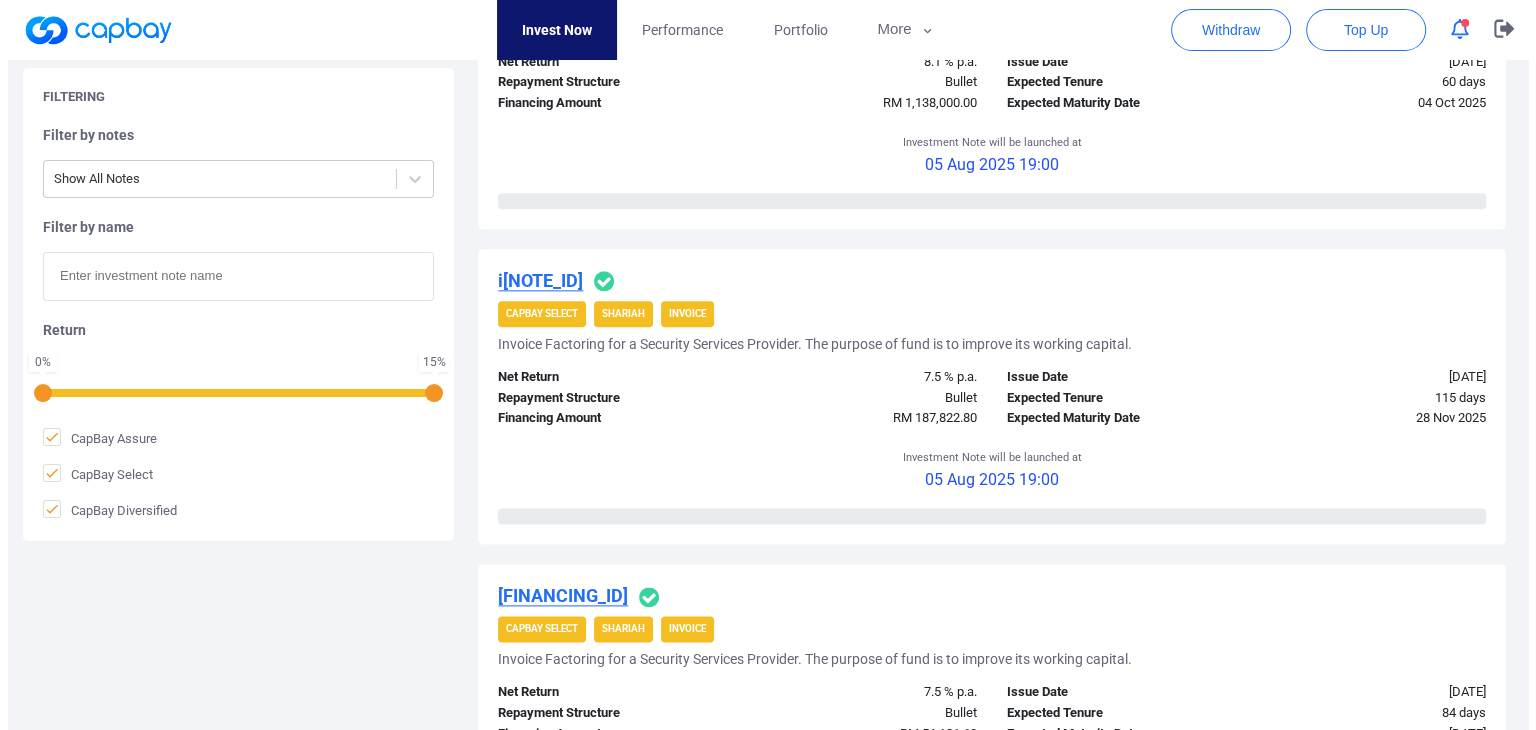 scroll, scrollTop: 2500, scrollLeft: 0, axis: vertical 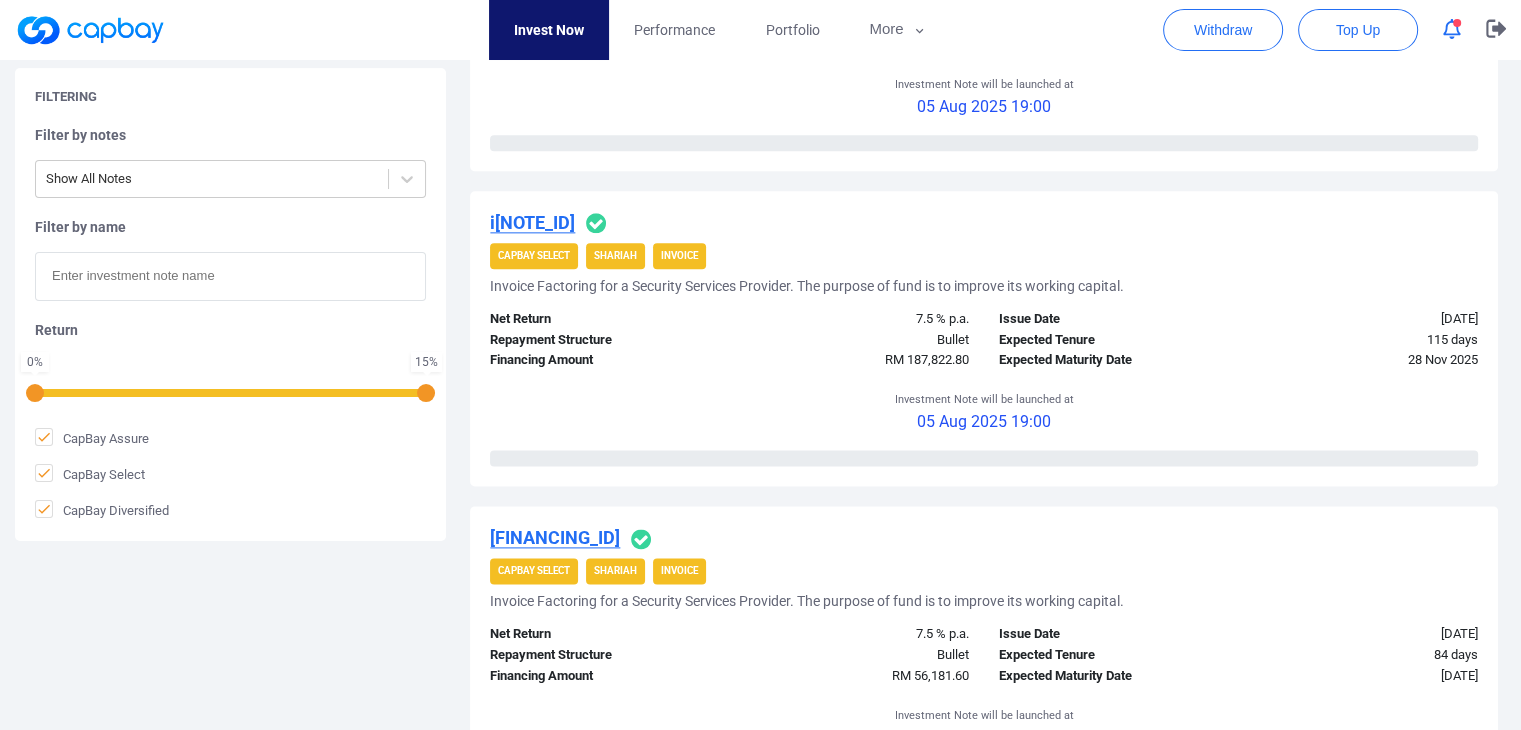 click on "i[NOTE_ID]" at bounding box center [532, 222] 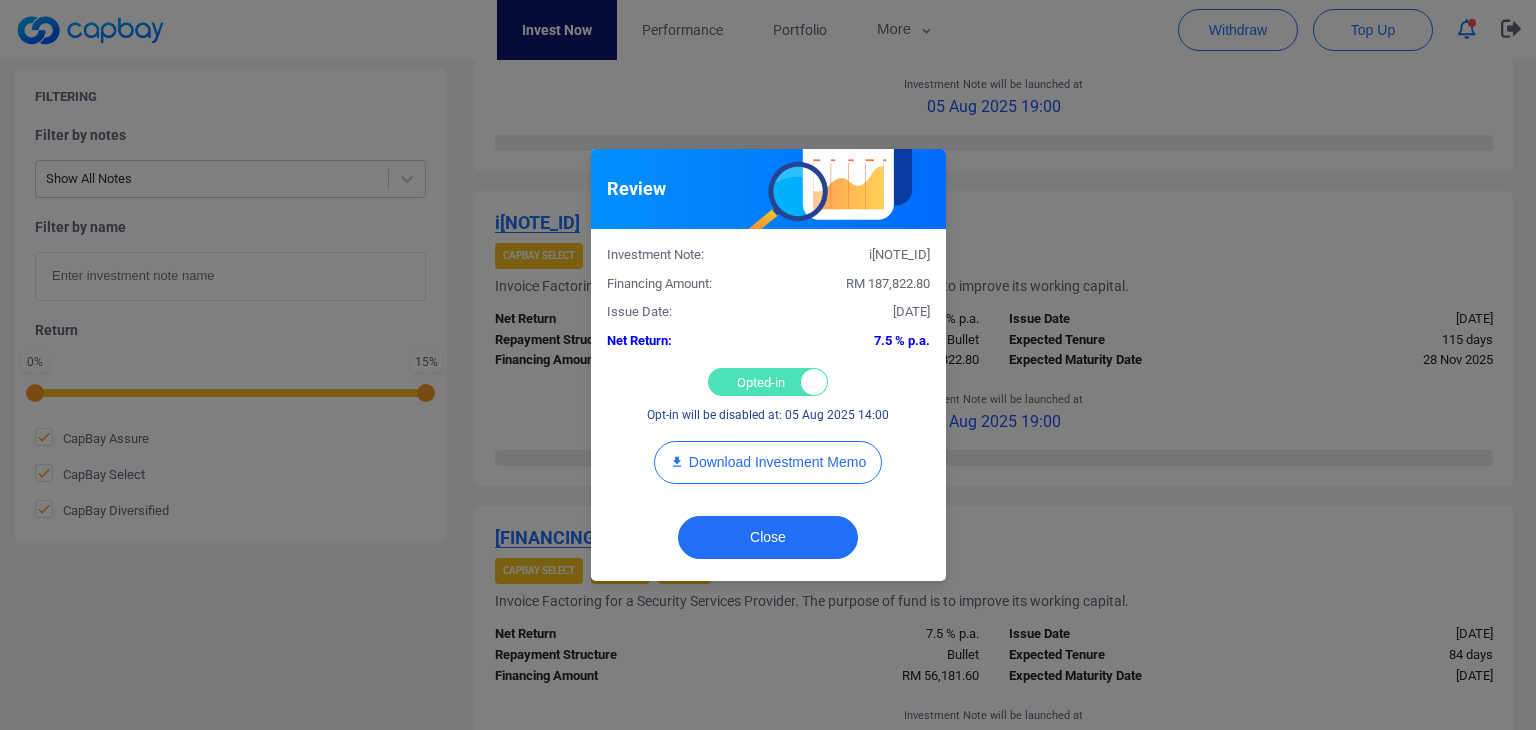 click on "Opted-in Opted-out" at bounding box center [768, 382] 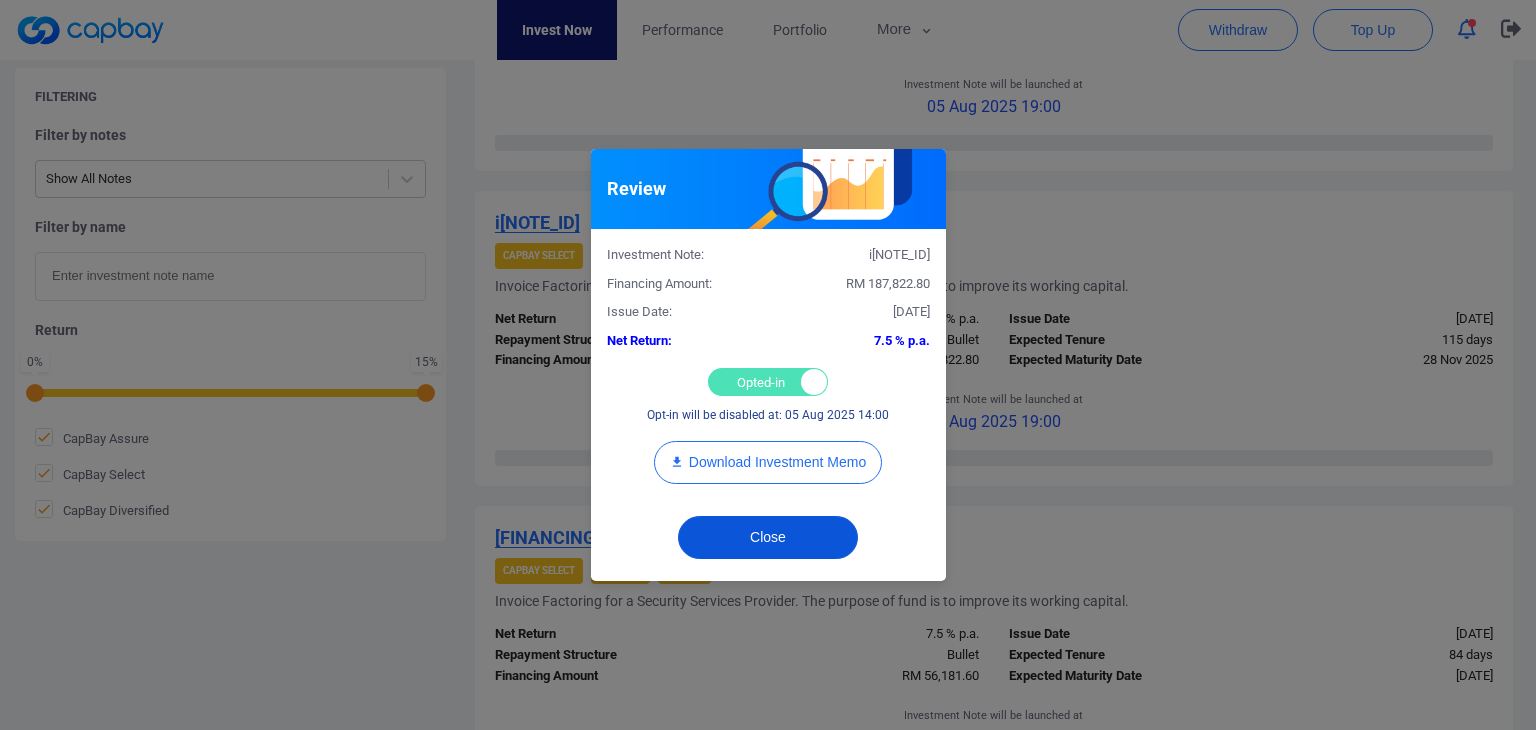 checkbox on "false" 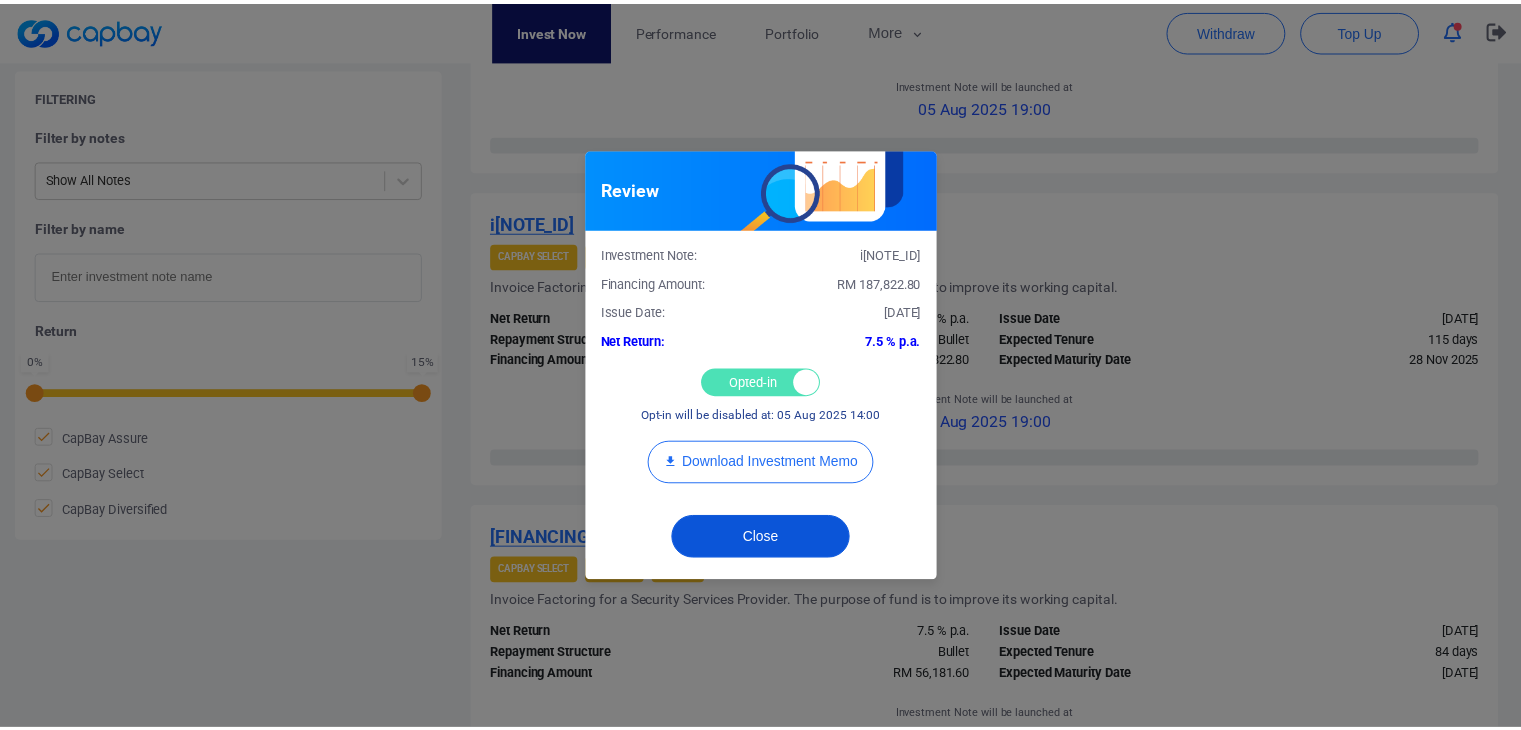 scroll, scrollTop: 972, scrollLeft: 0, axis: vertical 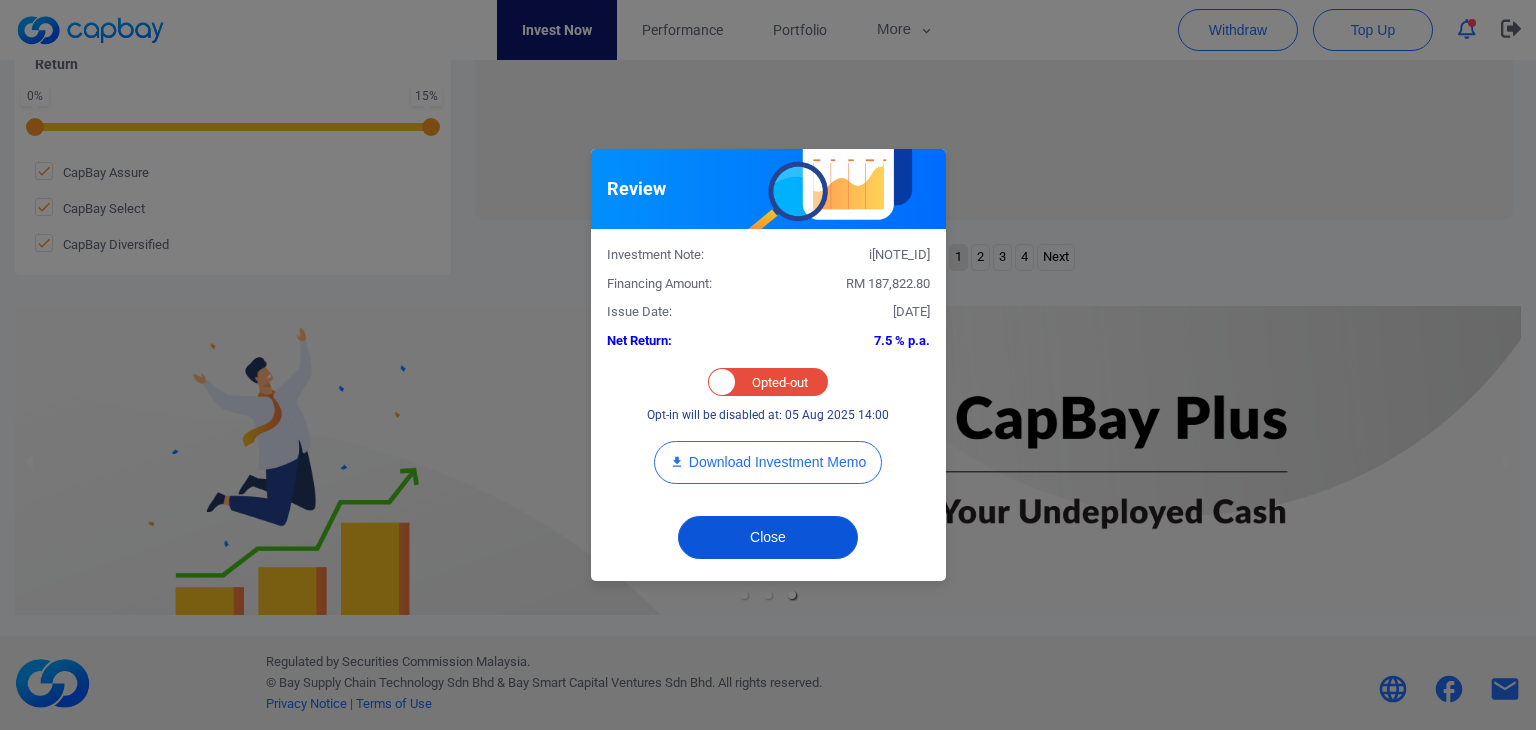 click on "Close" at bounding box center [768, 537] 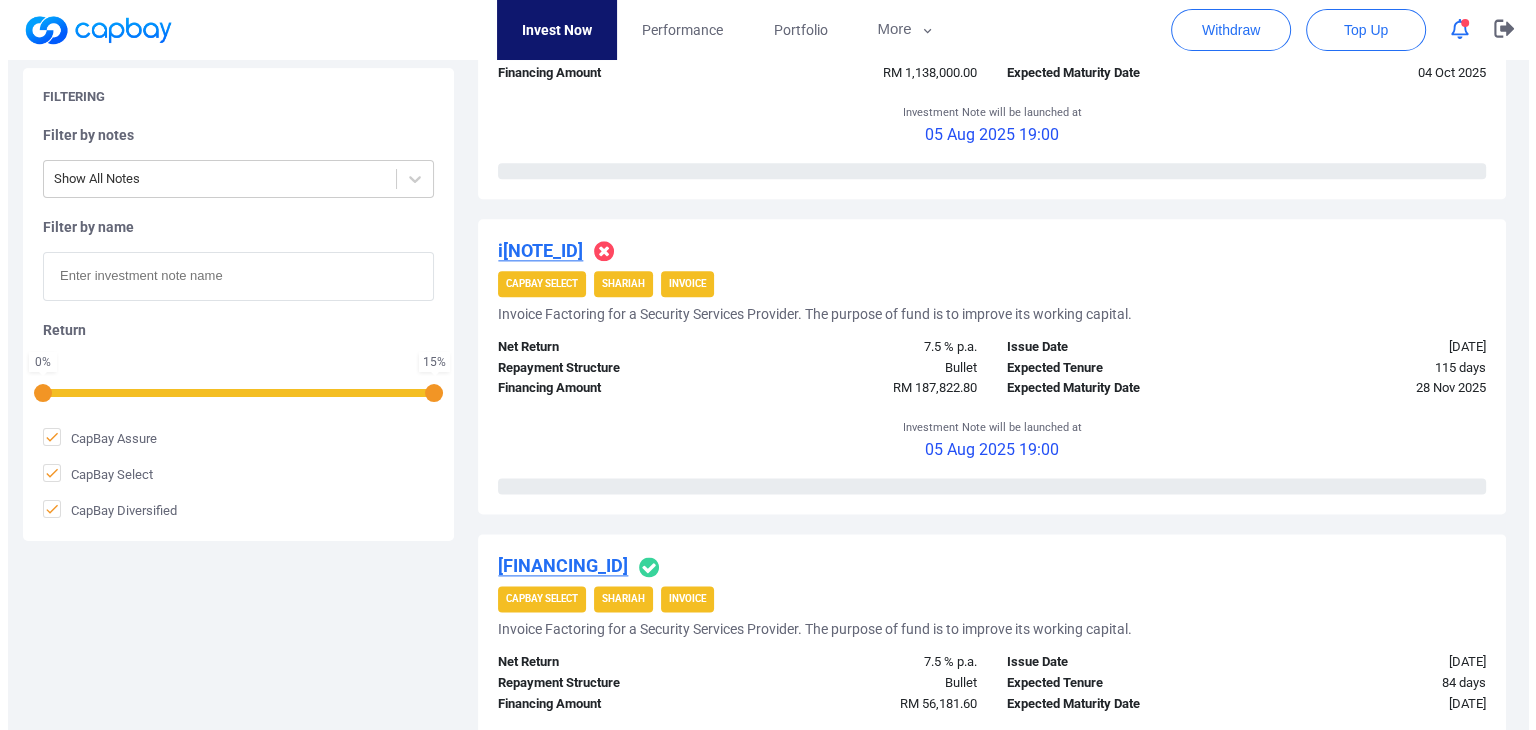 scroll, scrollTop: 2672, scrollLeft: 0, axis: vertical 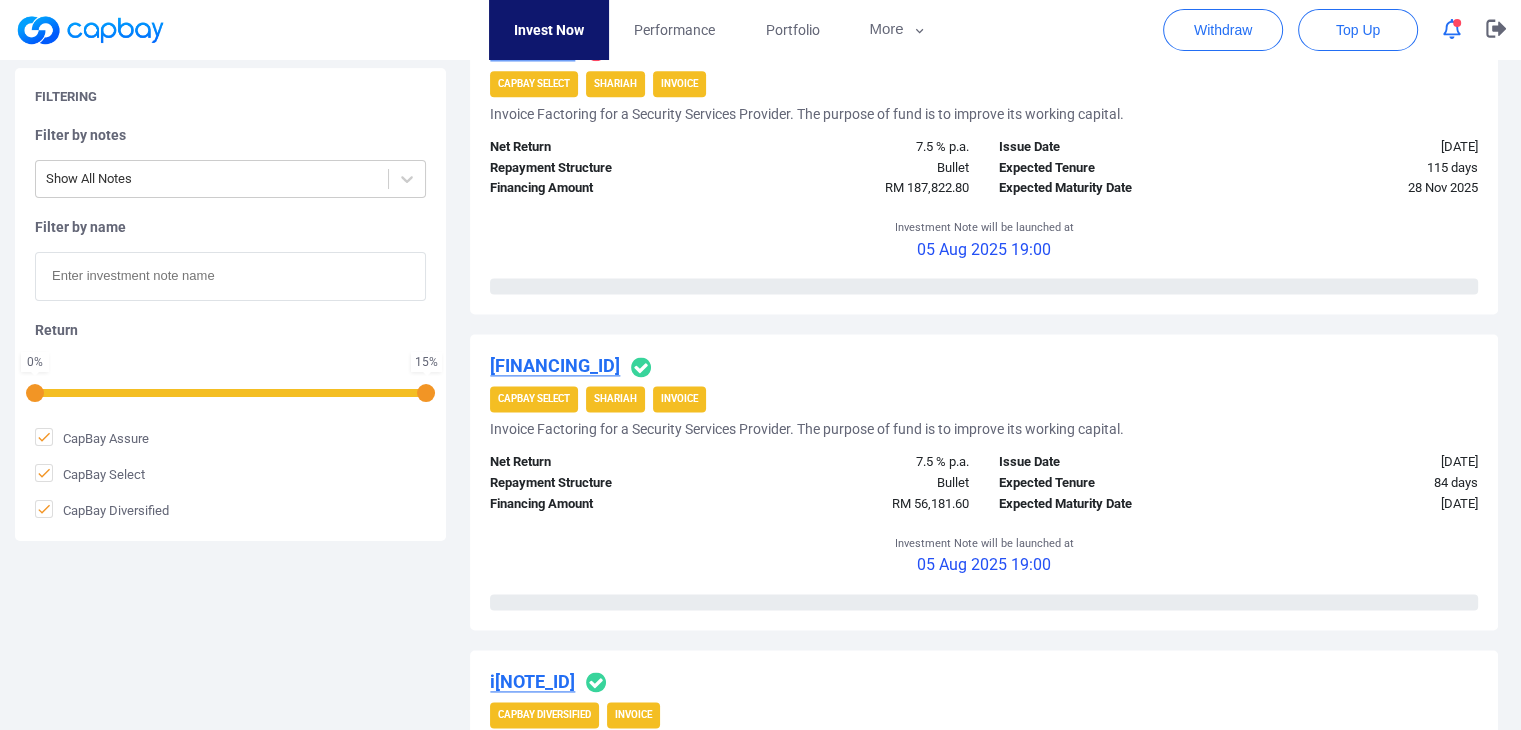 click on "[FINANCING_ID]" at bounding box center [555, 365] 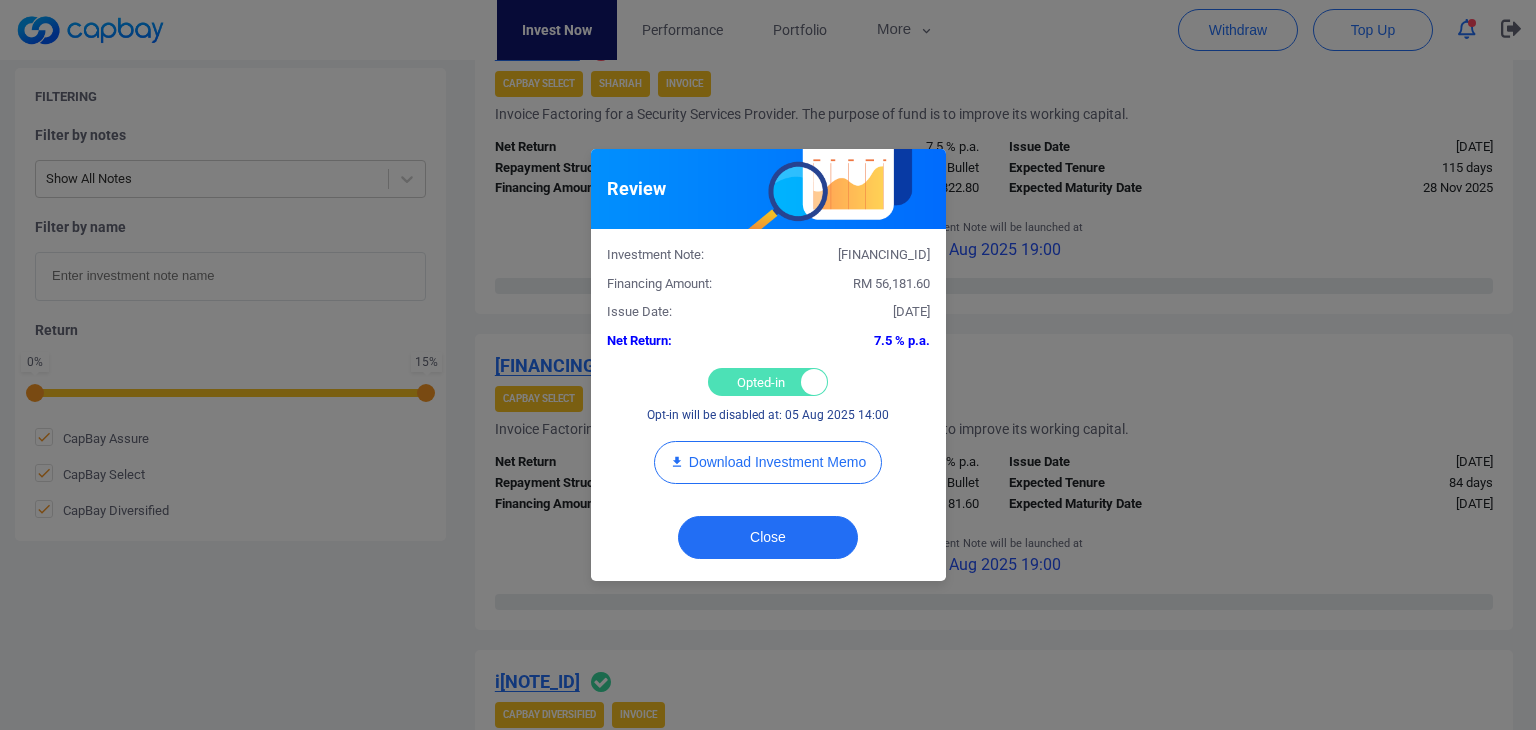click on "Opted-in Opted-out" at bounding box center (768, 382) 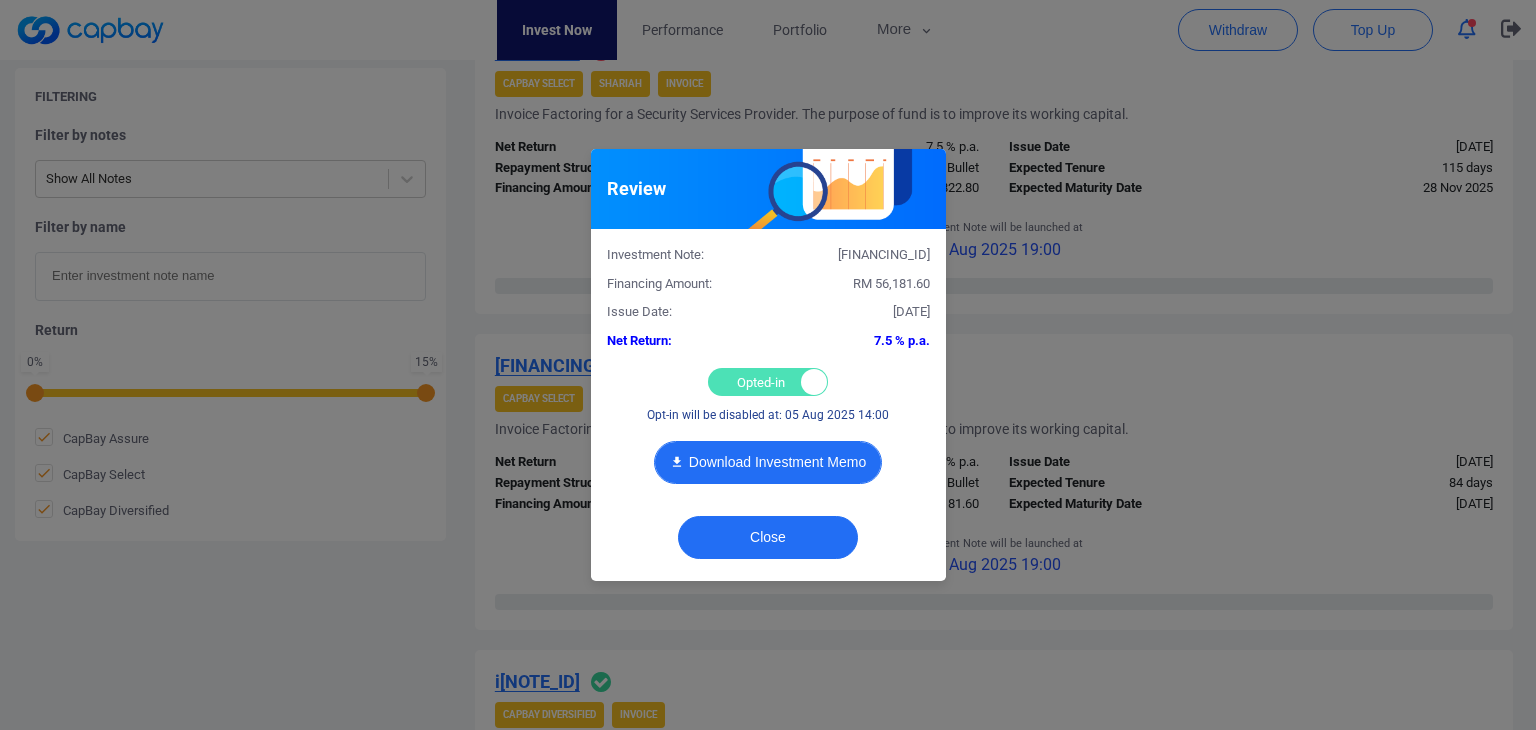 checkbox on "false" 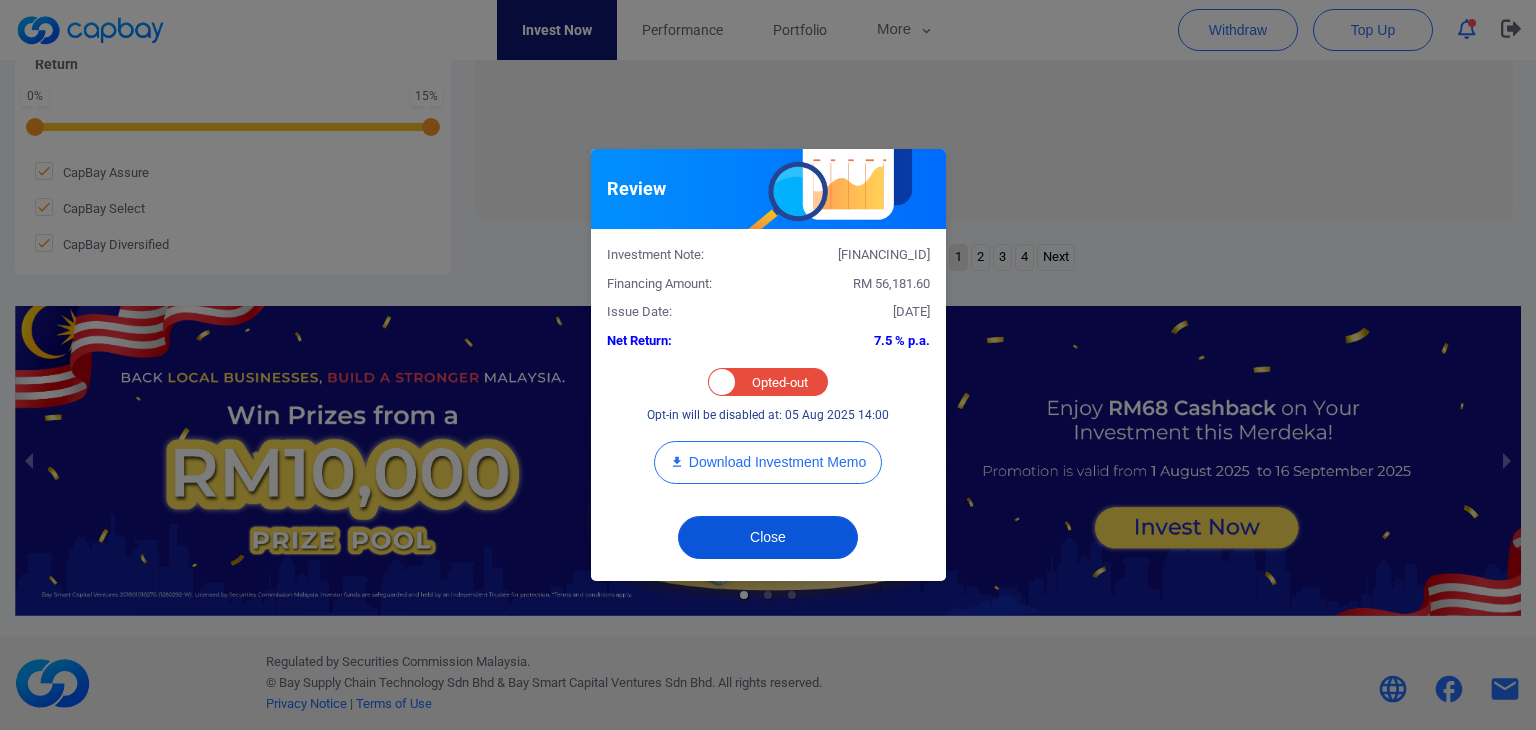 click on "Close" at bounding box center [768, 537] 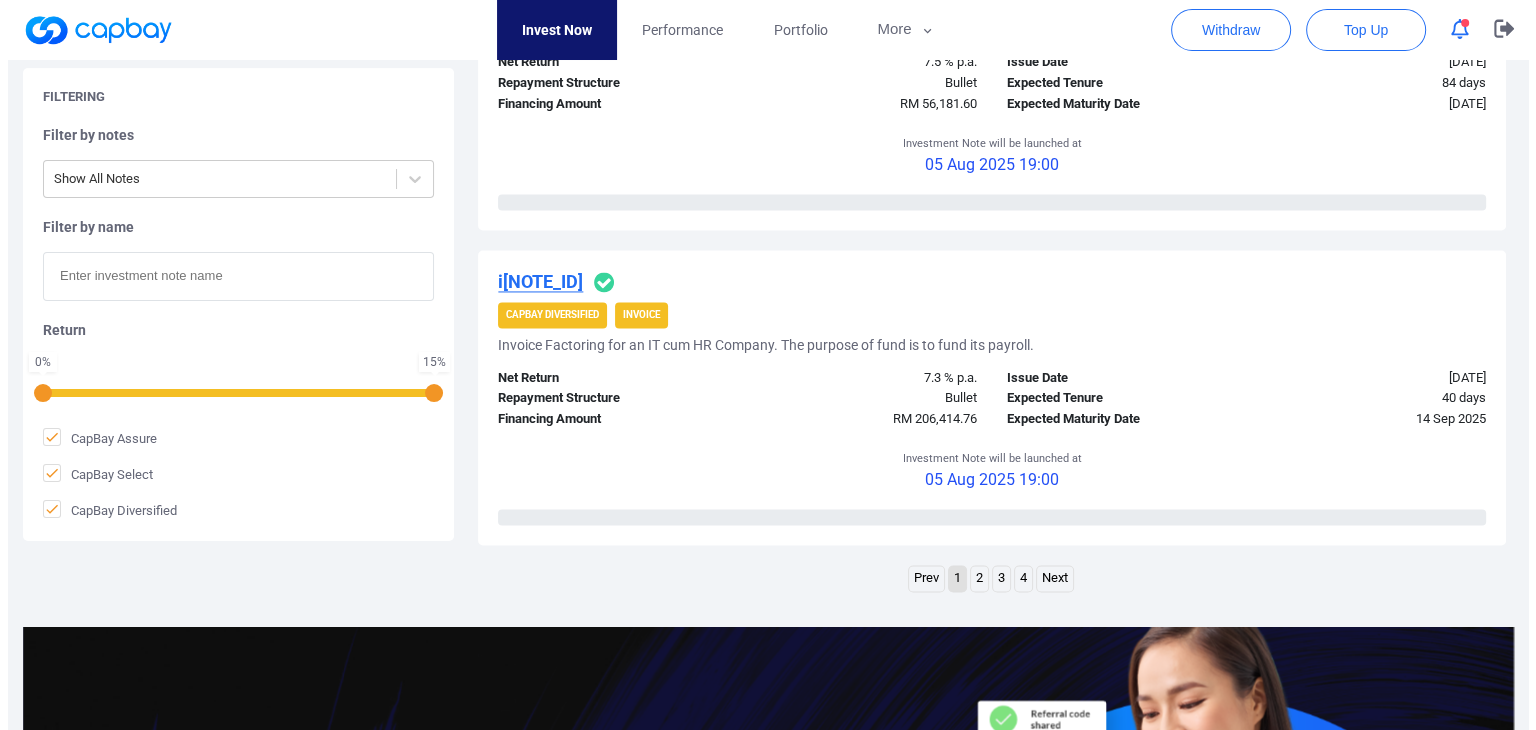 scroll, scrollTop: 3072, scrollLeft: 0, axis: vertical 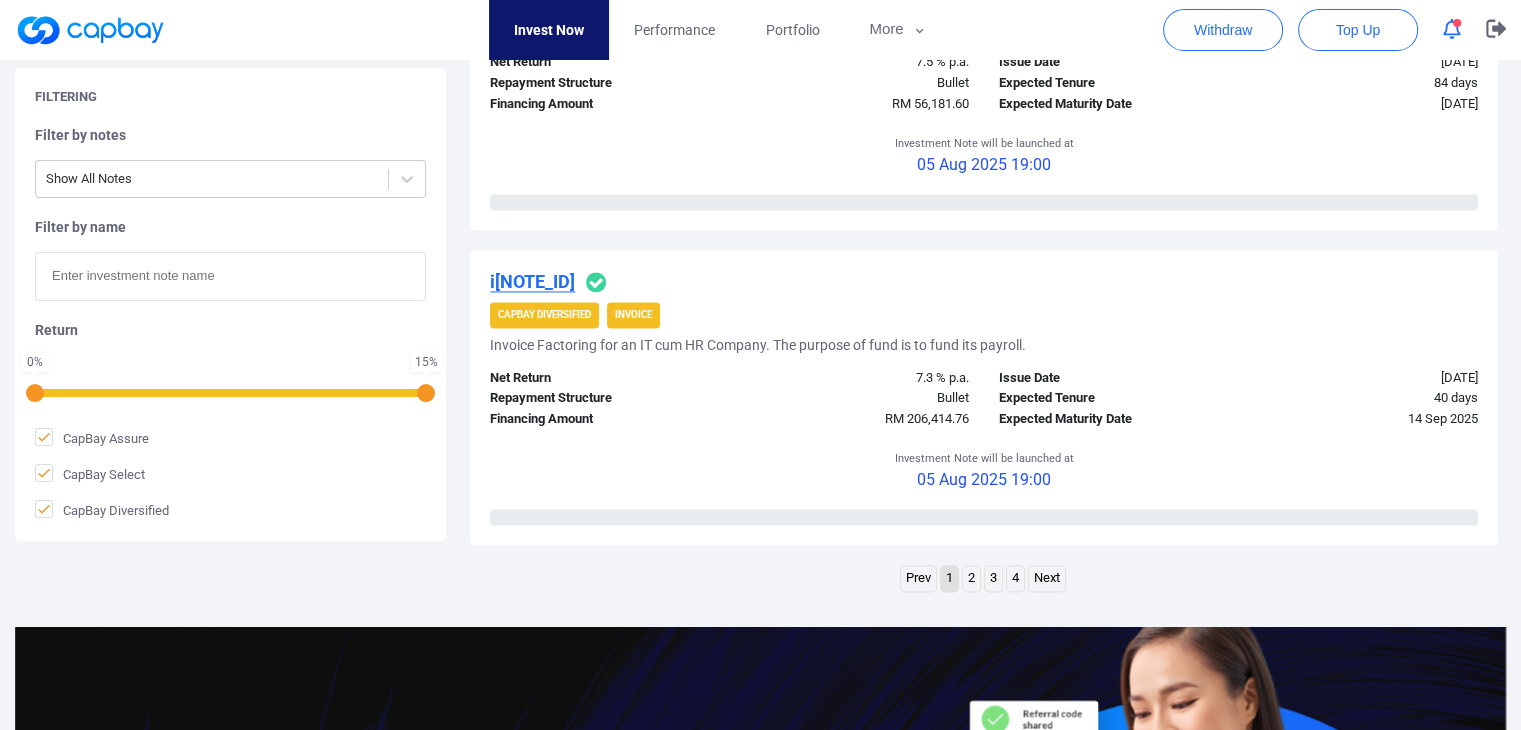 click on "i[NOTE_ID]" at bounding box center [532, 281] 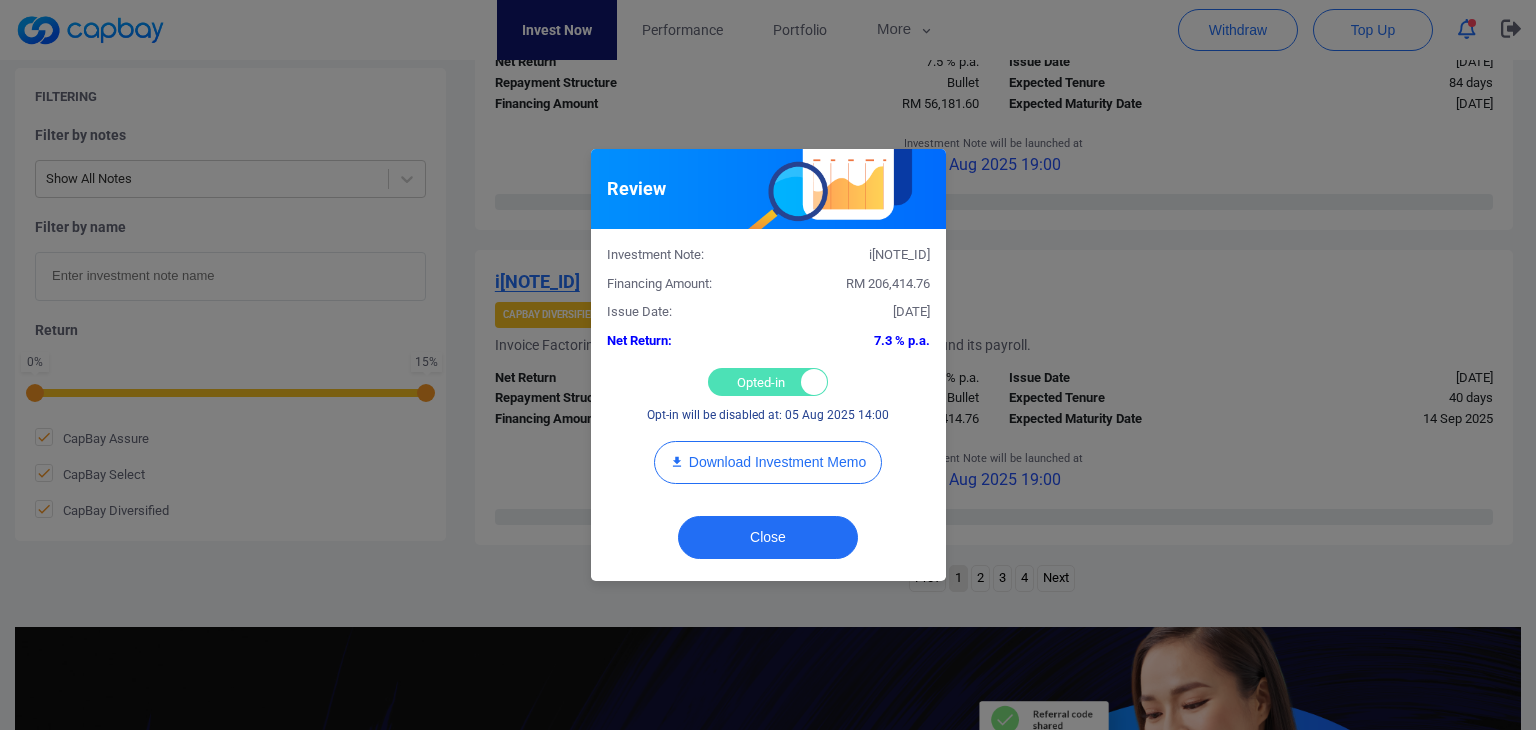 click on "Opted-in Opted-out" at bounding box center [768, 382] 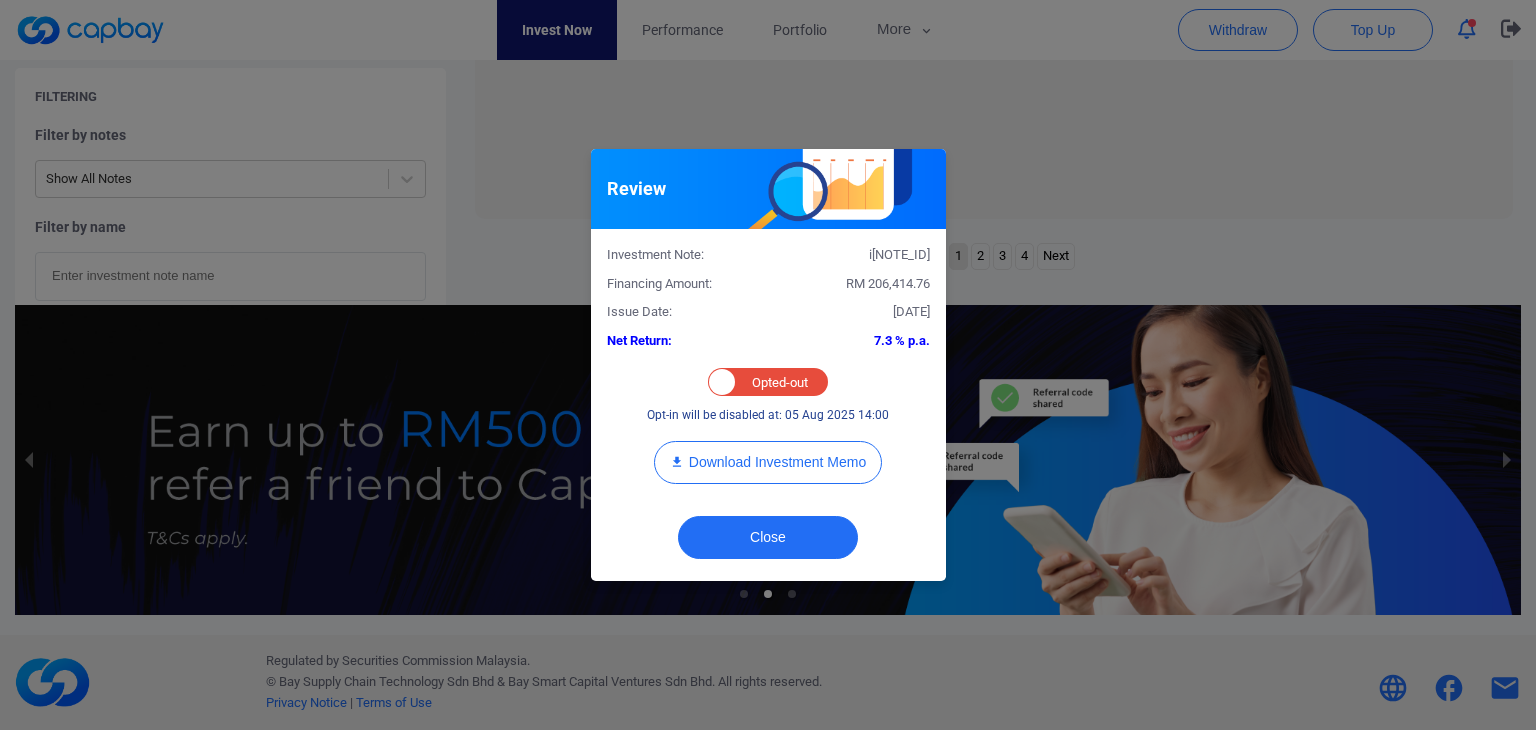 checkbox on "false" 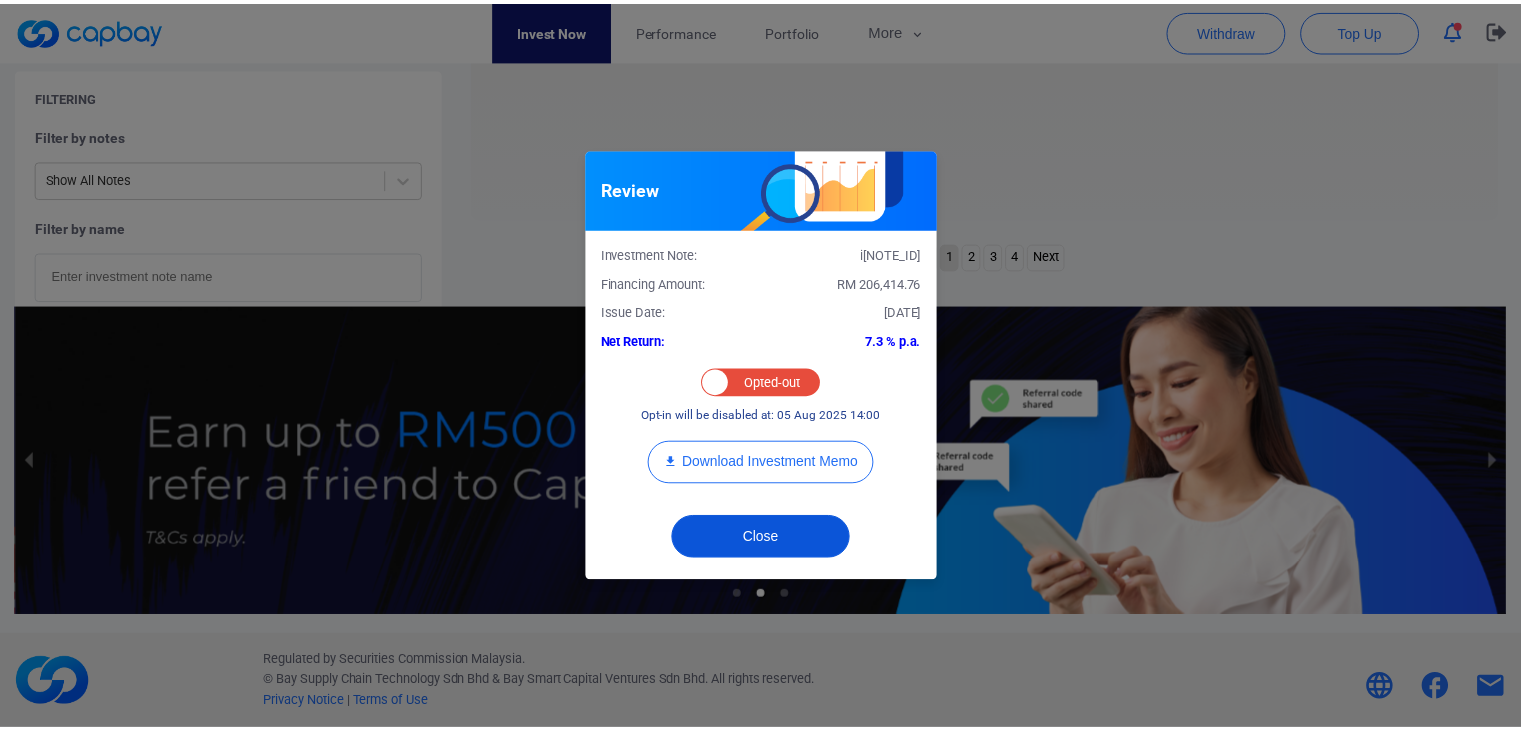 scroll, scrollTop: 651, scrollLeft: 0, axis: vertical 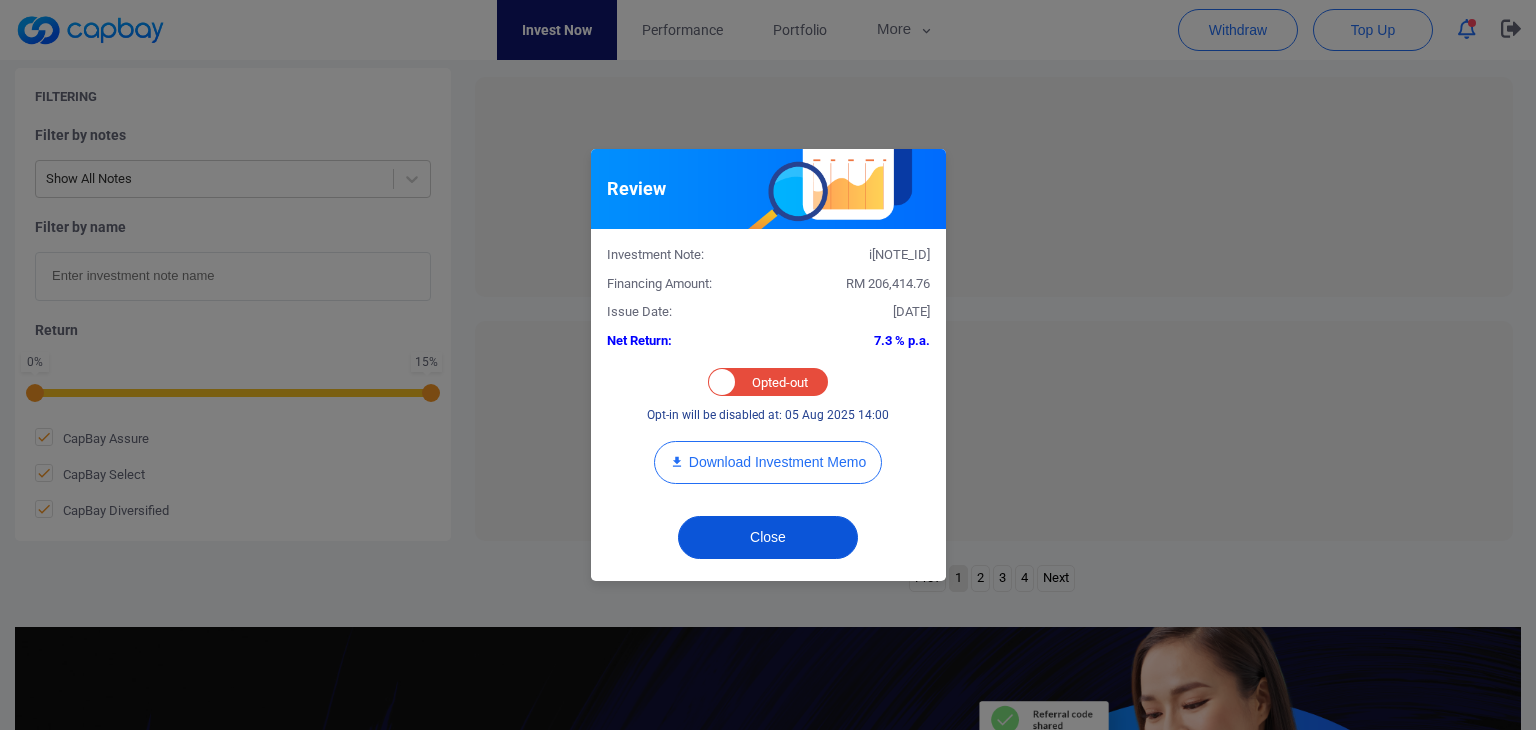 click on "Close" at bounding box center [768, 537] 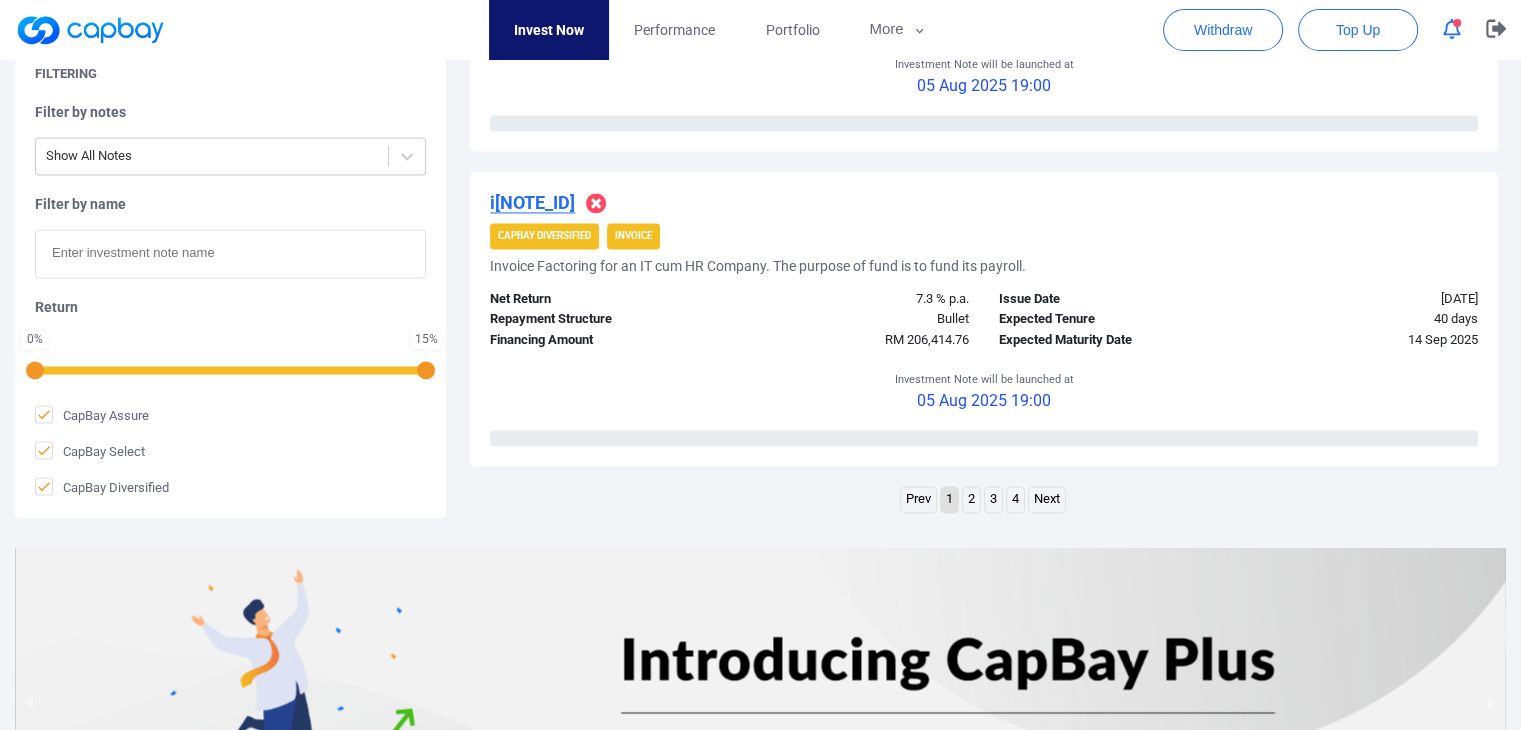 click on "Next" at bounding box center [1047, 499] 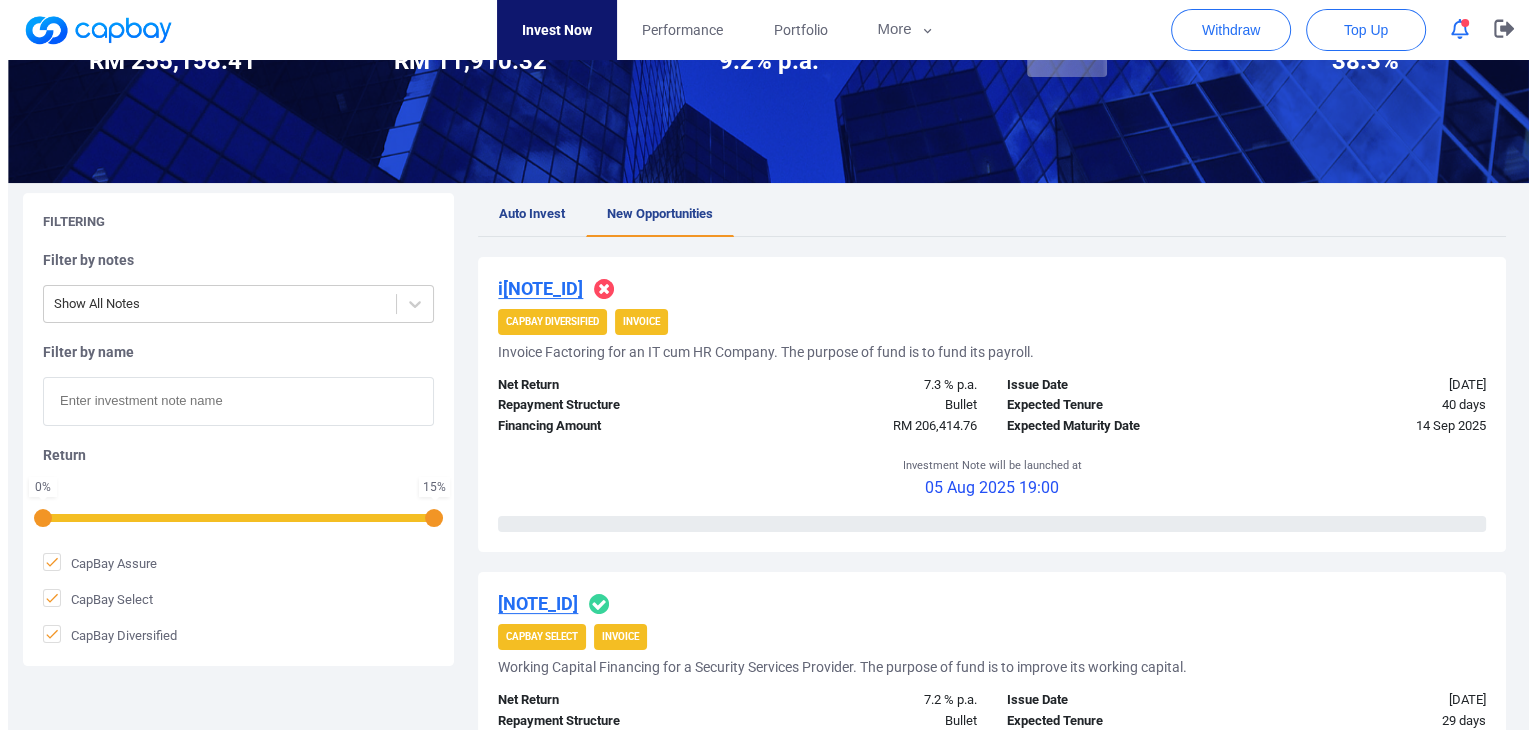 scroll, scrollTop: 437, scrollLeft: 0, axis: vertical 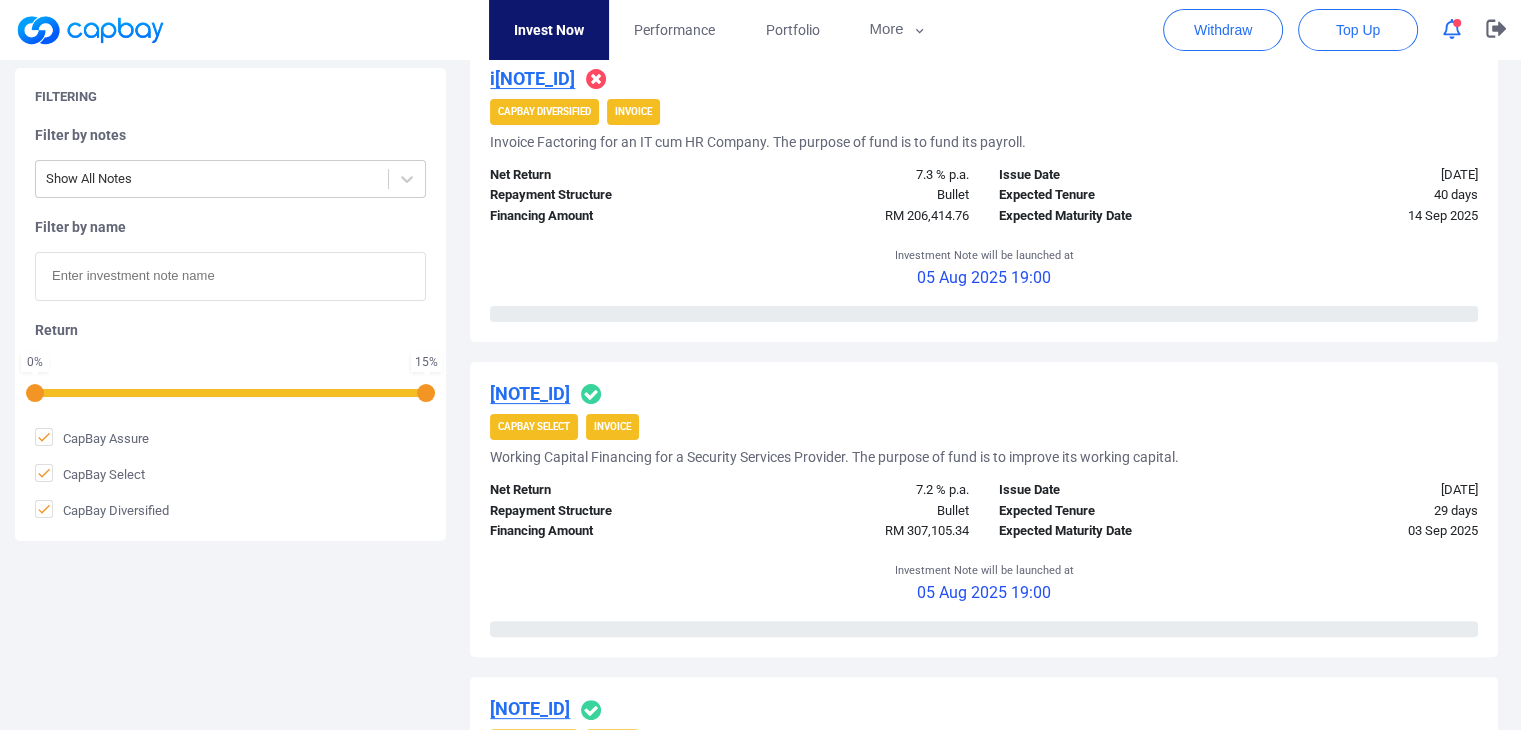 click on "[NOTE_ID]" at bounding box center [530, 393] 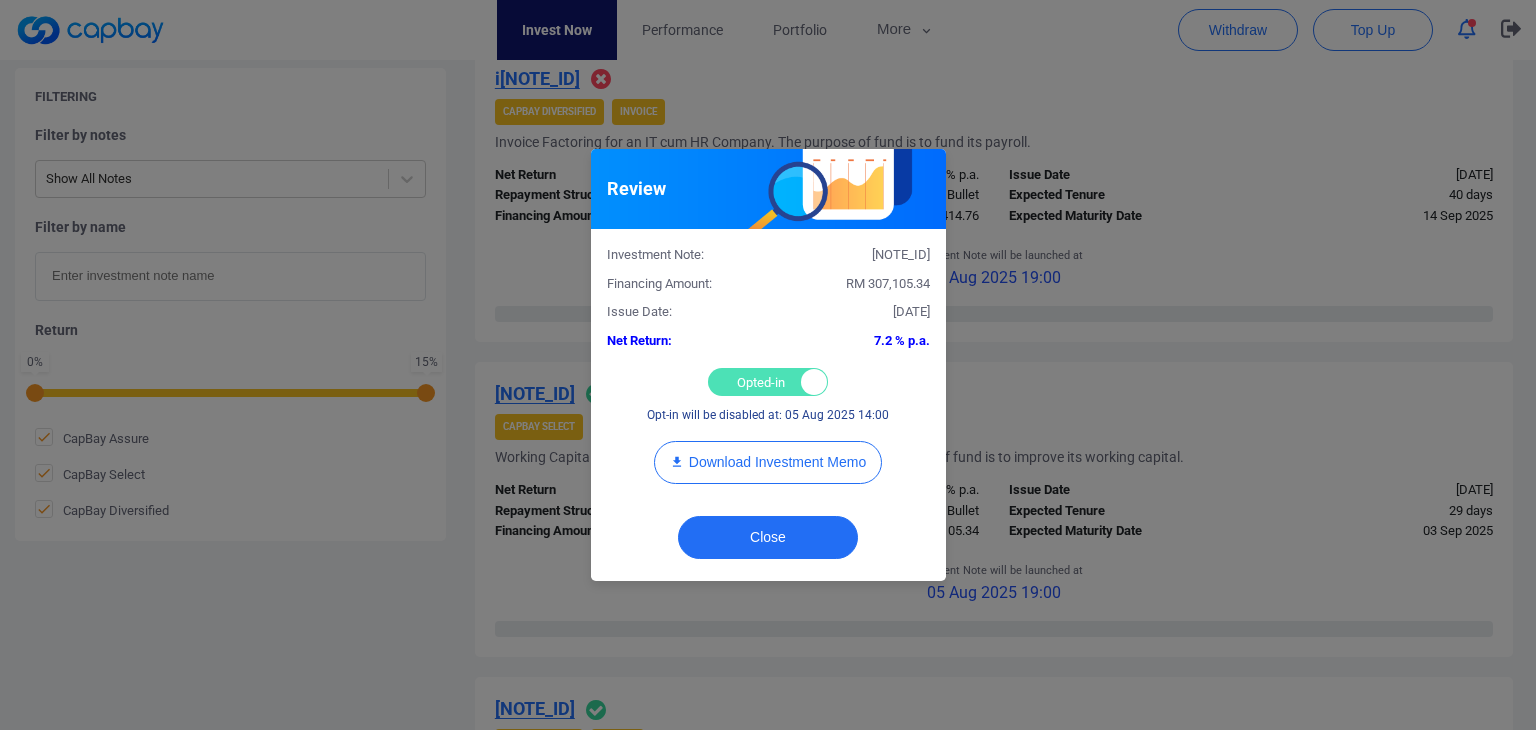 click on "Opted-in Opted-out" at bounding box center [768, 382] 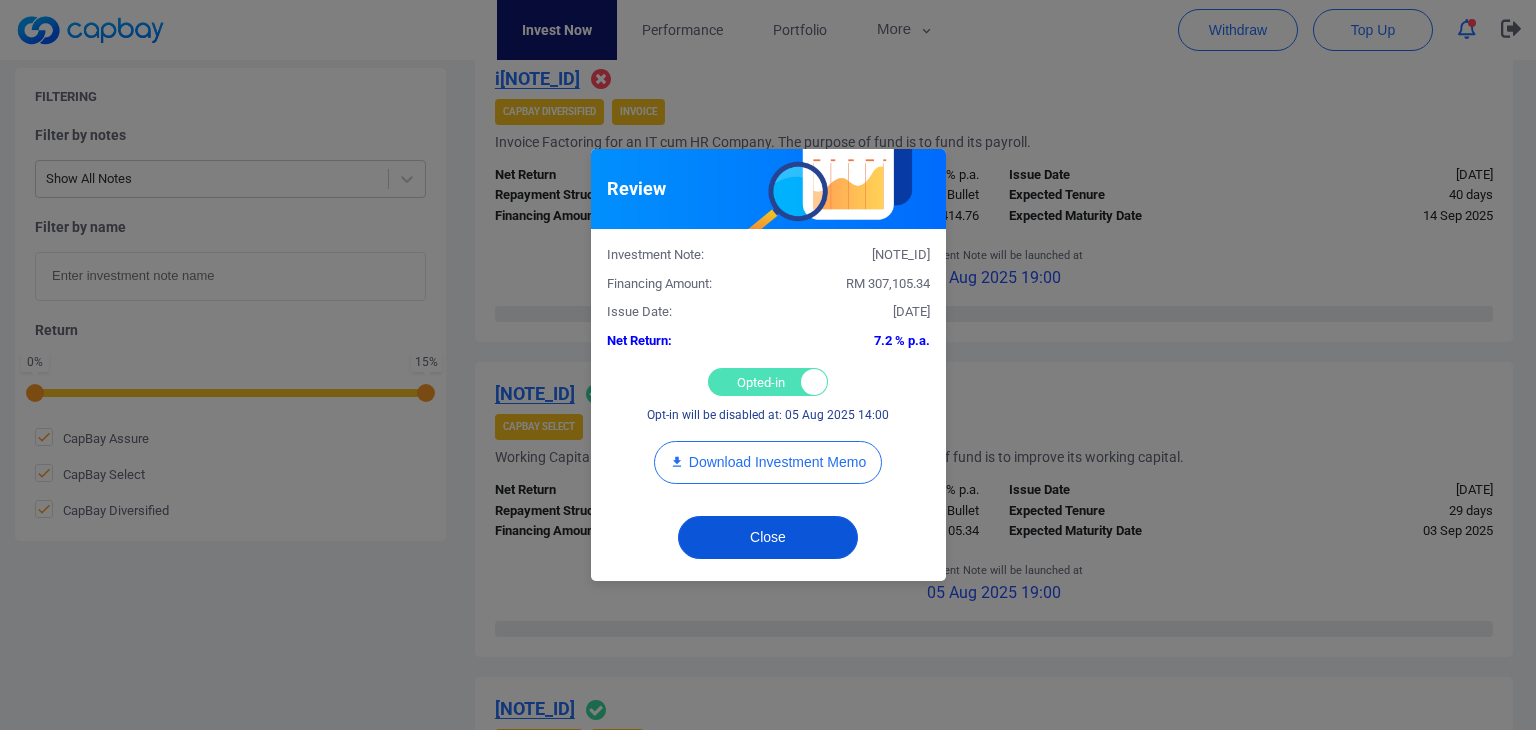 checkbox on "false" 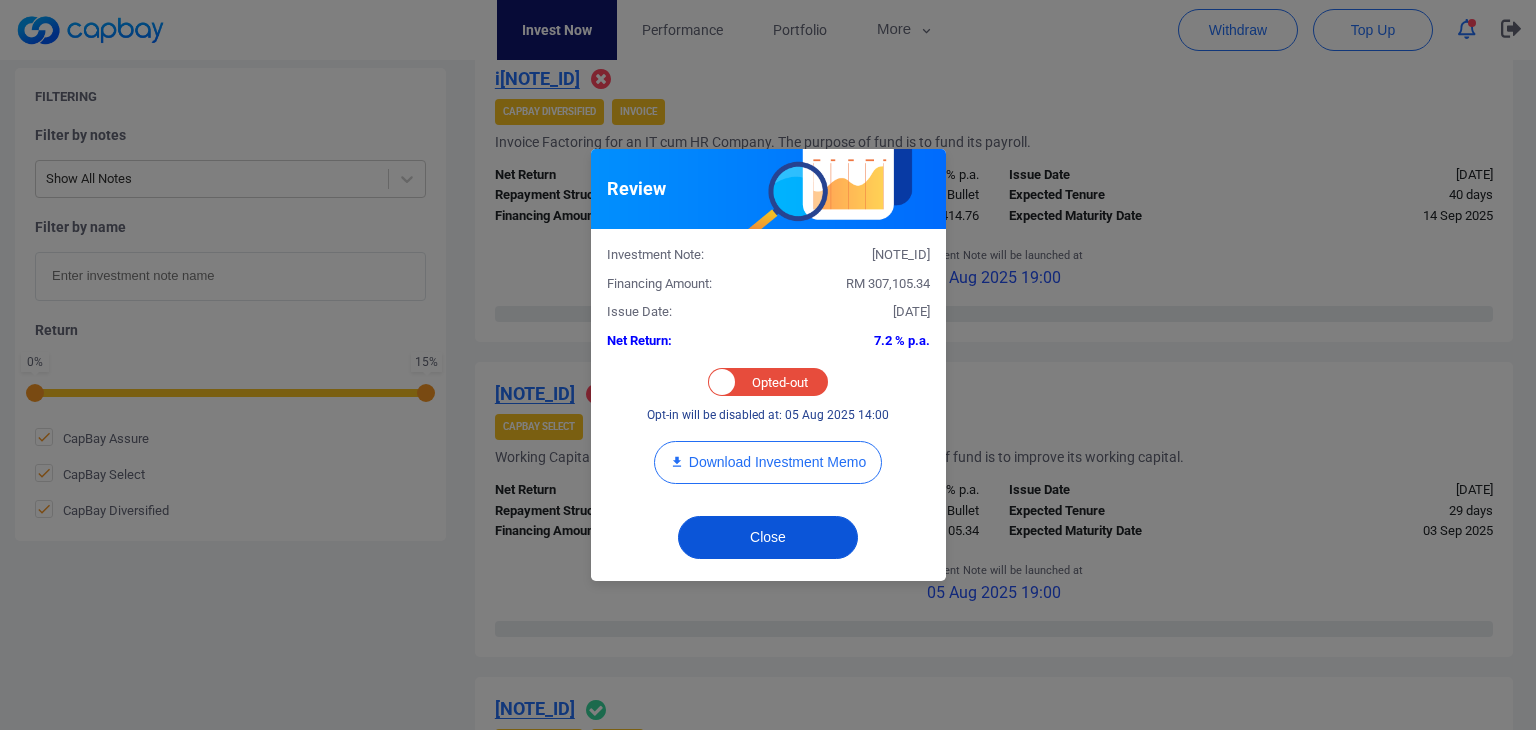 click on "Close" at bounding box center (768, 537) 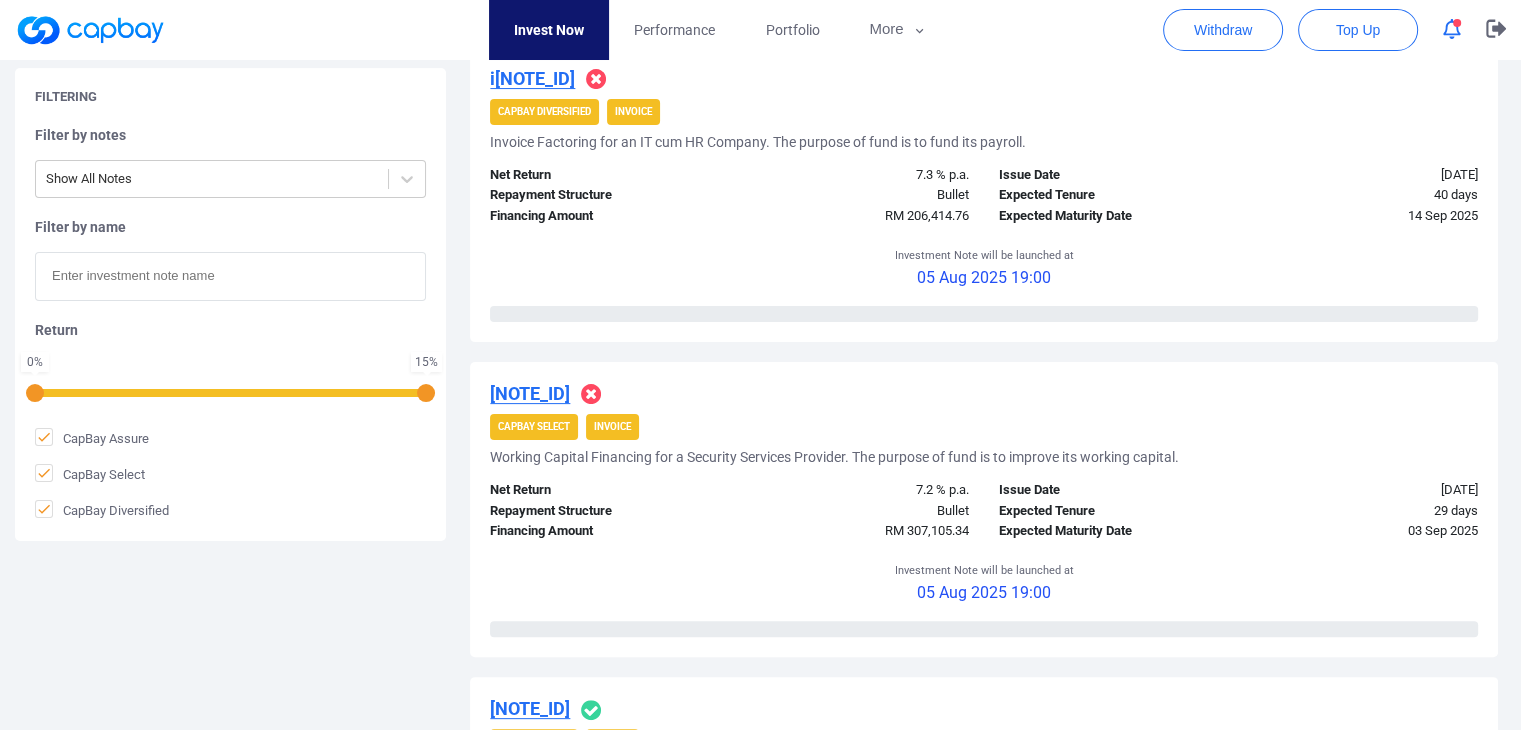 click on "[NOTE_ID]" at bounding box center [530, 708] 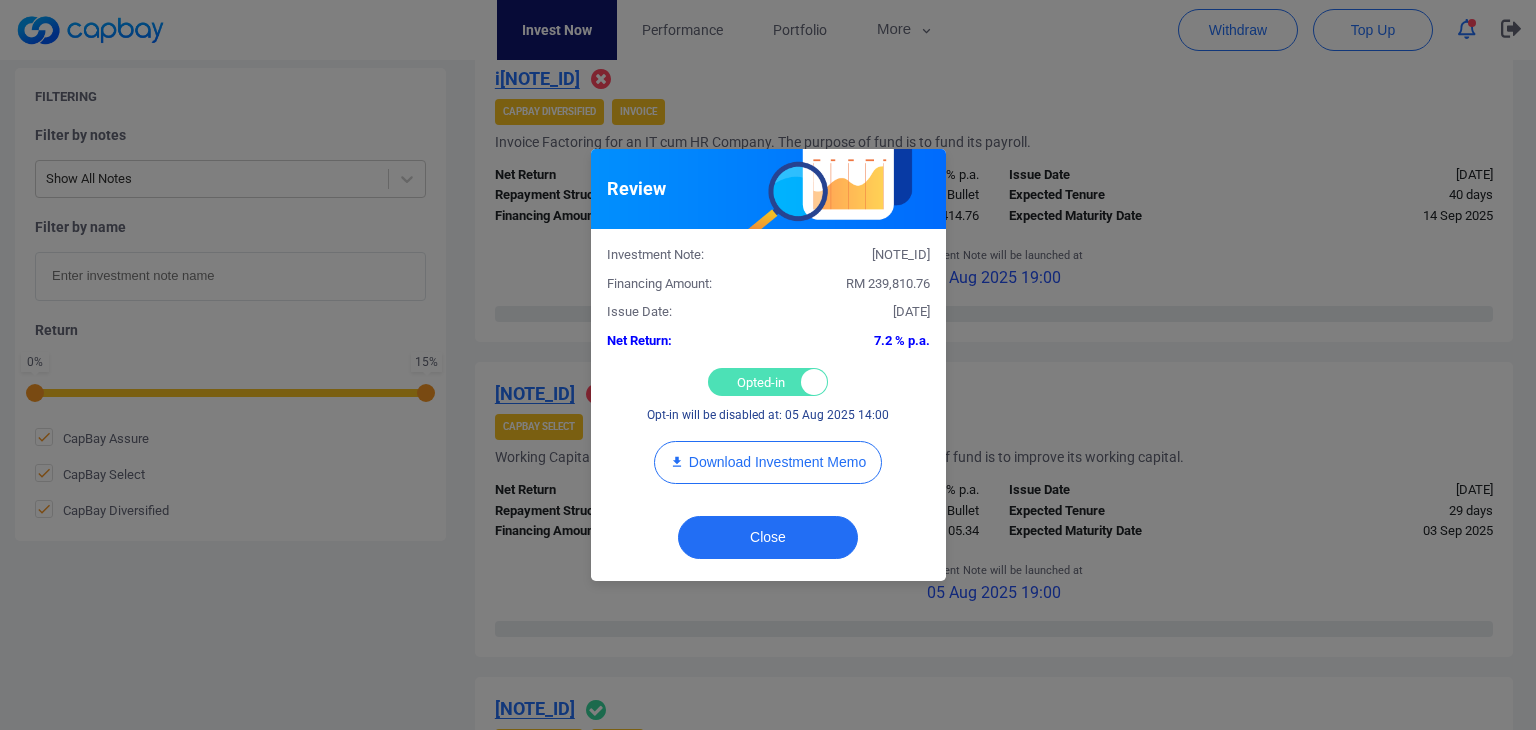 click on "Opted-in Opted-out" at bounding box center [768, 382] 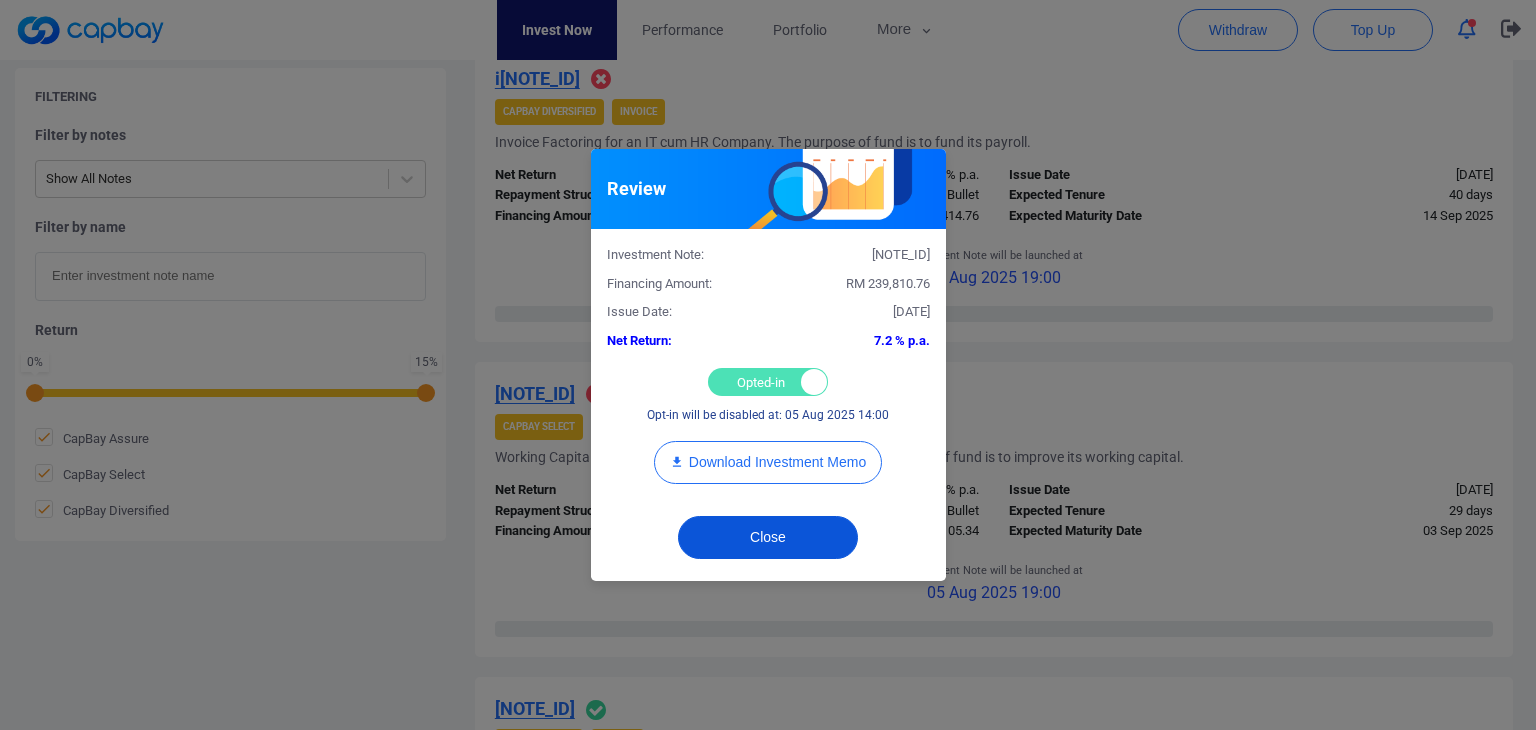 checkbox on "false" 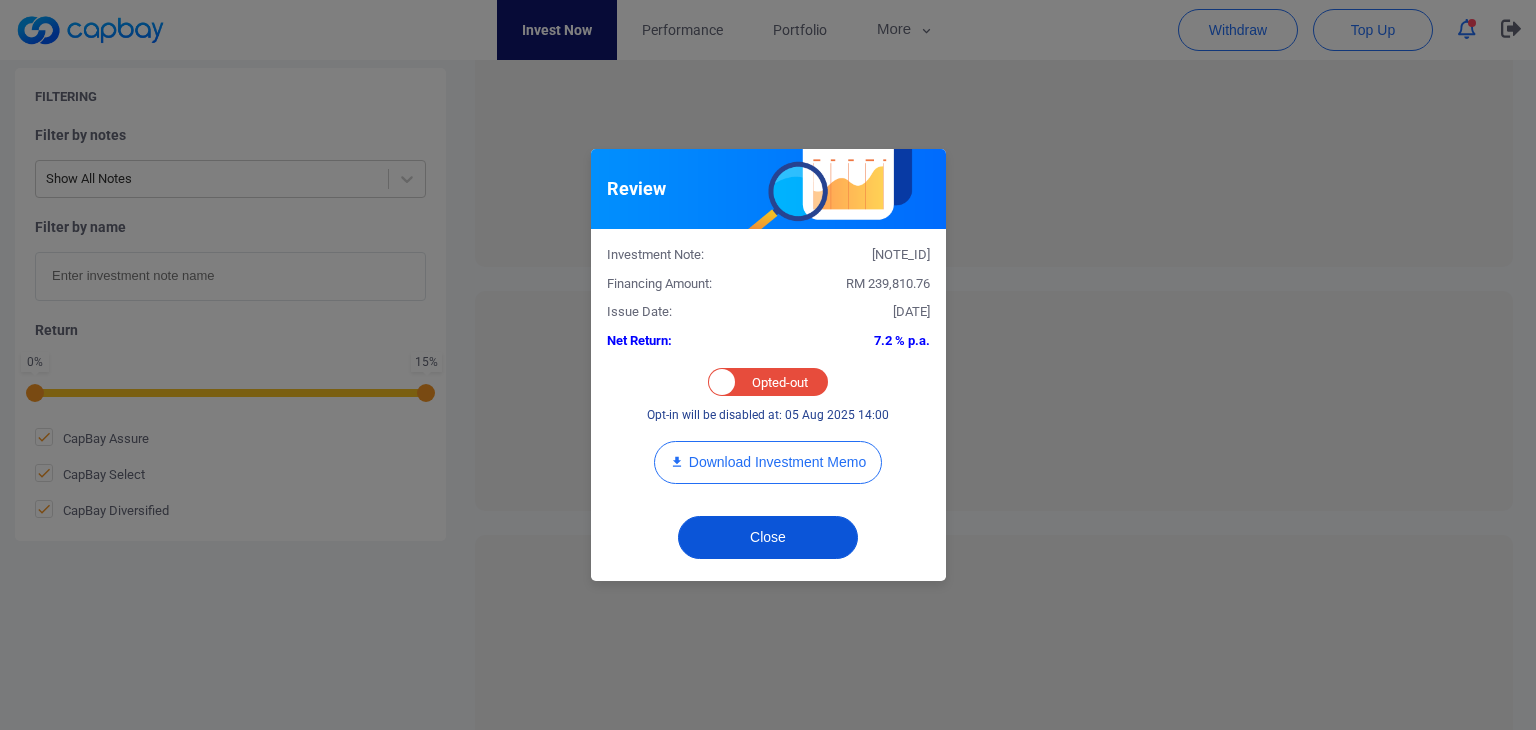 click on "Close" at bounding box center (768, 537) 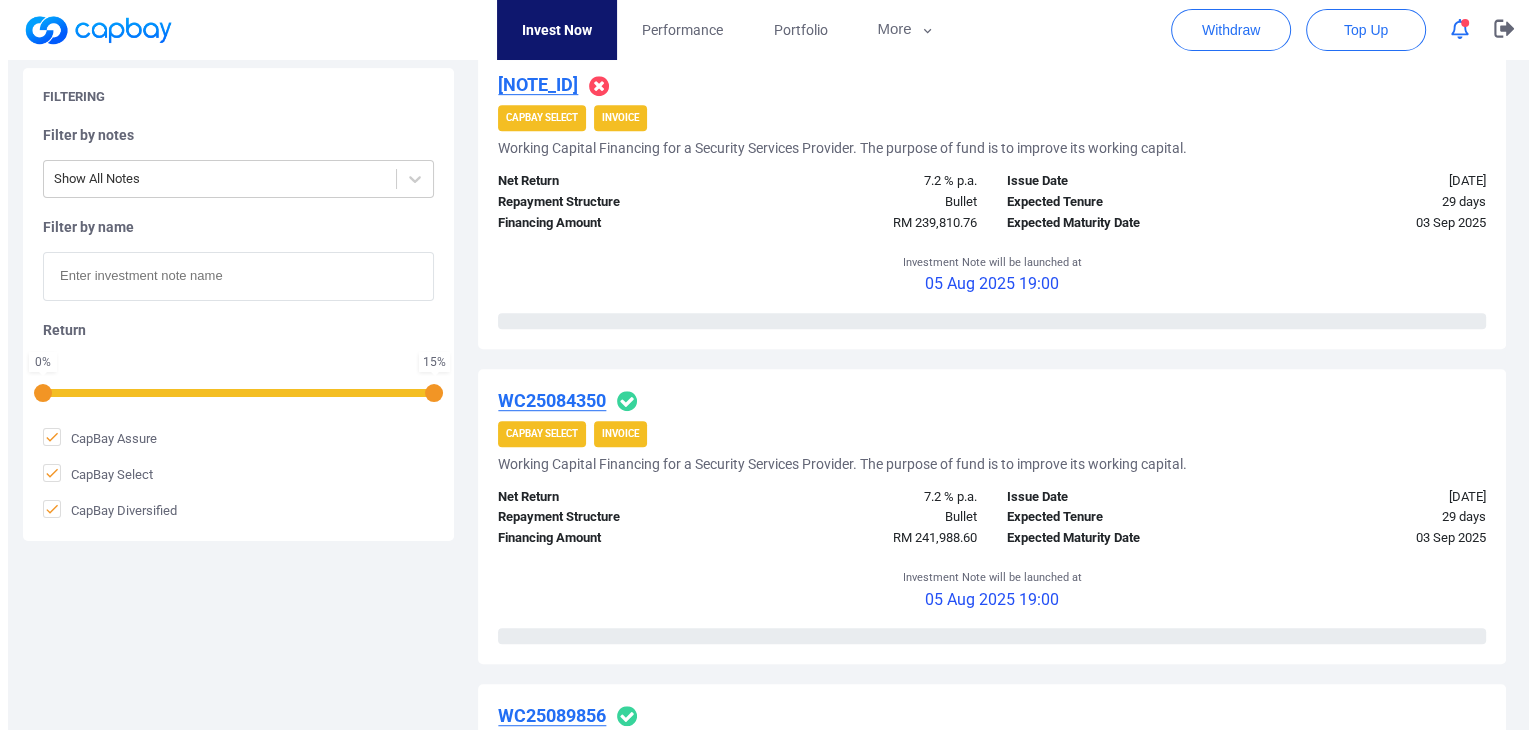 scroll, scrollTop: 1137, scrollLeft: 0, axis: vertical 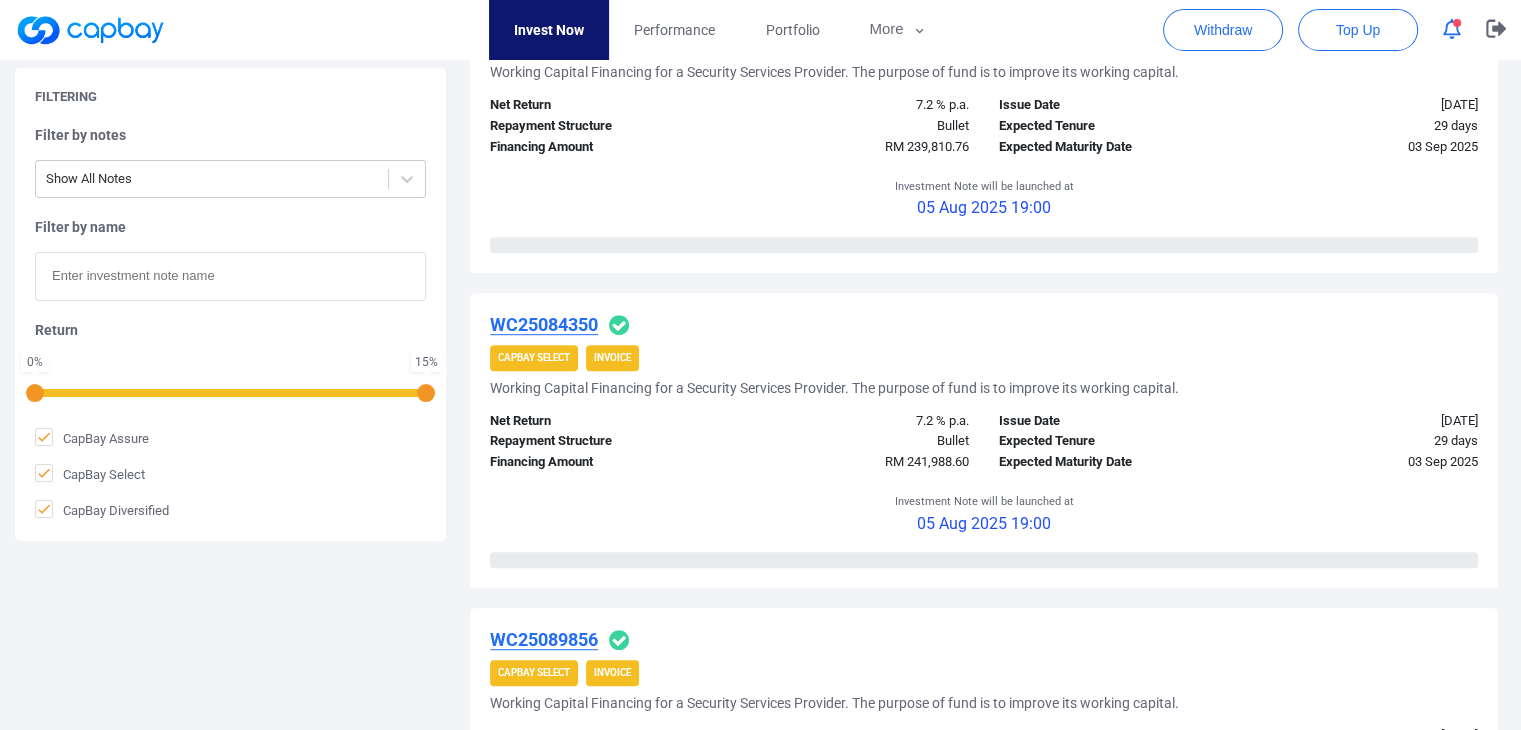 click on "WC25084350" at bounding box center [544, 324] 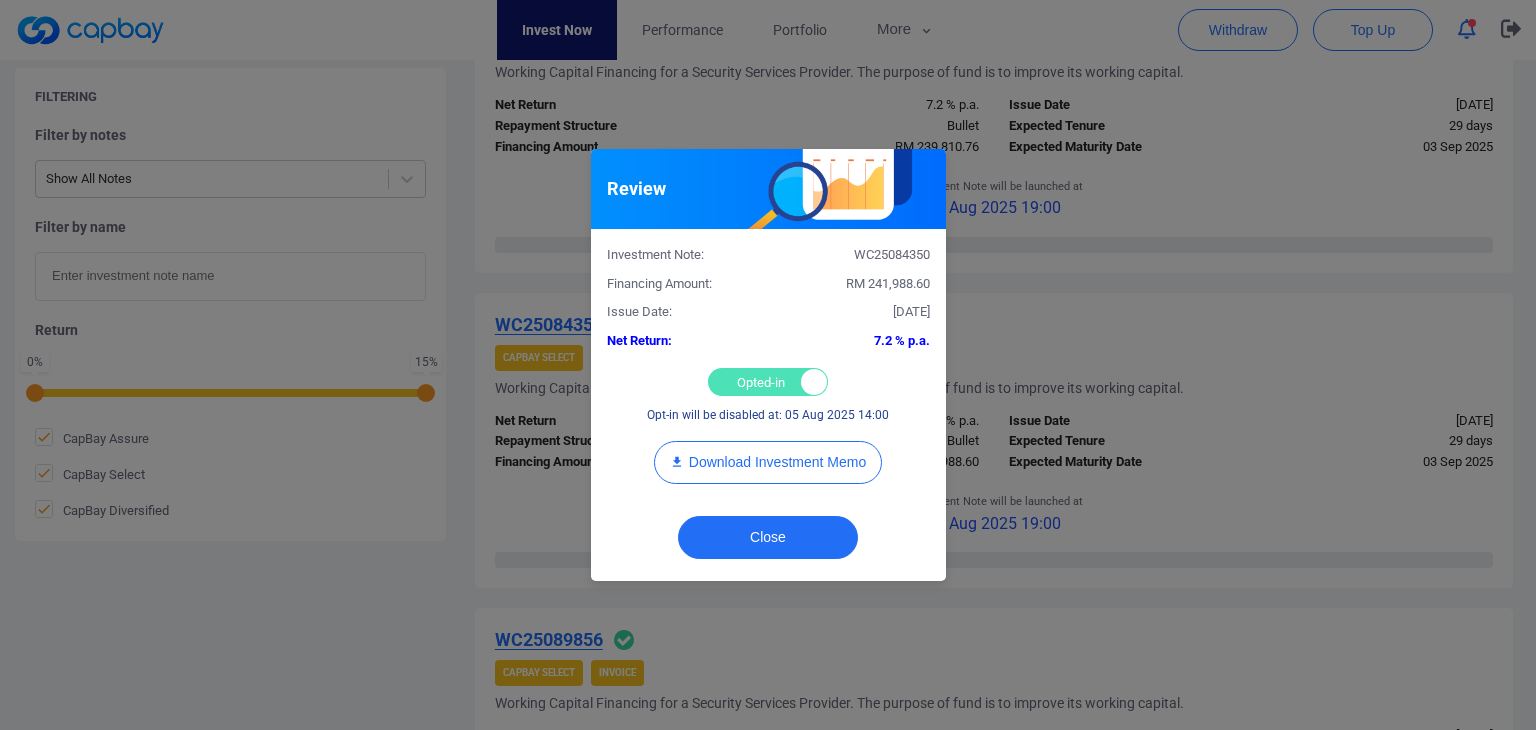 click on "Opted-in Opted-out" at bounding box center [768, 382] 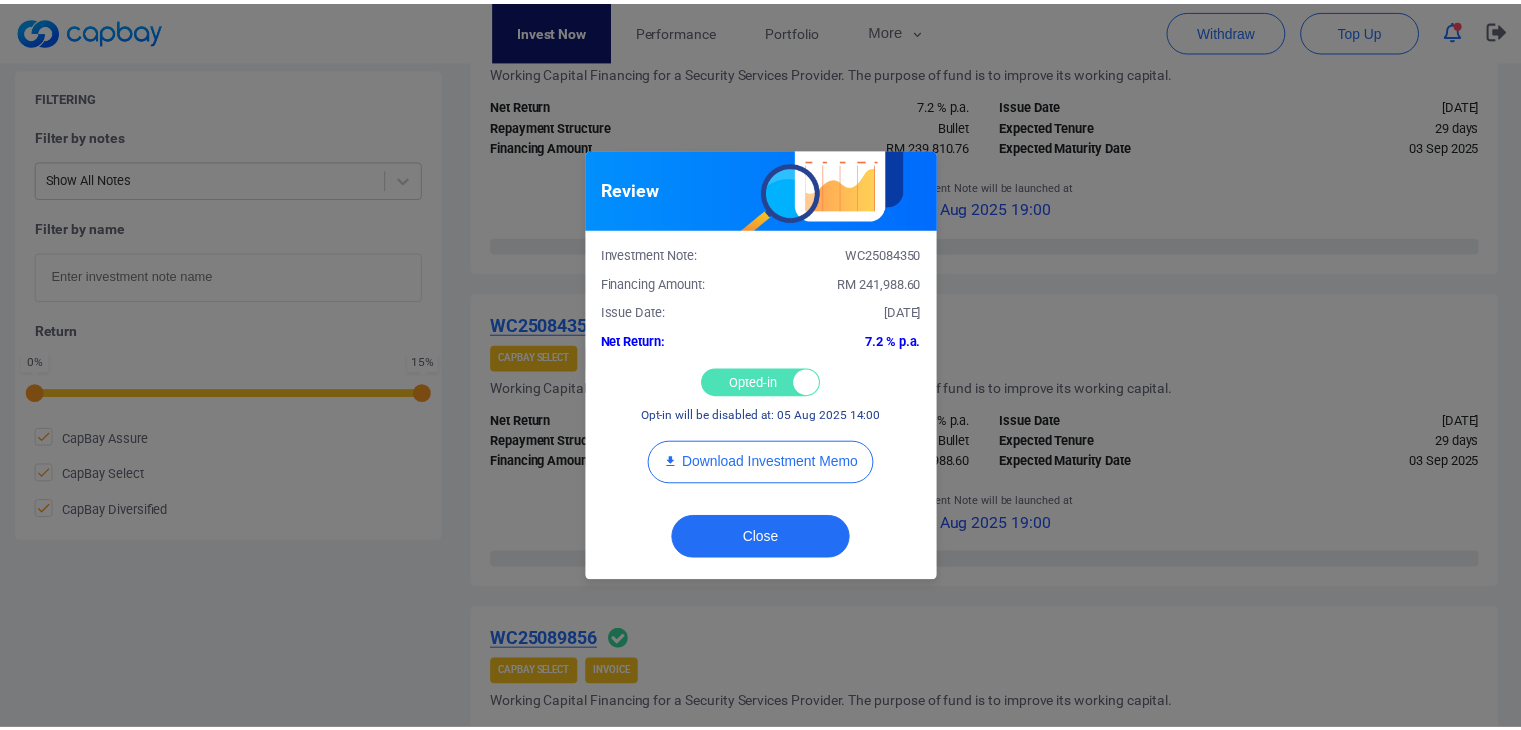 scroll, scrollTop: 972, scrollLeft: 0, axis: vertical 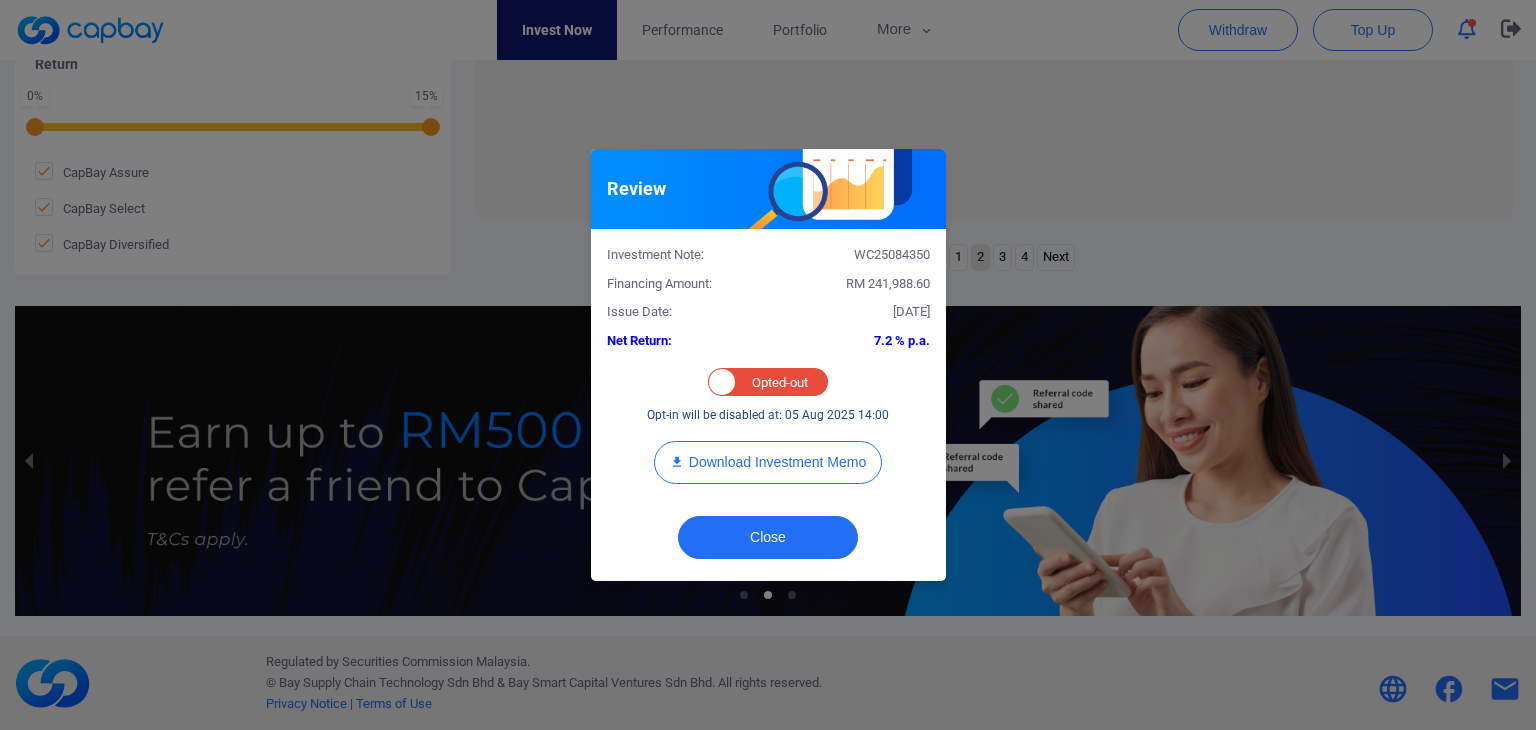 click on "Close" at bounding box center [768, 542] 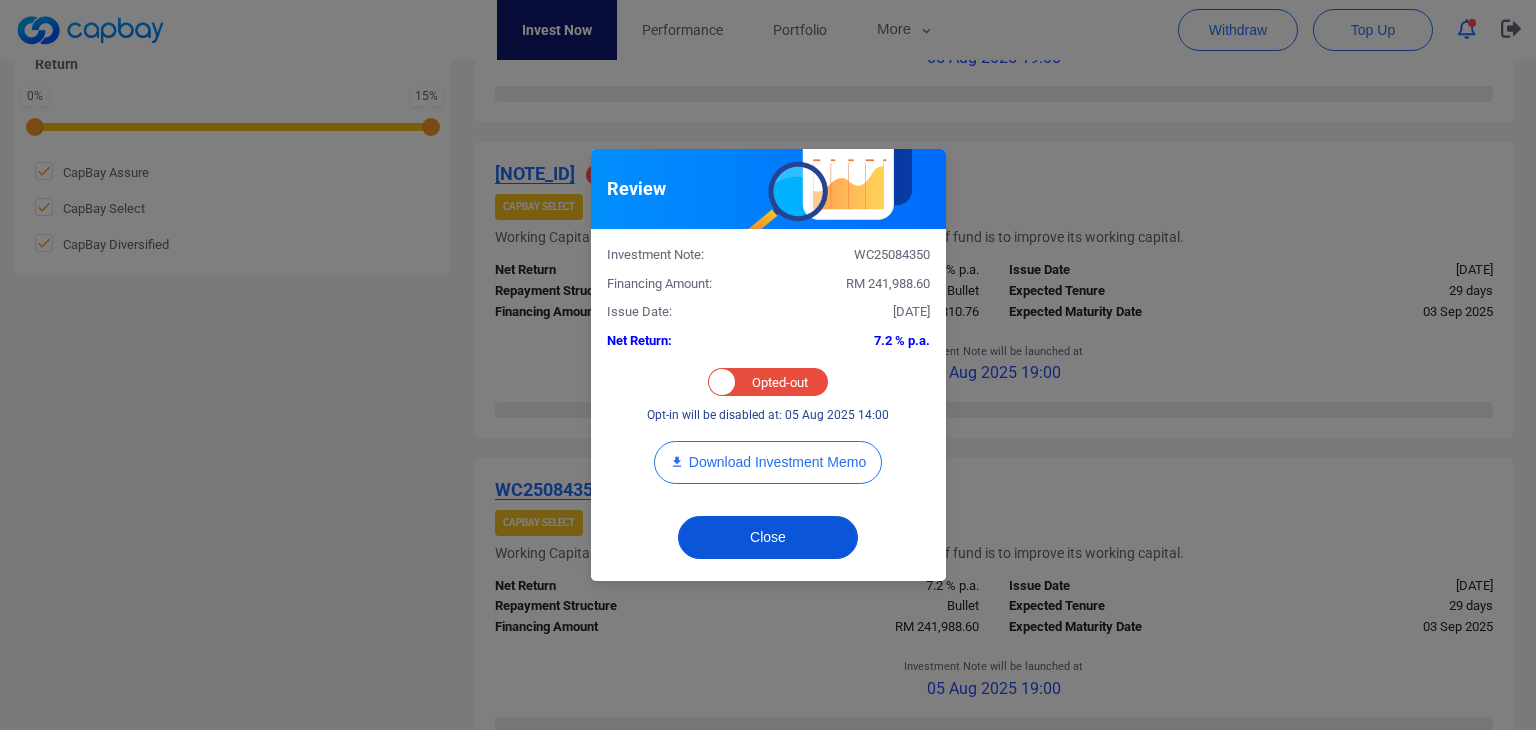 click on "Close" at bounding box center [768, 537] 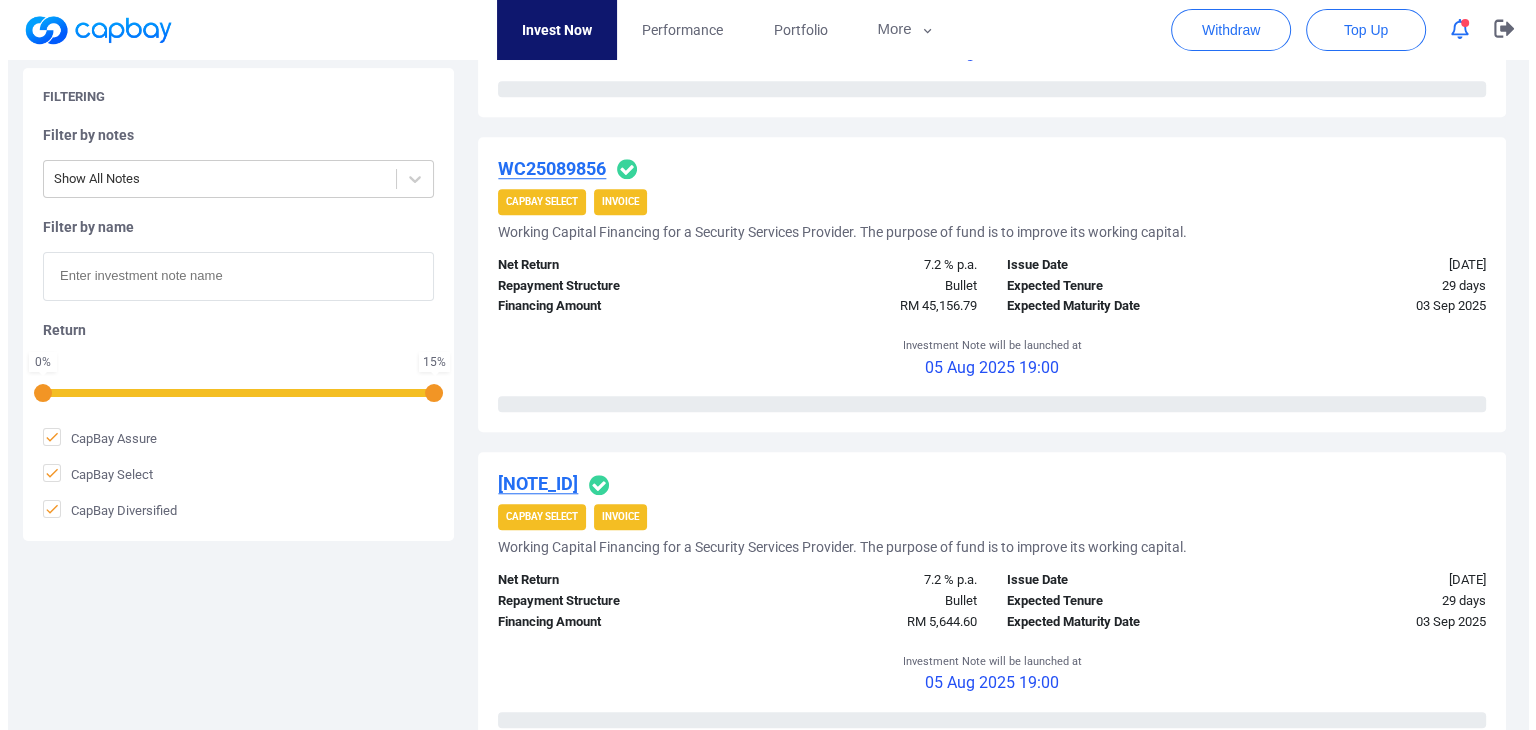 scroll, scrollTop: 1672, scrollLeft: 0, axis: vertical 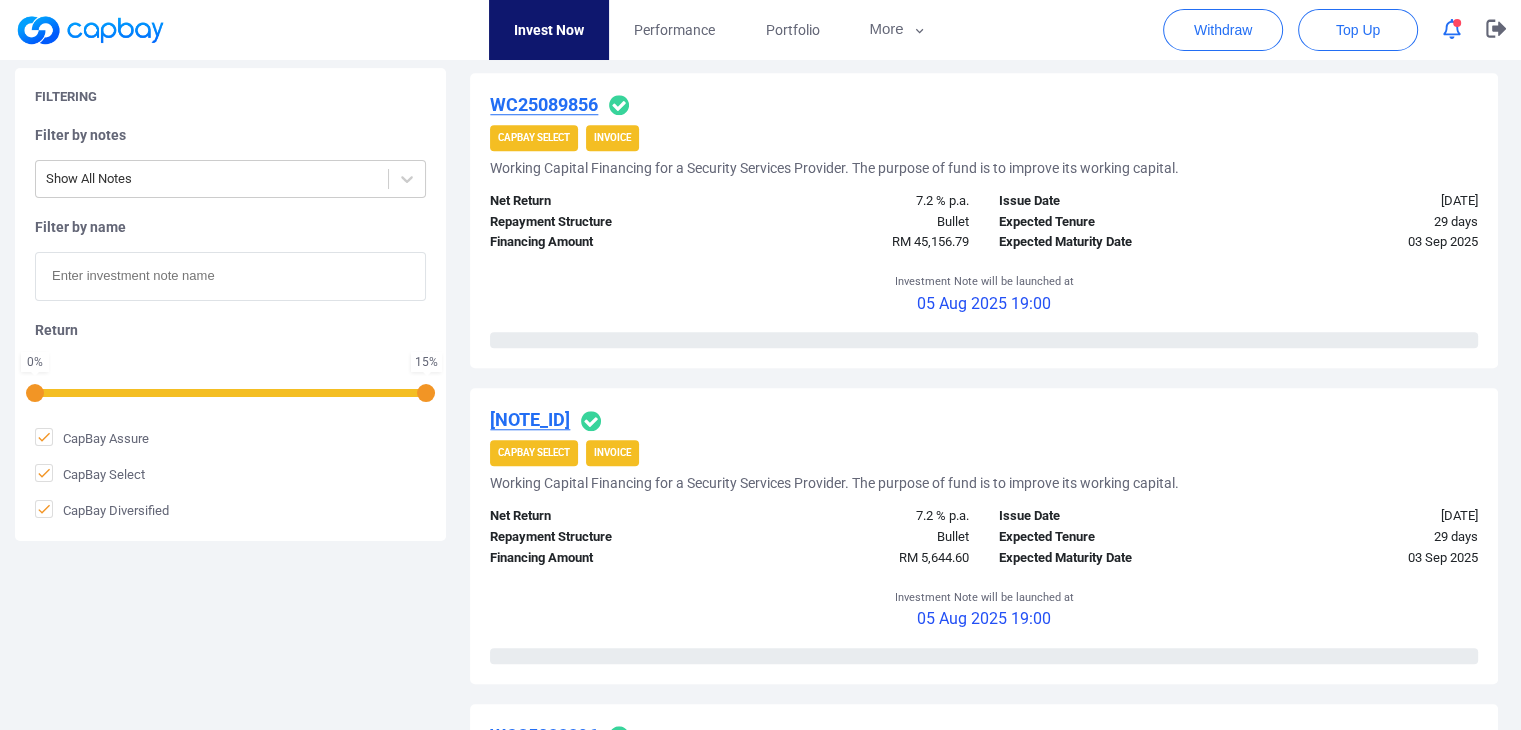 click on "[NOTE_ID]" at bounding box center (530, 419) 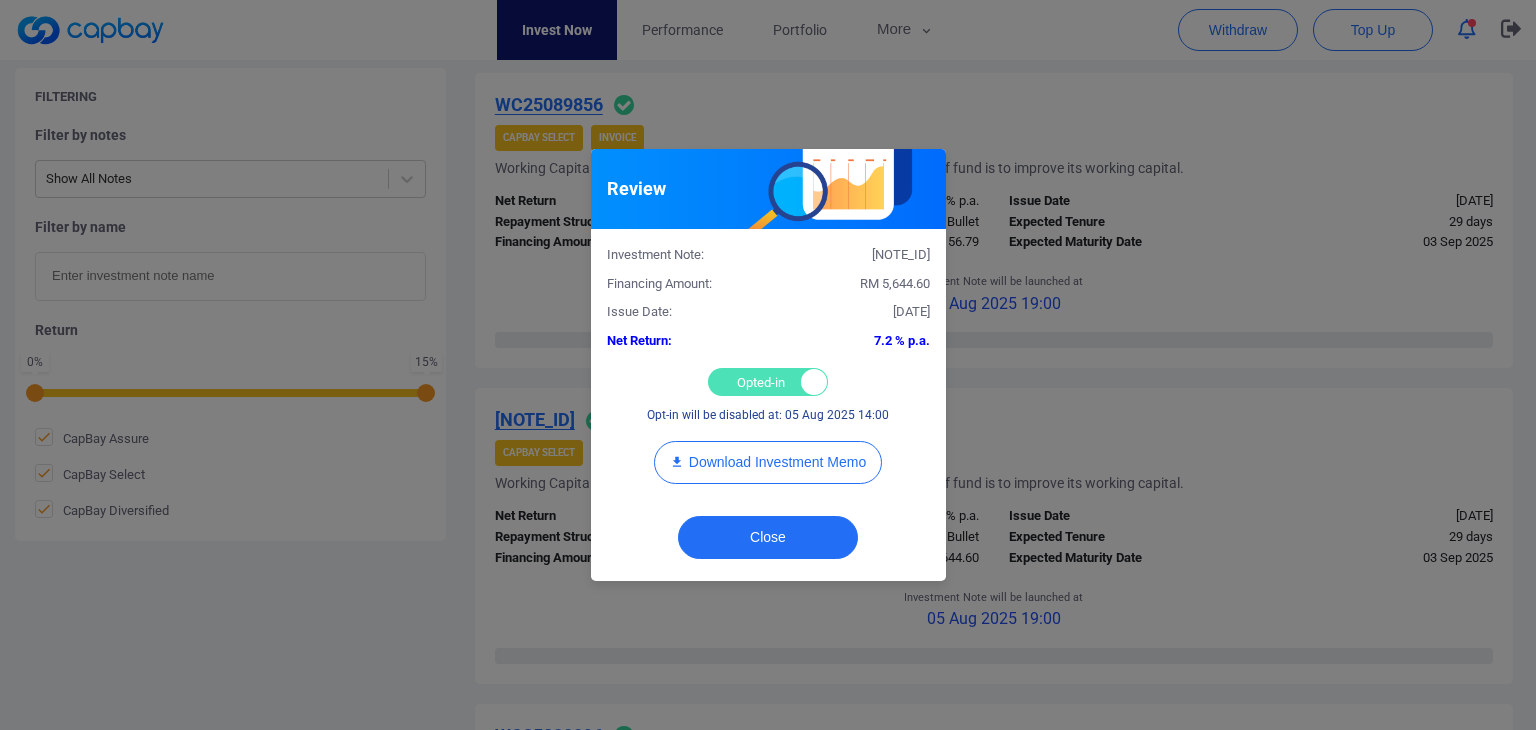 click on "Opted-in Opted-out" at bounding box center (768, 382) 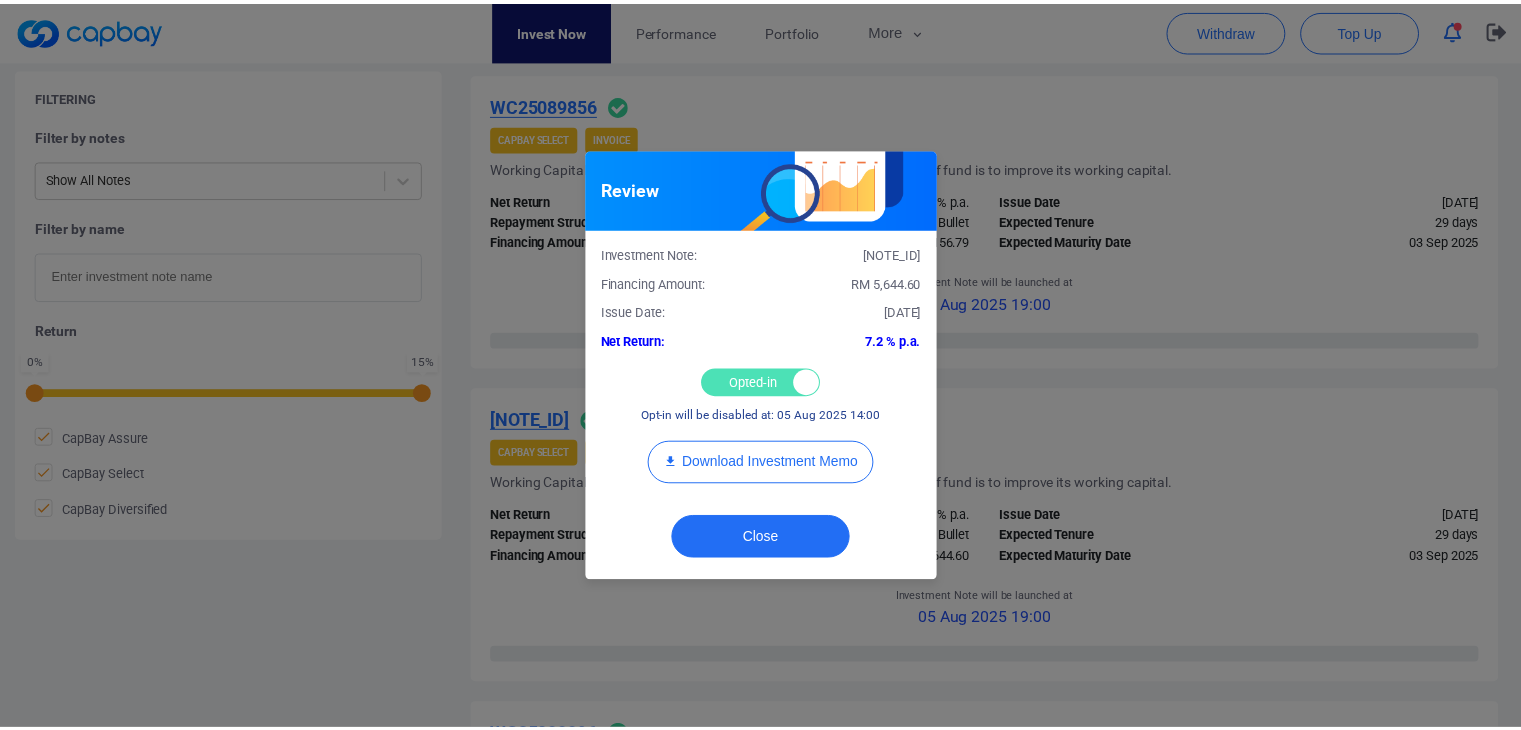 scroll, scrollTop: 972, scrollLeft: 0, axis: vertical 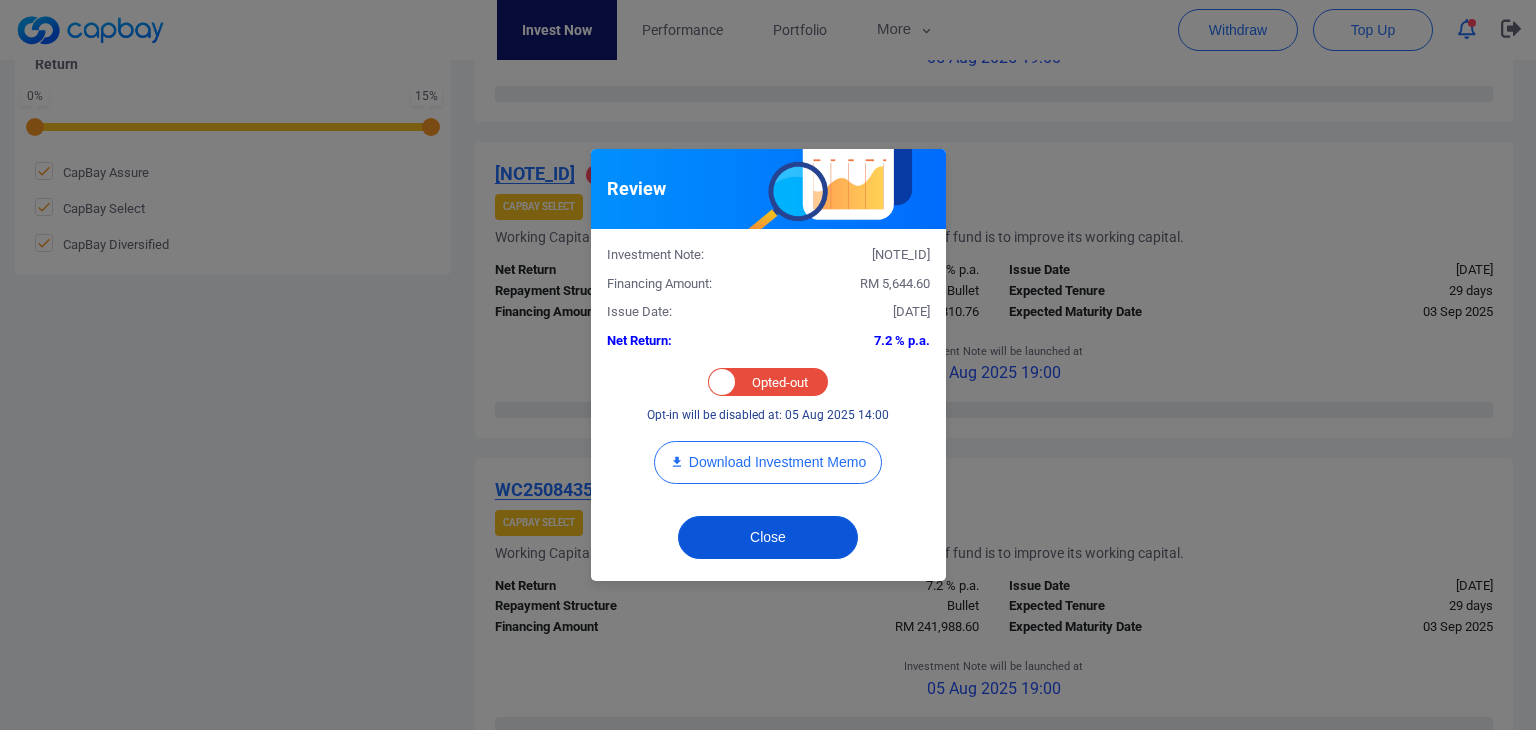 click on "Close" at bounding box center [768, 537] 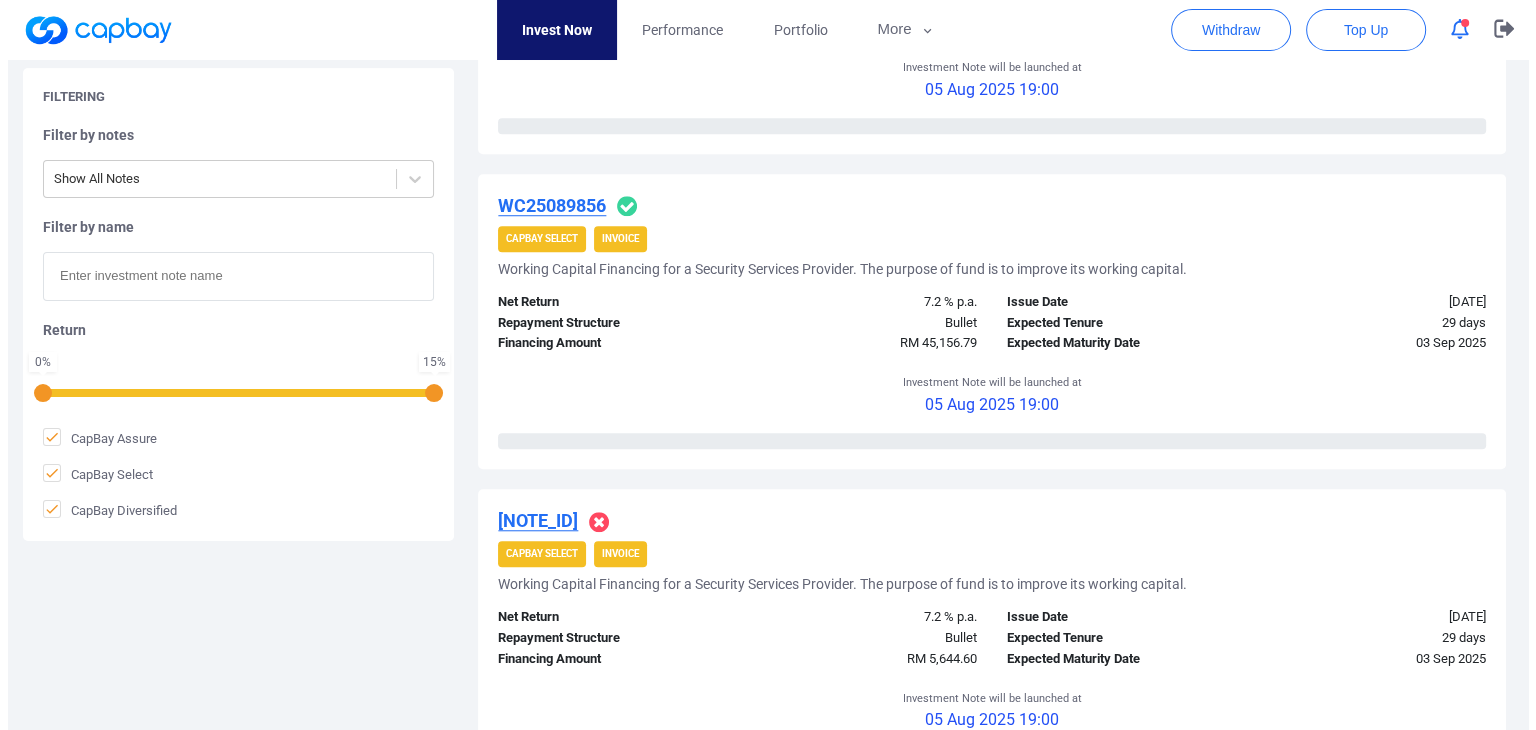 scroll, scrollTop: 1572, scrollLeft: 0, axis: vertical 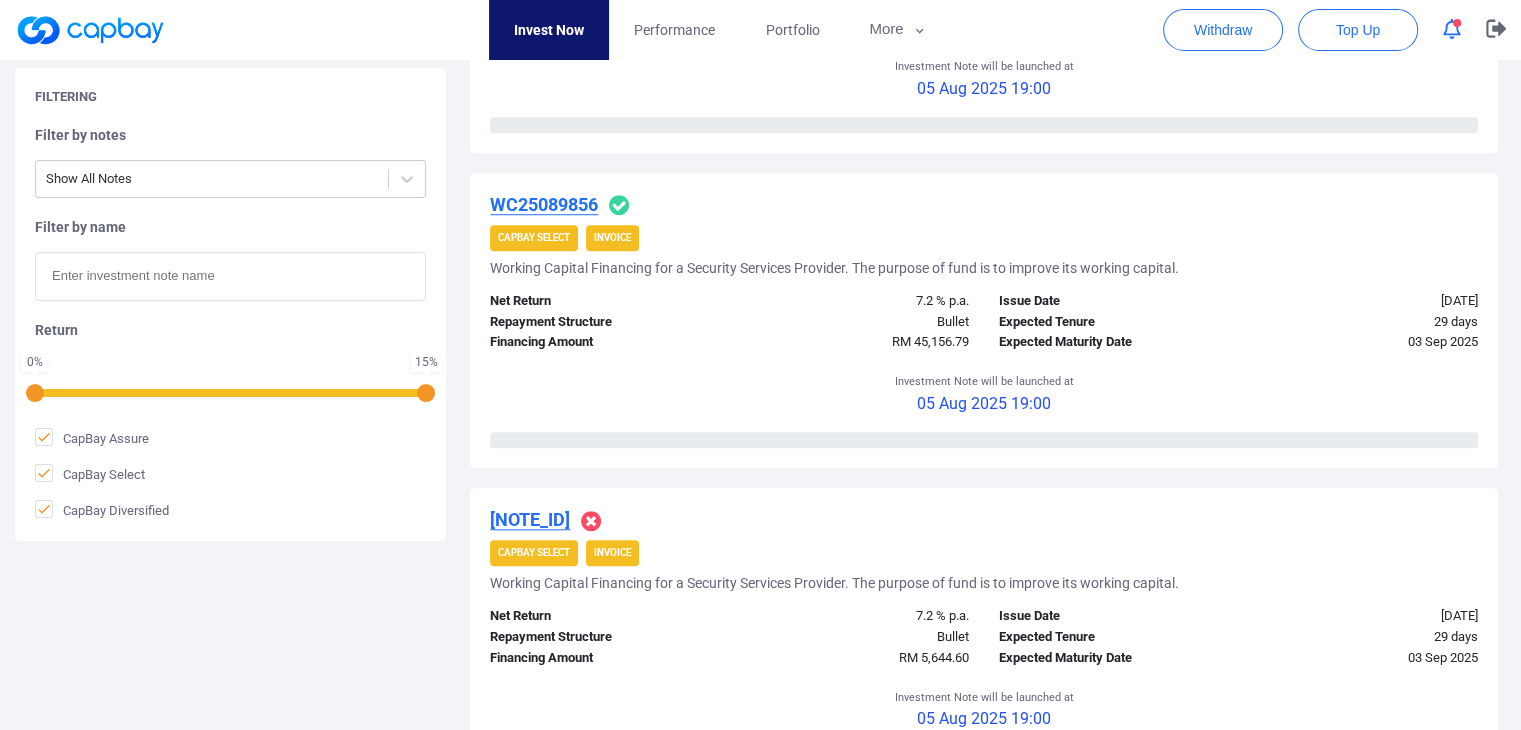 click on "WC25089856" at bounding box center [544, 204] 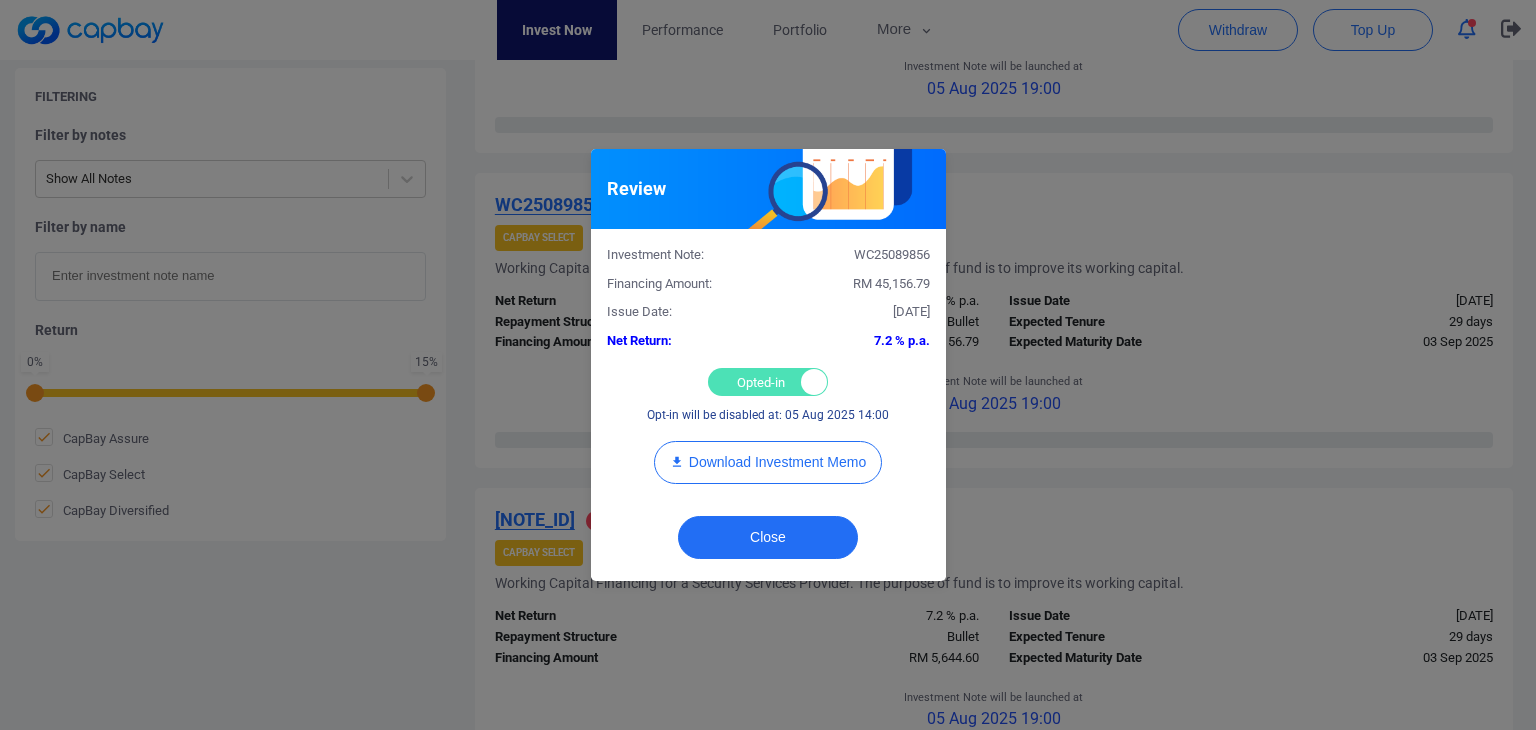 click on "Opted-in Opted-out Opt-in will be disabled at:   05 Aug 2025 14:00" at bounding box center (768, 396) 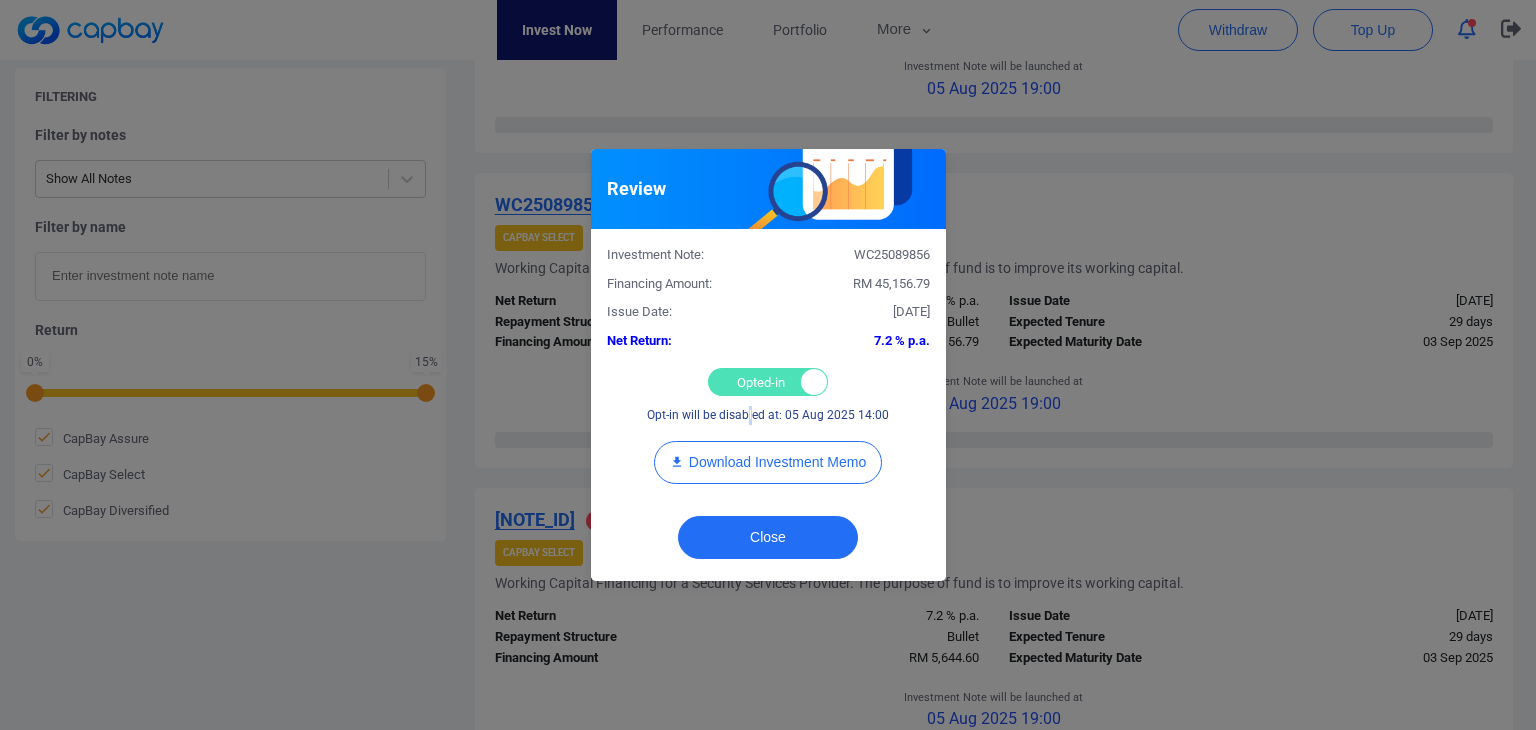 drag, startPoint x: 740, startPoint y: 384, endPoint x: 792, endPoint y: 393, distance: 52.773098 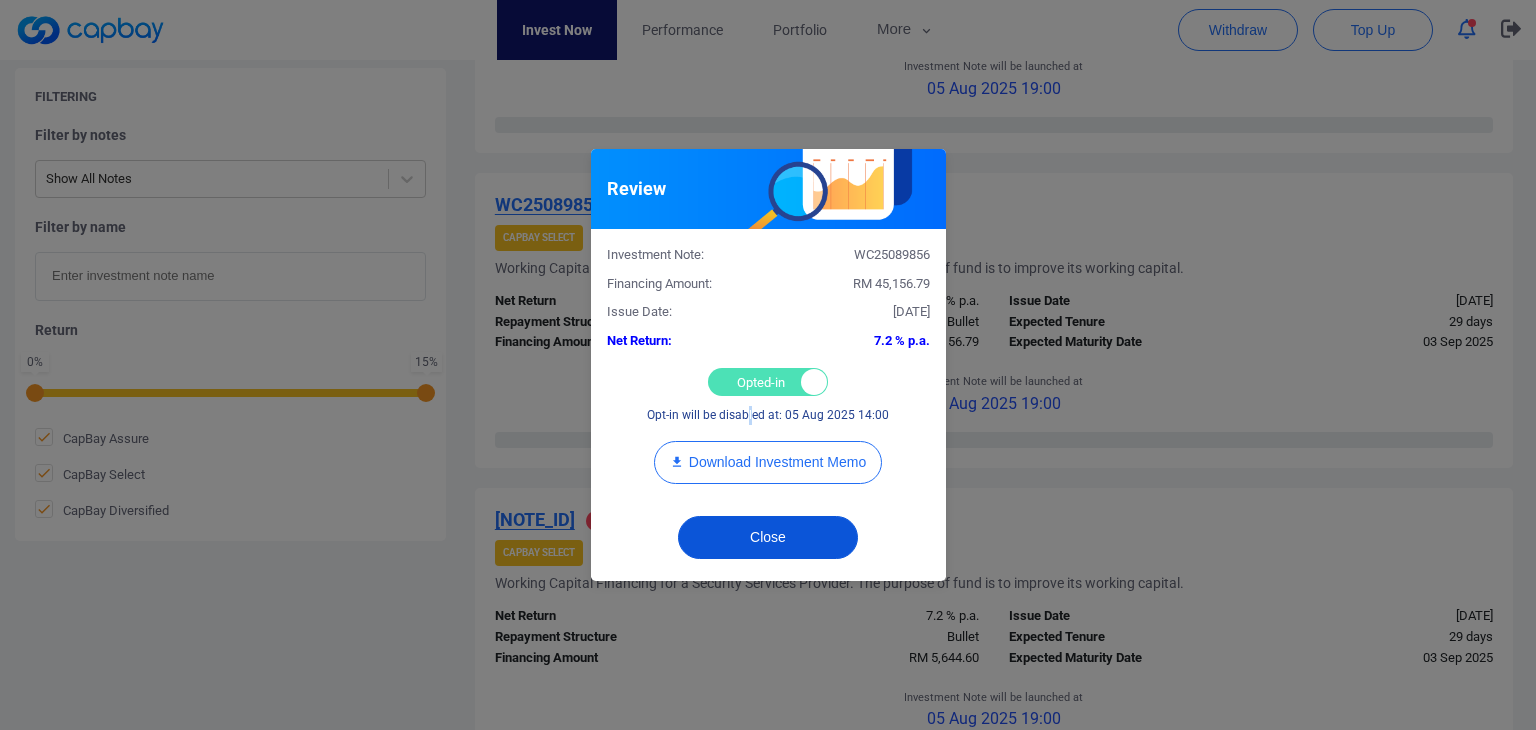 checkbox on "false" 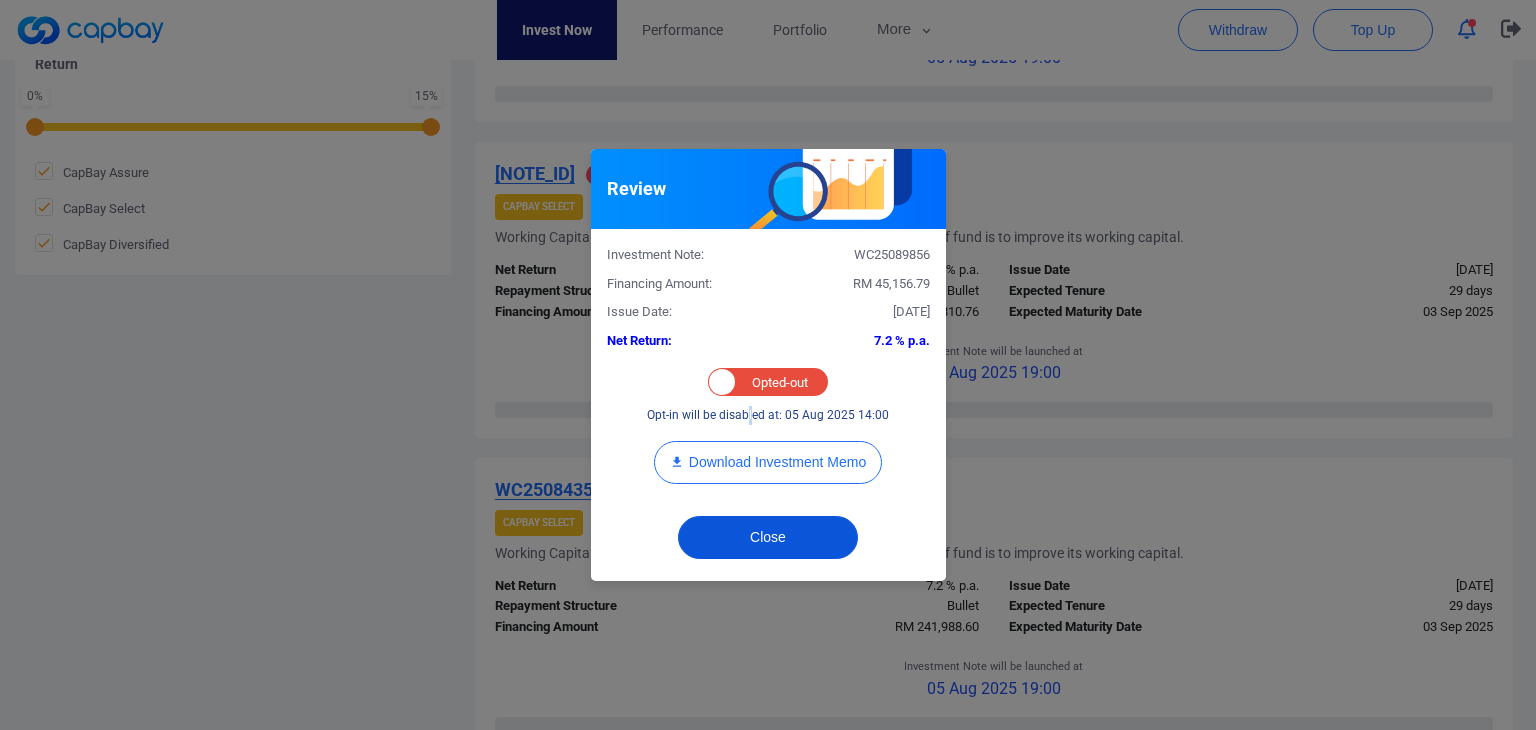 click on "Close" at bounding box center (768, 537) 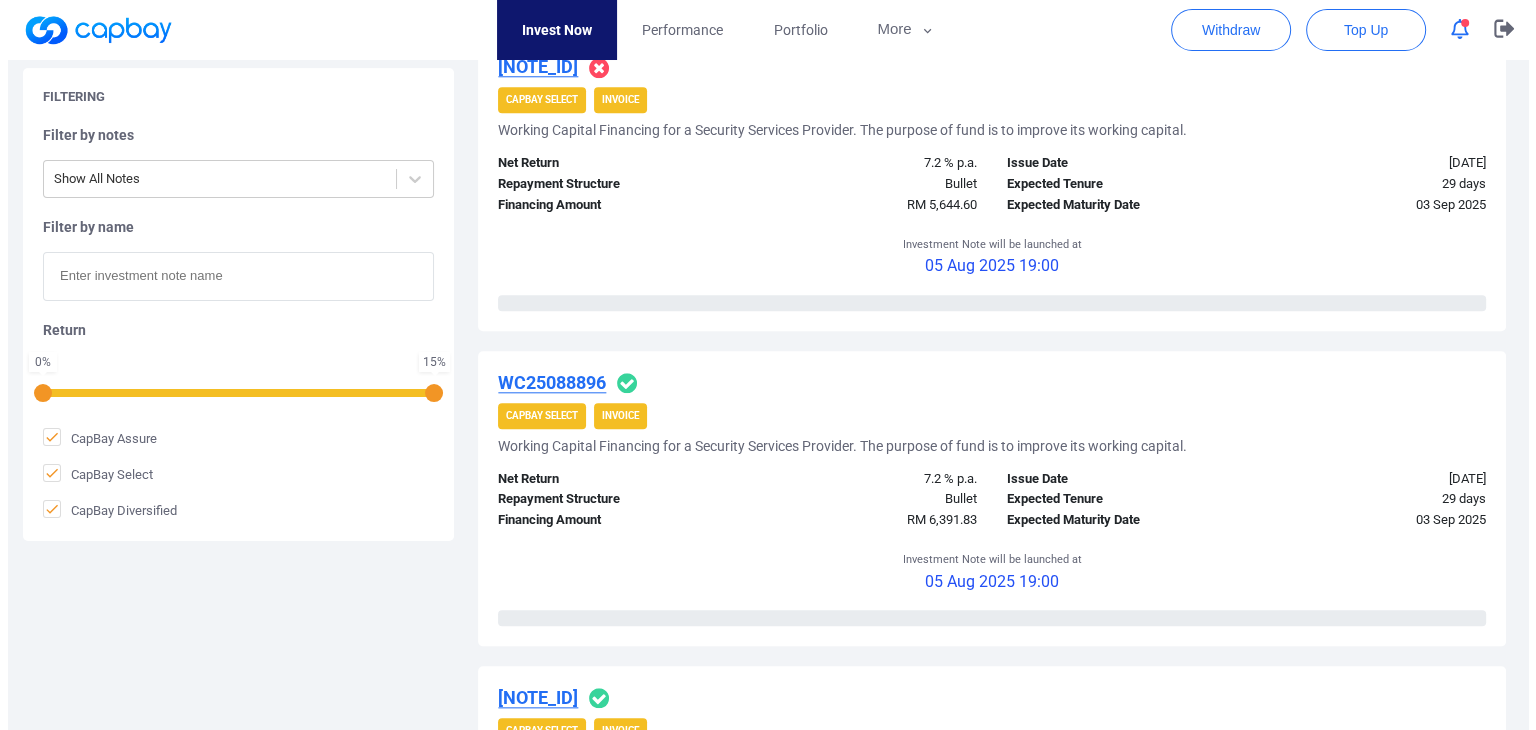 scroll, scrollTop: 2072, scrollLeft: 0, axis: vertical 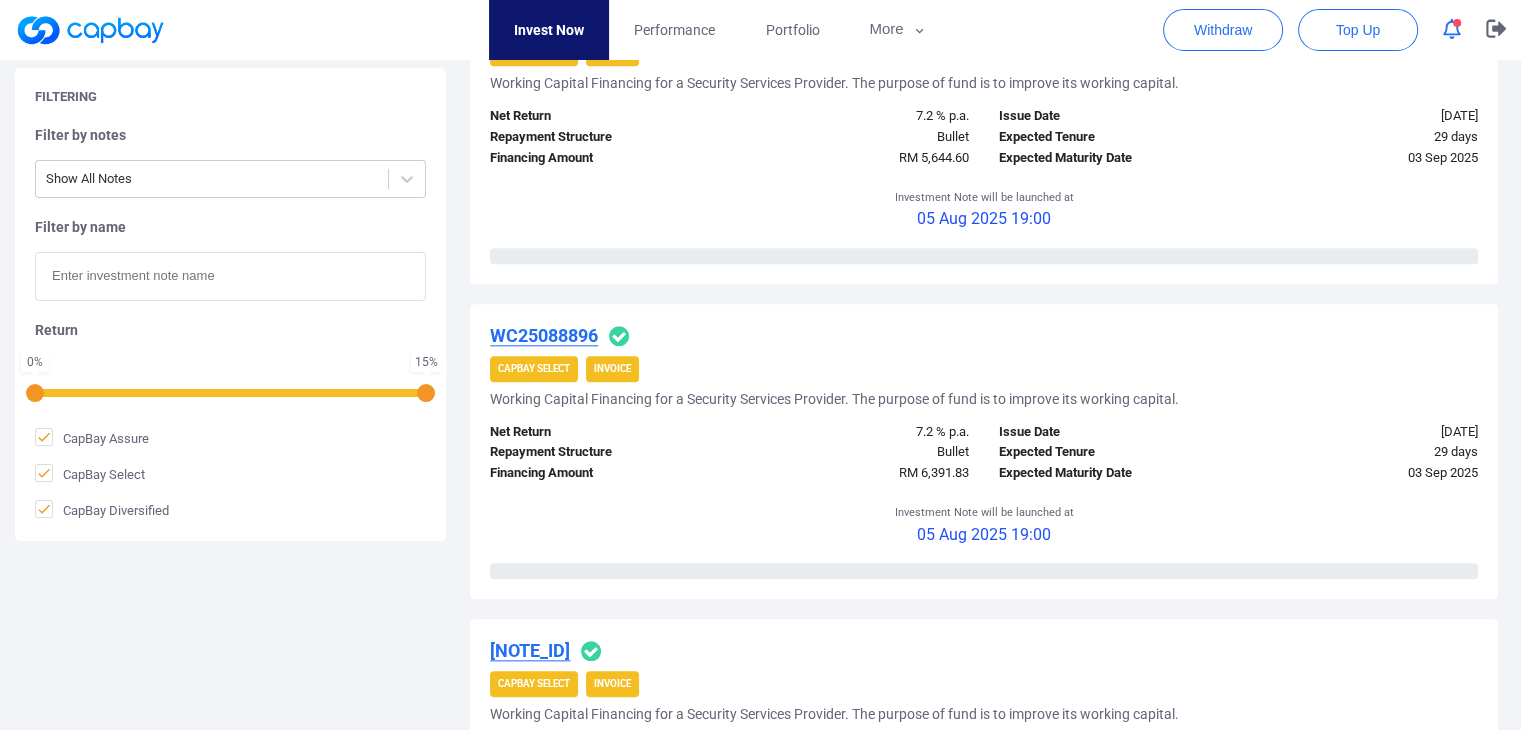 click on "[NOTE_ID] CapBay Select Invoice Working Capital Financing for a Security Services Provider. The purpose of fund is to improve its working capital. Net Return 7.2   % p.a. Repayment Structure Bullet Financing Amount RM 6,391.83 Issue Date 05 Aug 2025 Expected Tenure 29   days Expected Maturity Date 03 Sep 2025 0 % Funded Investment Note will be launched at 05 Aug 2025 19:00   0 % Funded" at bounding box center [984, 451] 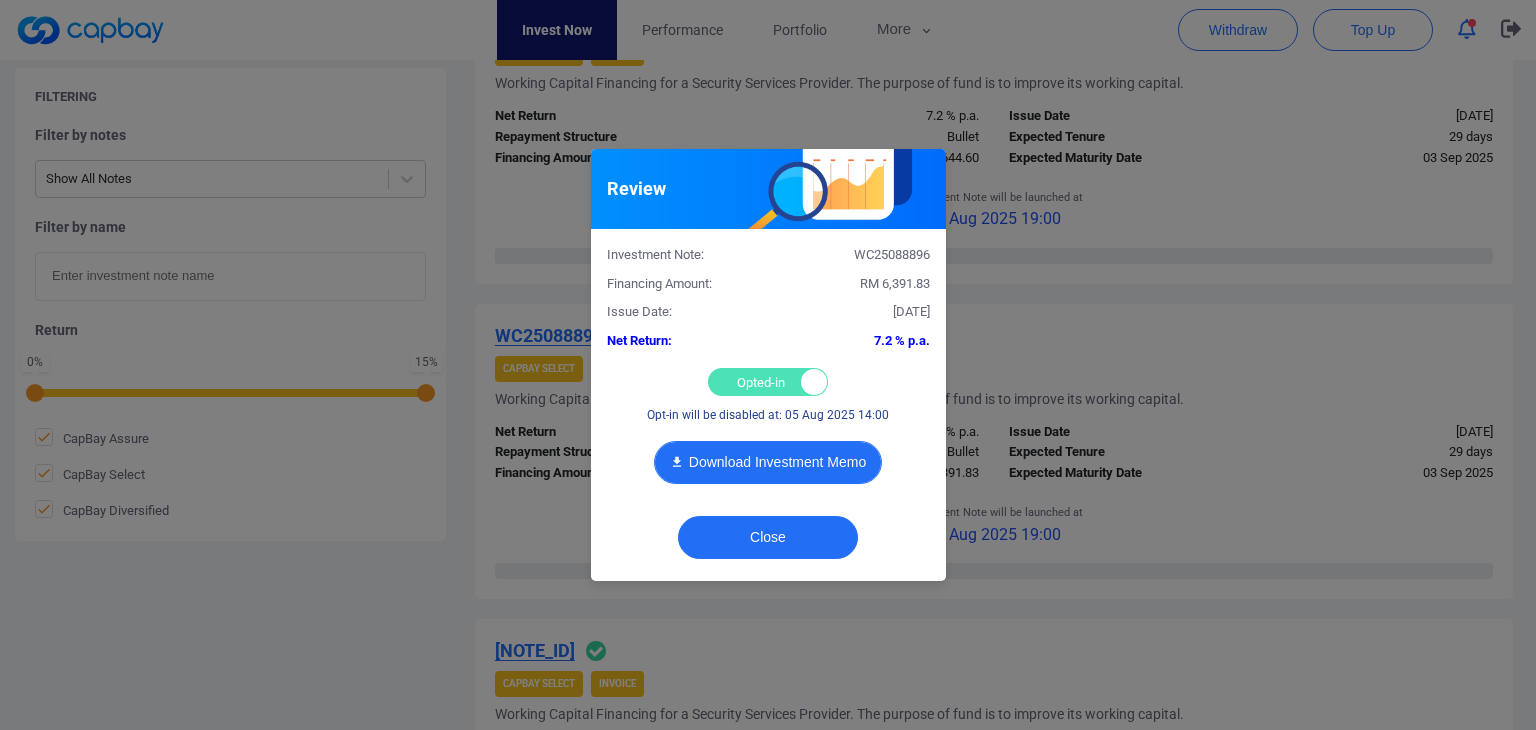 drag, startPoint x: 745, startPoint y: 382, endPoint x: 780, endPoint y: 465, distance: 90.07774 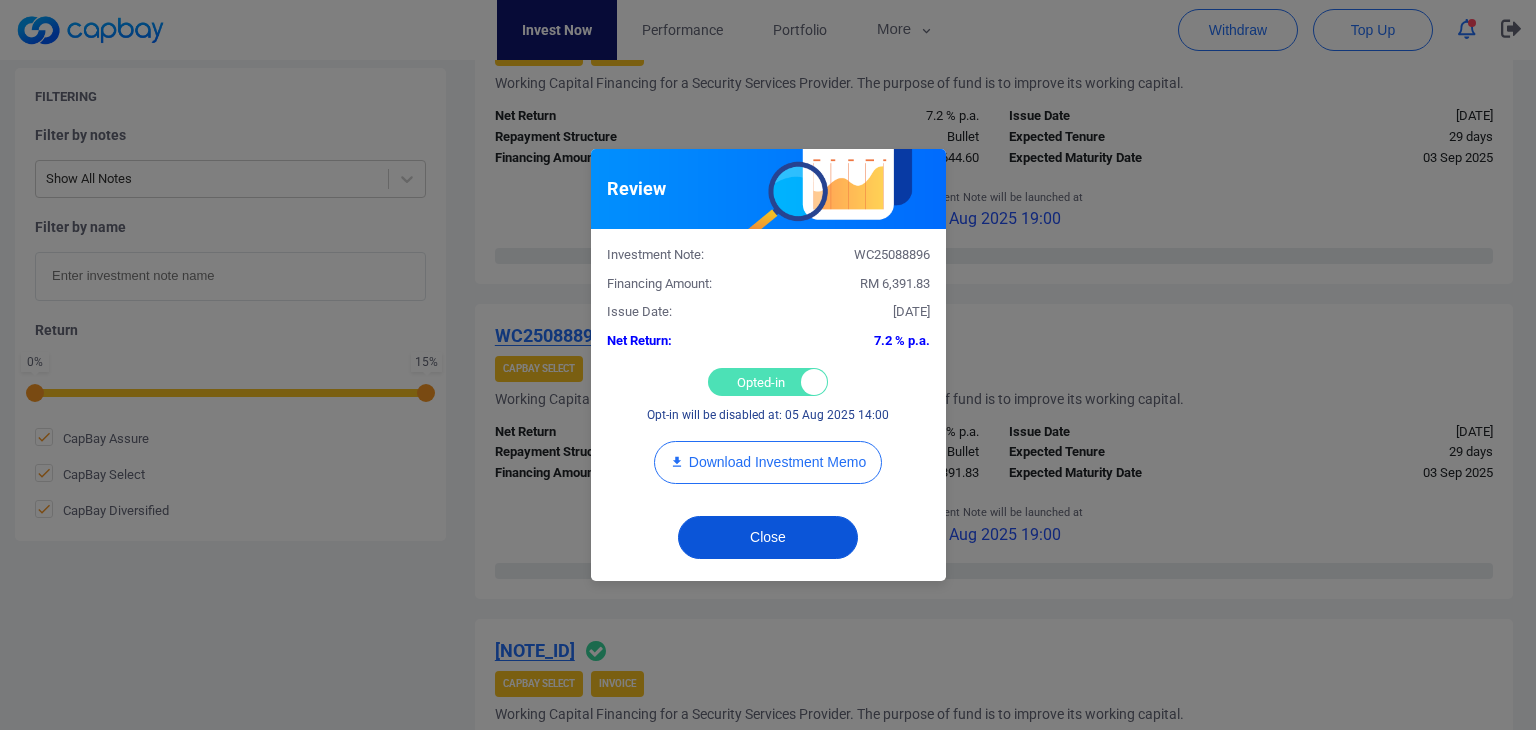 checkbox on "false" 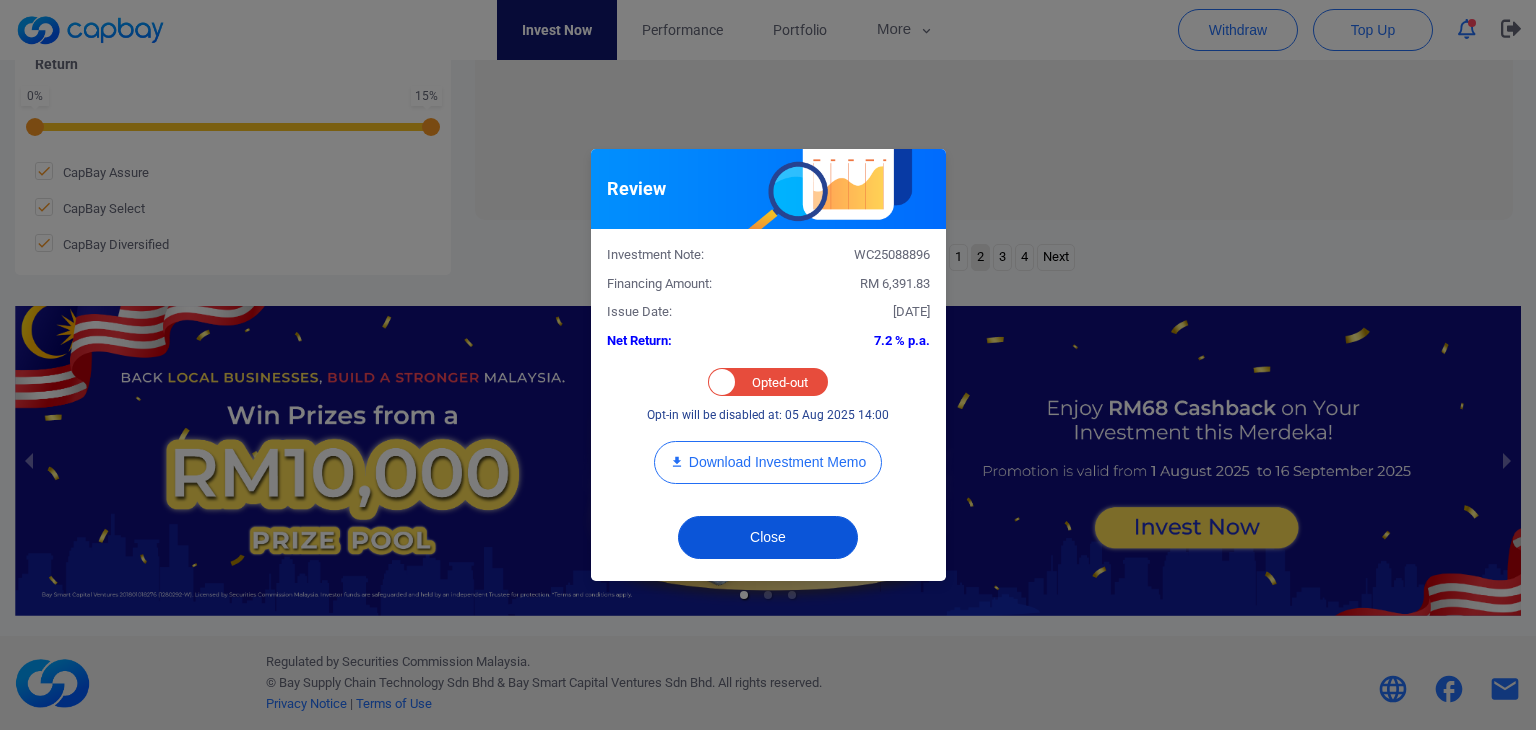 click on "Close" at bounding box center (768, 537) 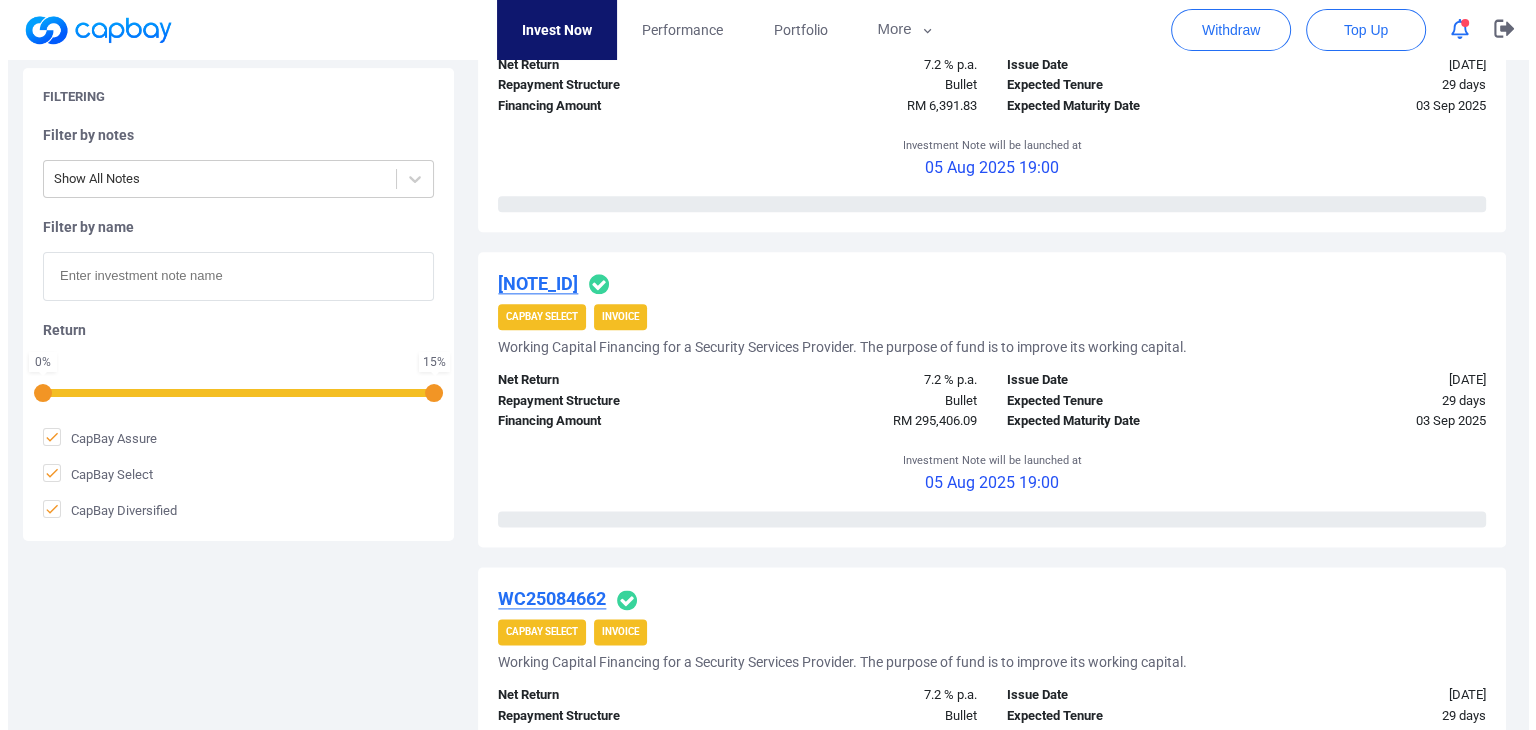 scroll, scrollTop: 2472, scrollLeft: 0, axis: vertical 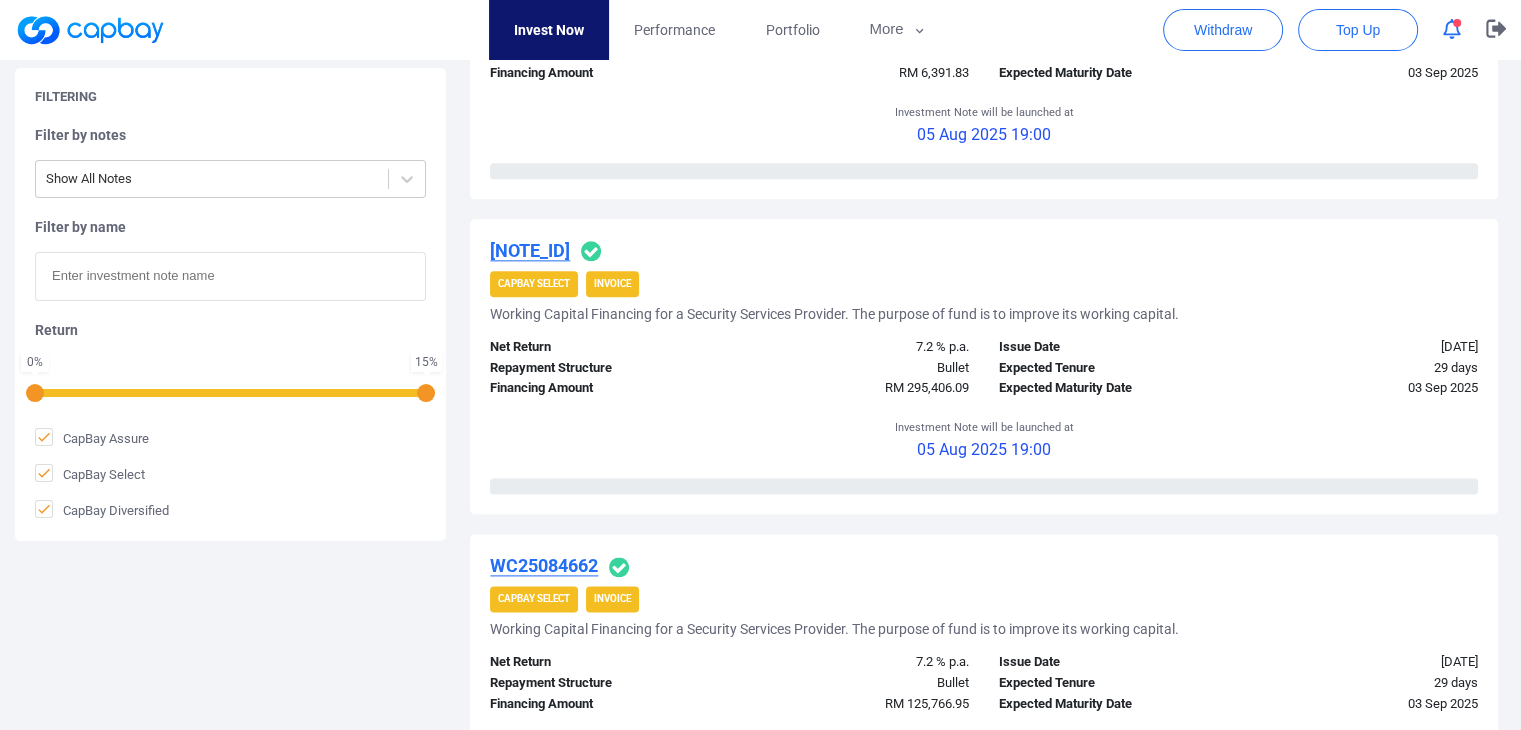 click on "[NOTE_ID]" at bounding box center (530, 250) 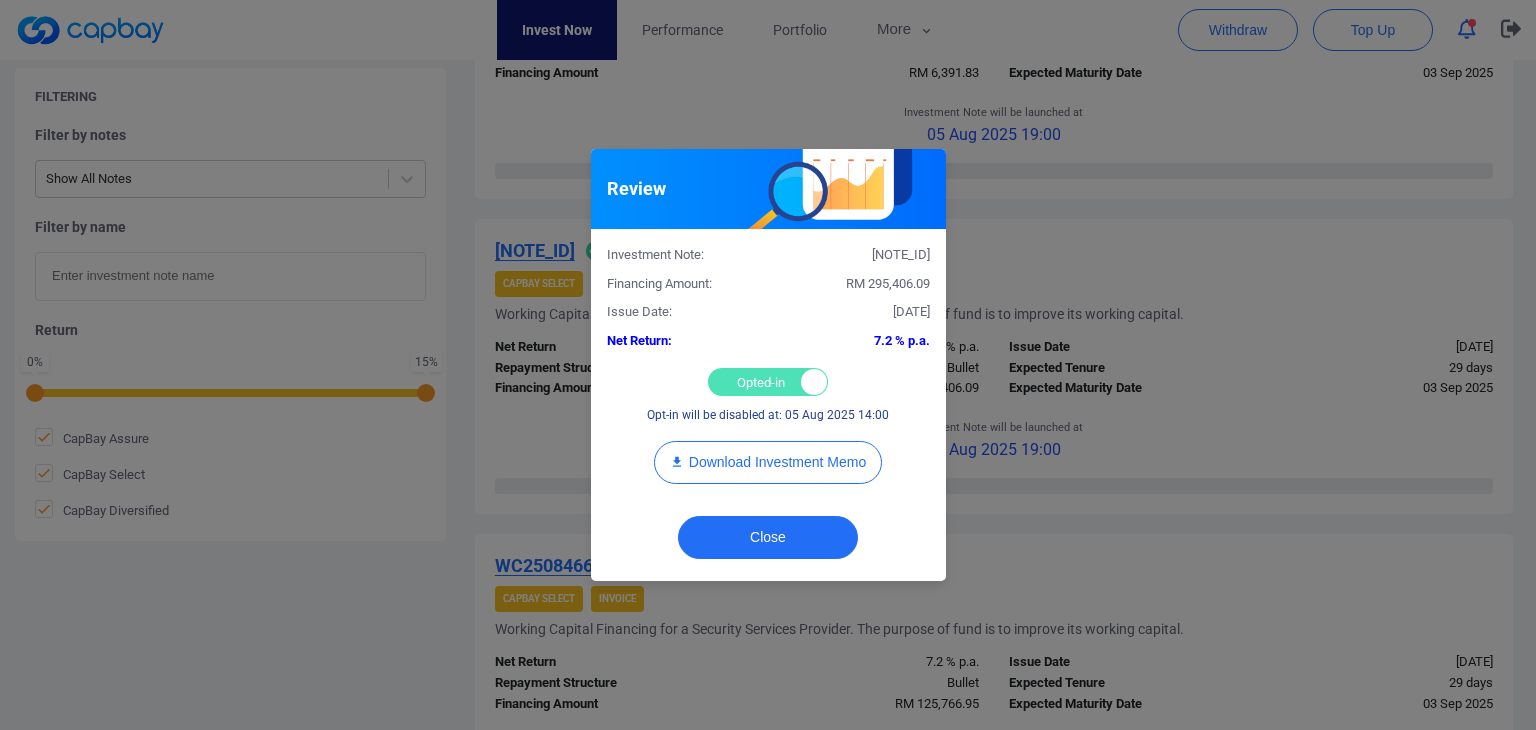 click on "Opted-in Opted-out Opt-in will be disabled at:   05 Aug 2025 14:00" at bounding box center [768, 396] 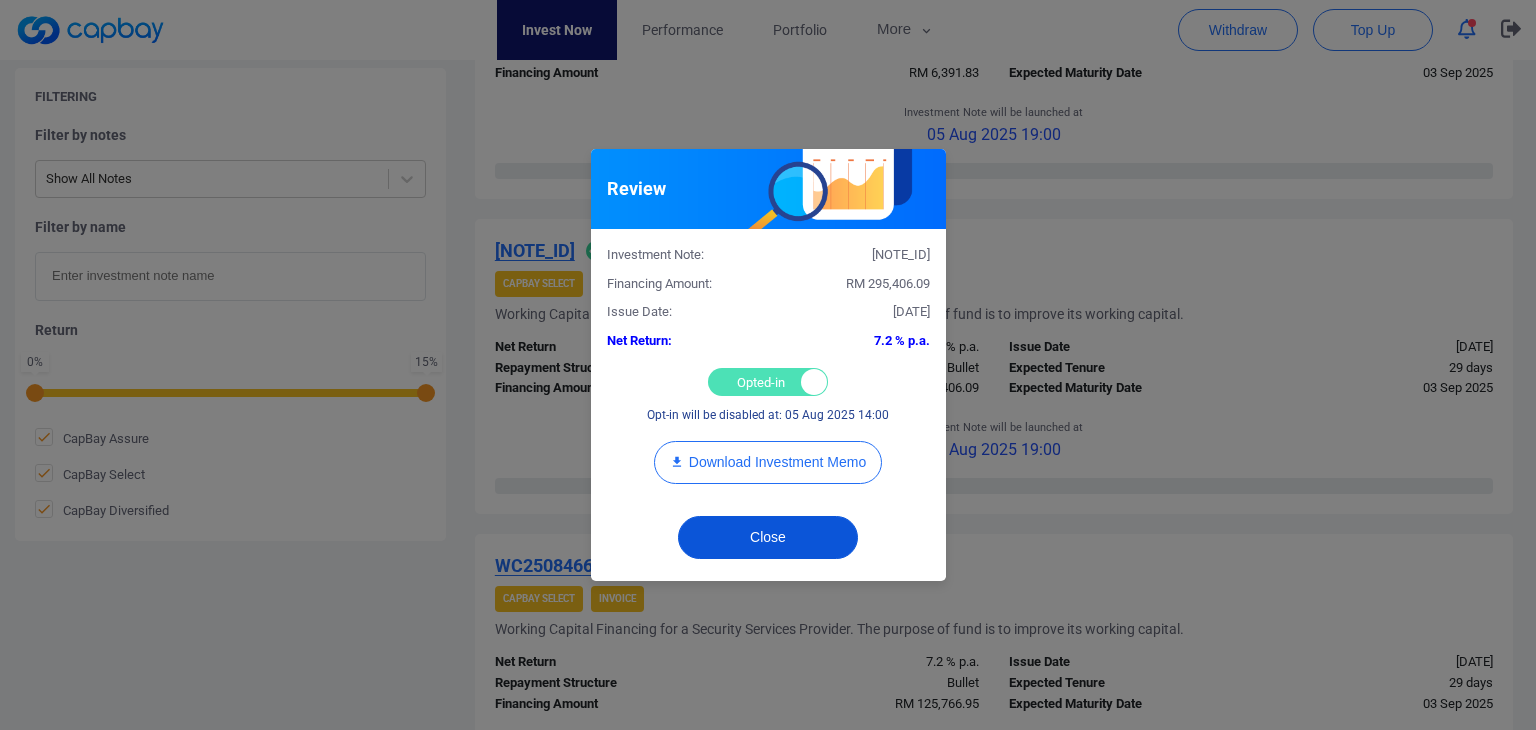 click on "Close" at bounding box center (768, 537) 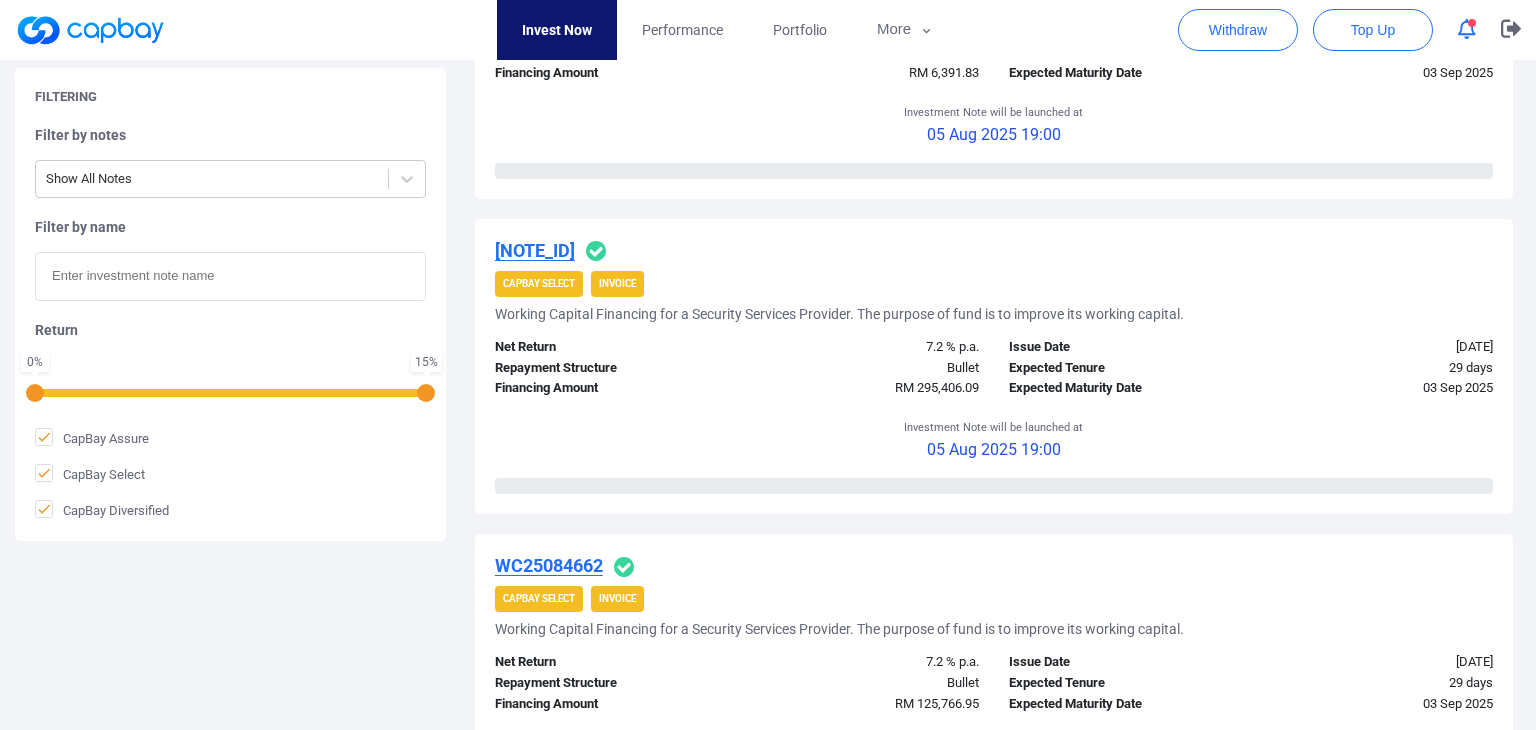 checkbox on "false" 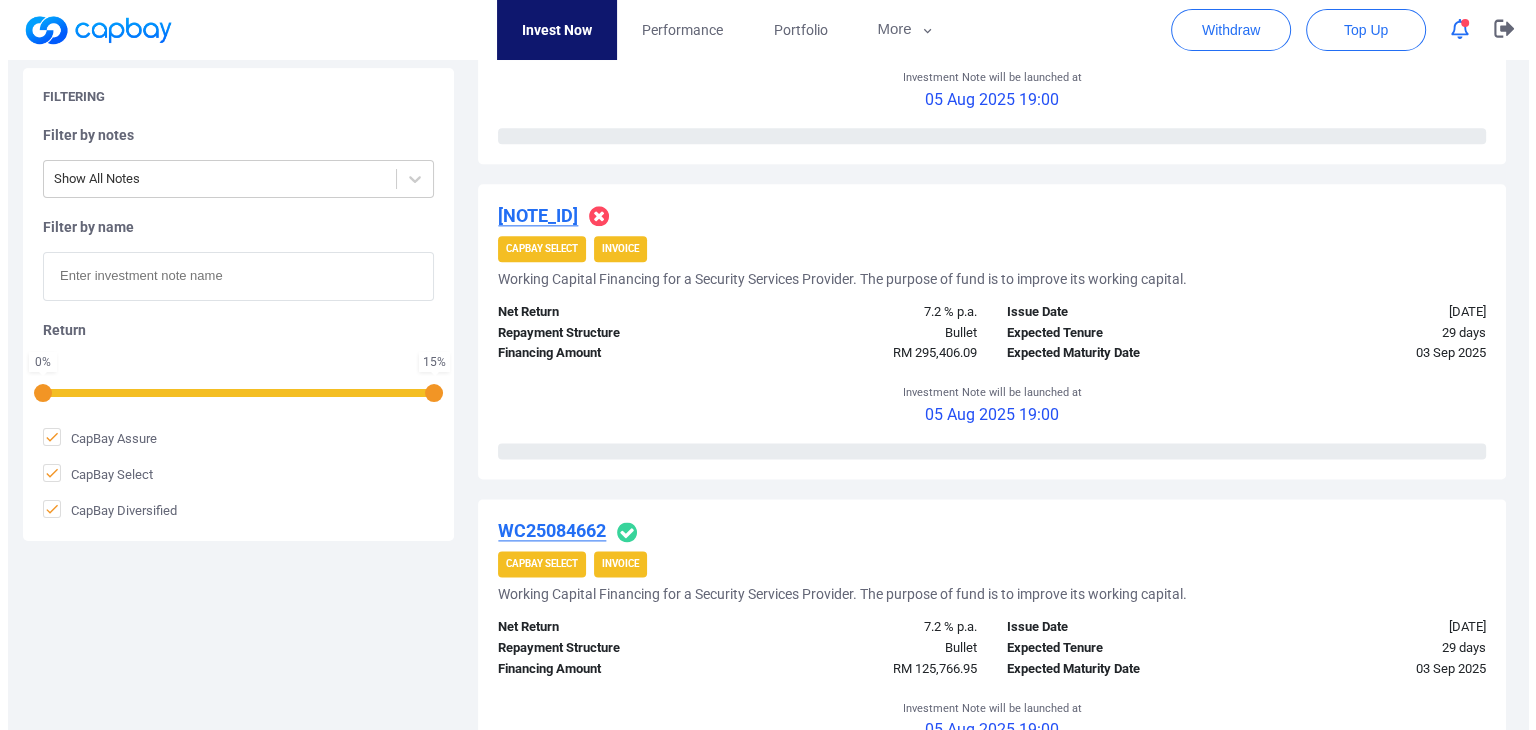 scroll, scrollTop: 2668, scrollLeft: 0, axis: vertical 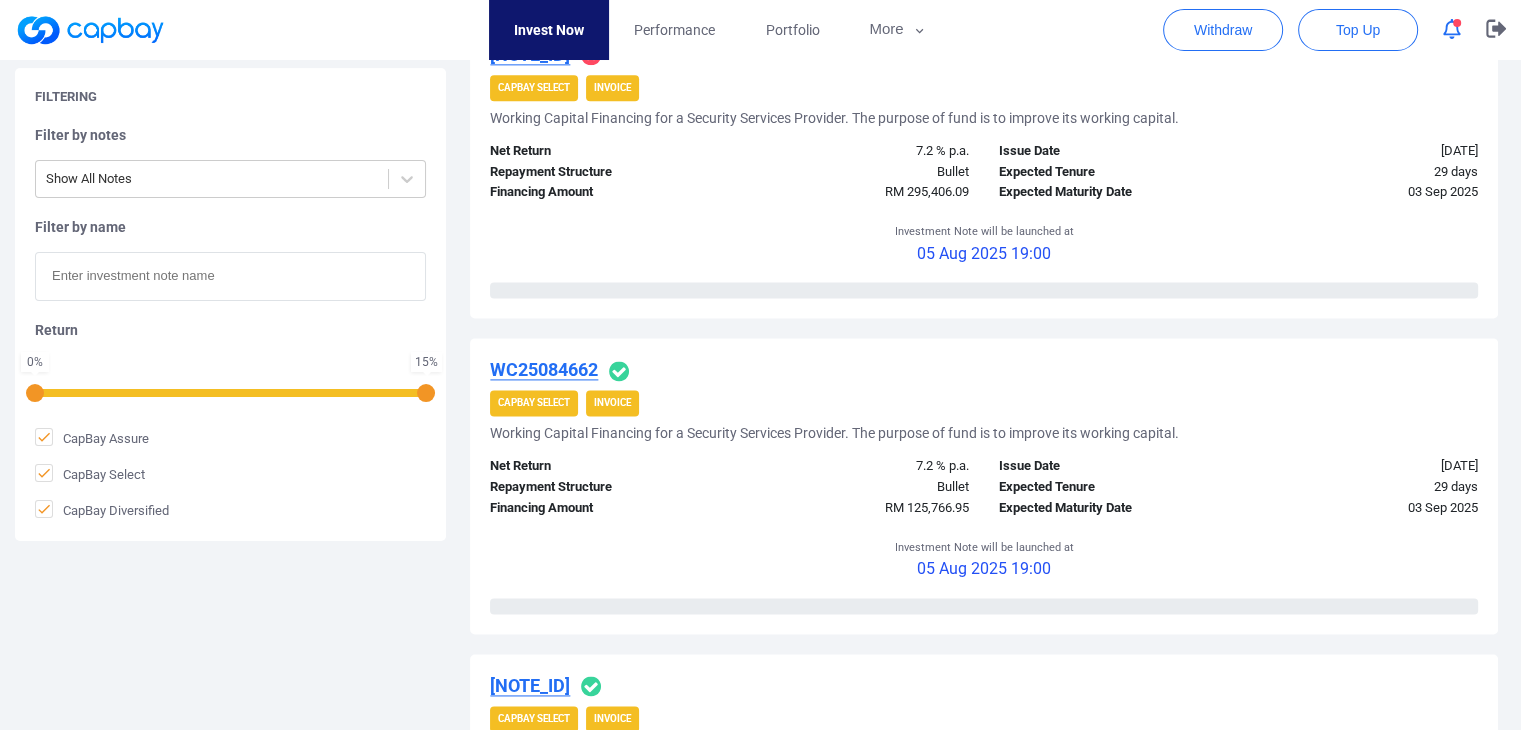 click on "WC25084662" at bounding box center (544, 369) 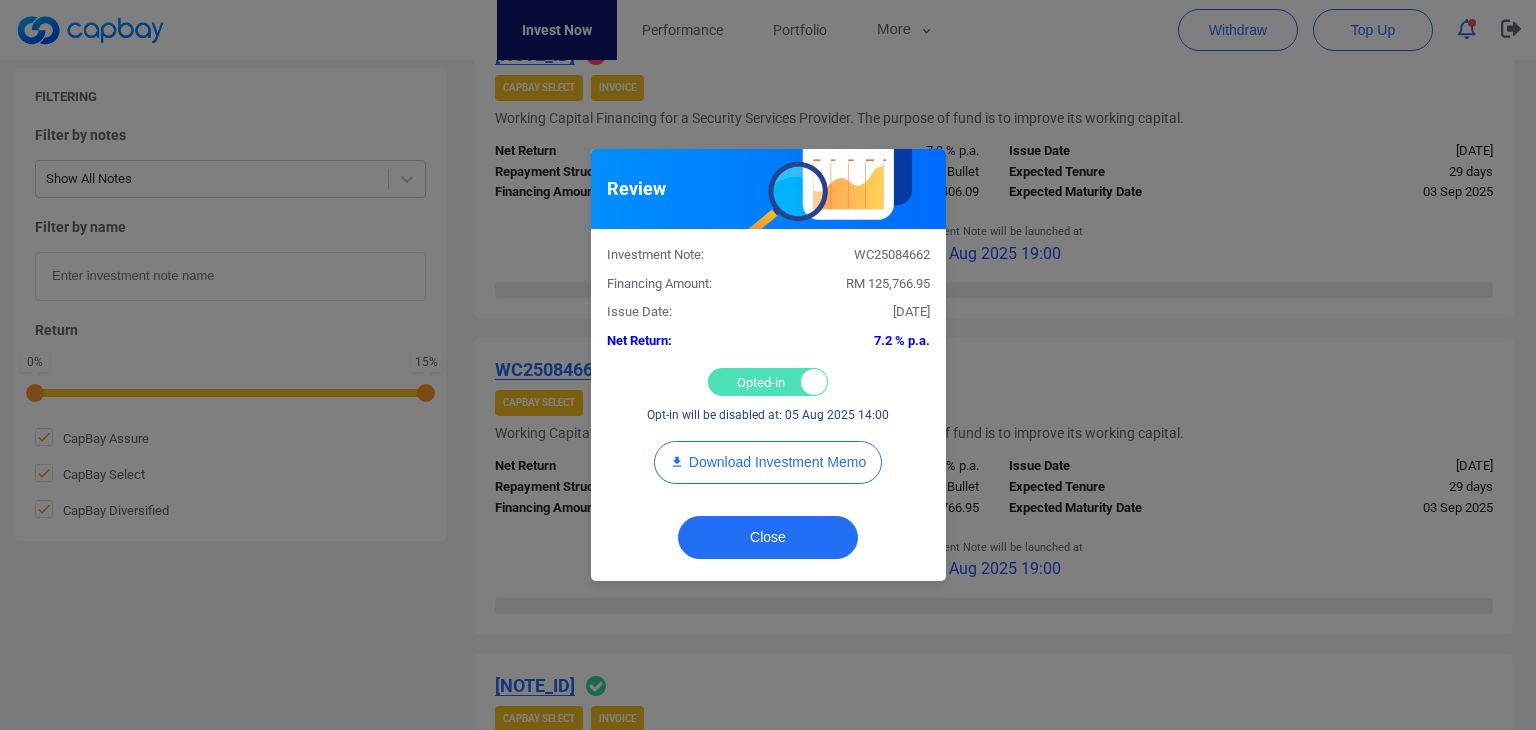 click on "Opted-in Opted-out" at bounding box center (768, 382) 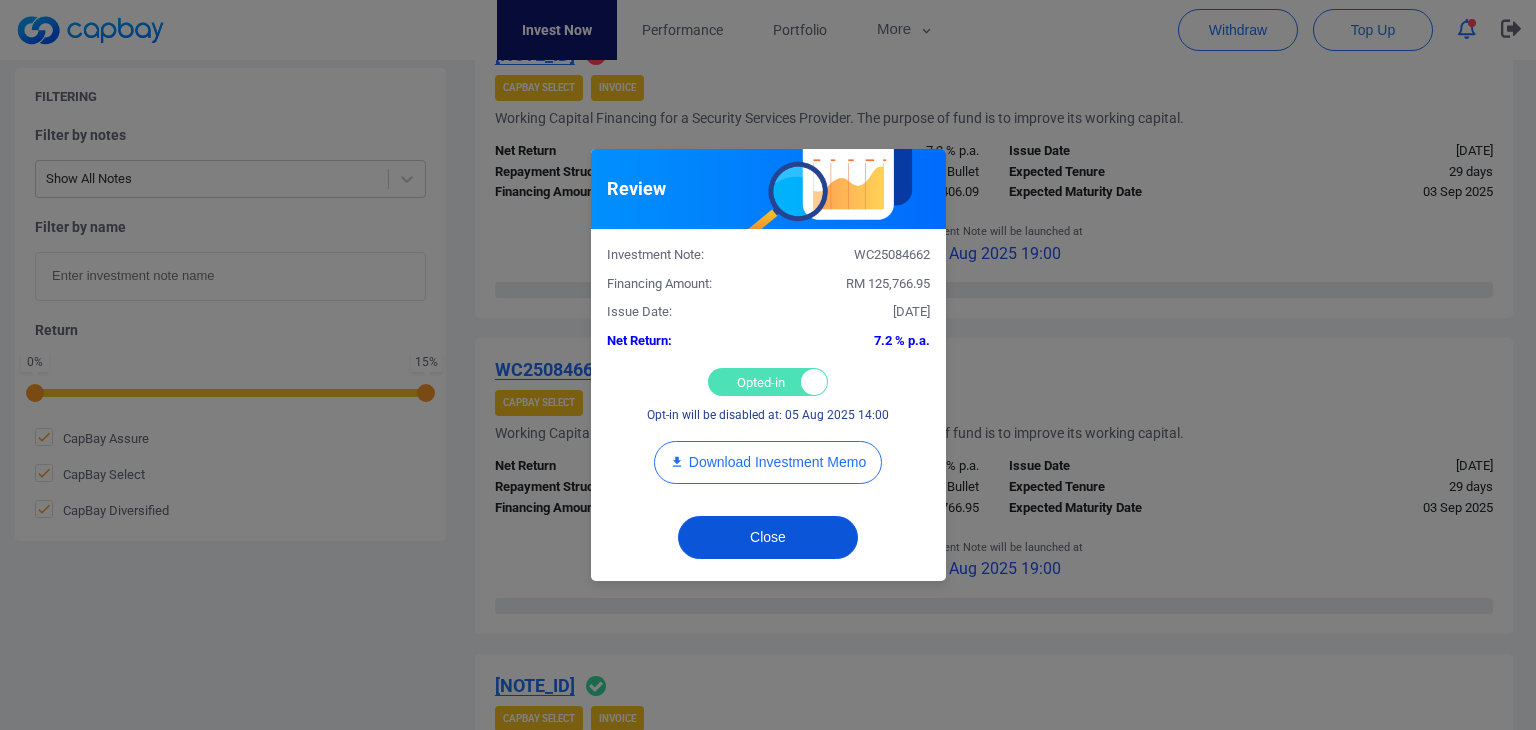 checkbox on "false" 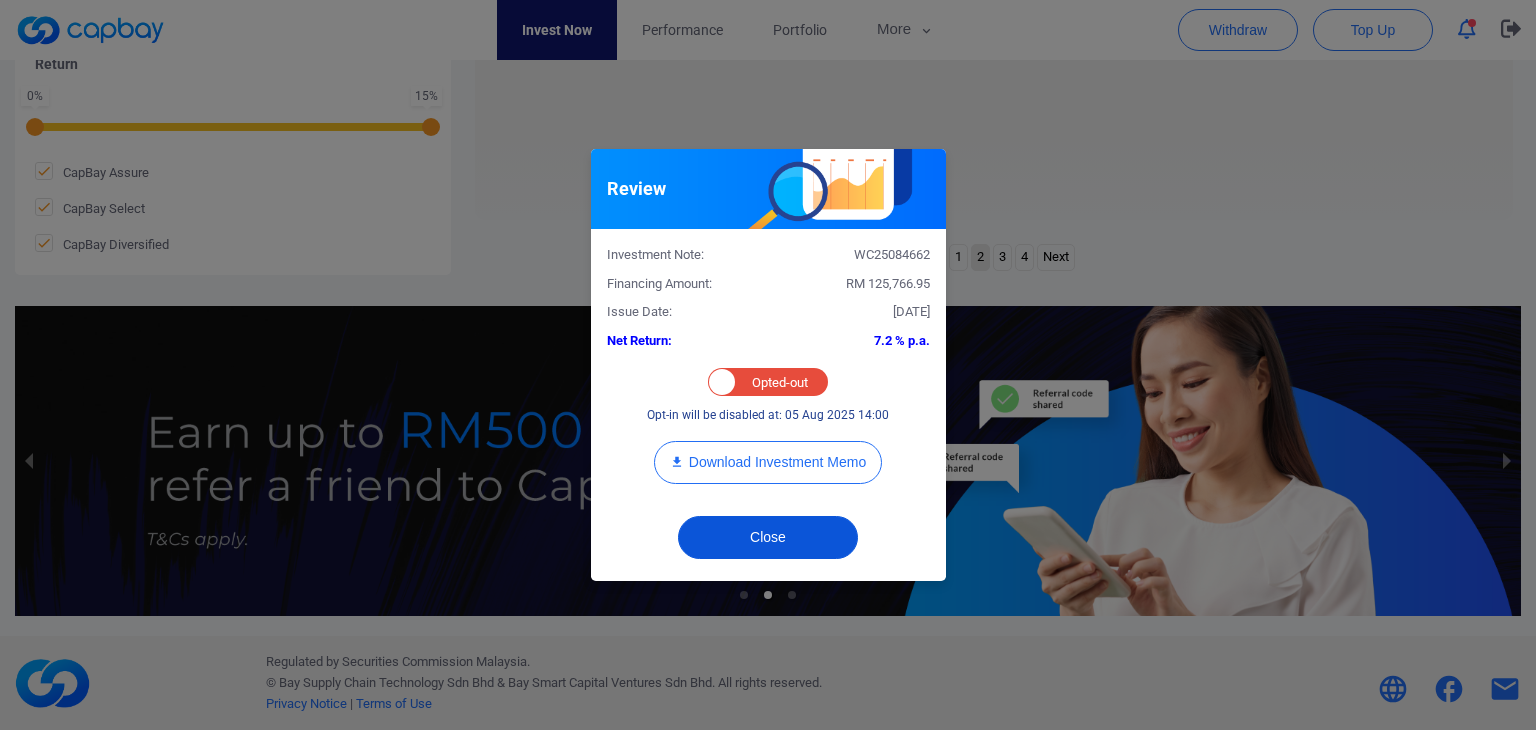 click on "Close" at bounding box center (768, 537) 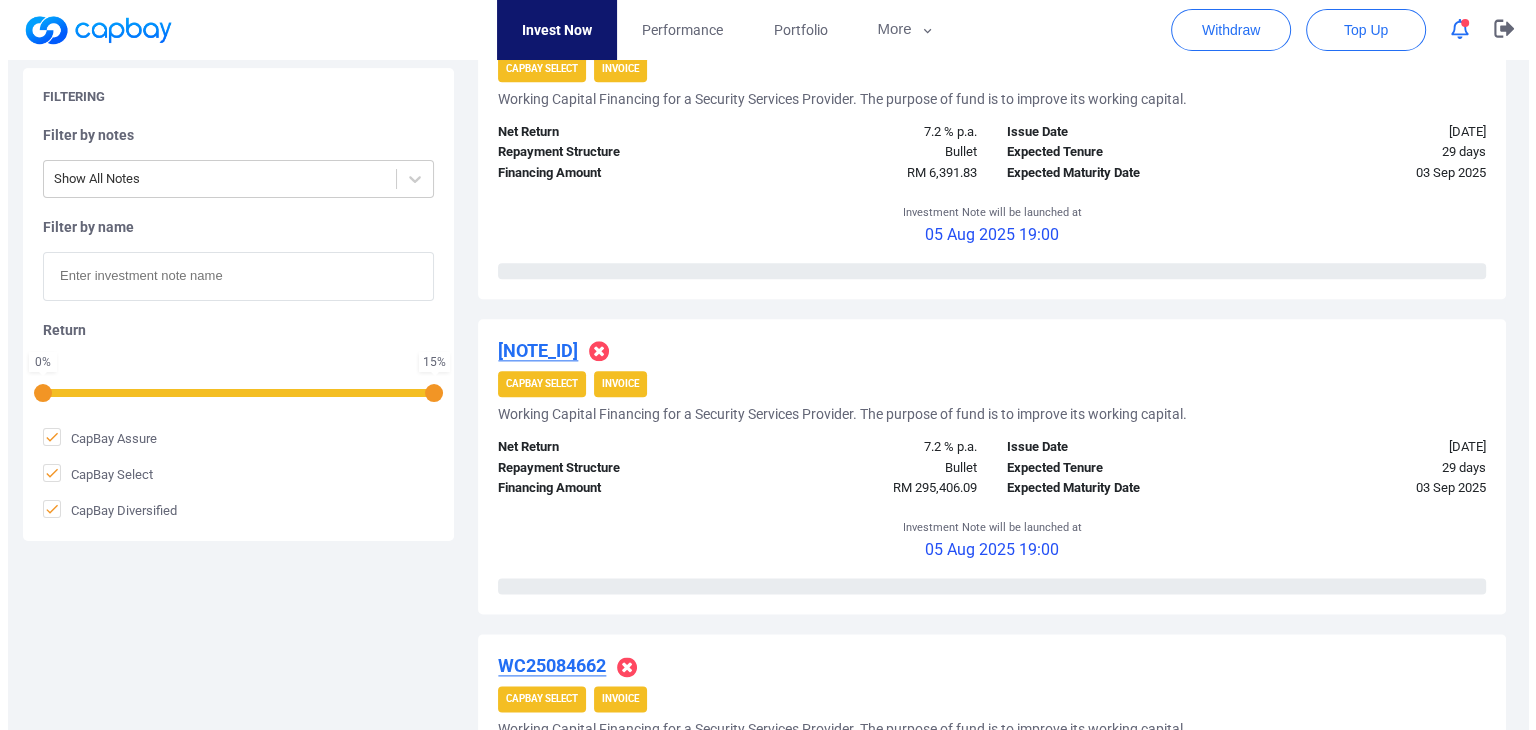 scroll, scrollTop: 2972, scrollLeft: 0, axis: vertical 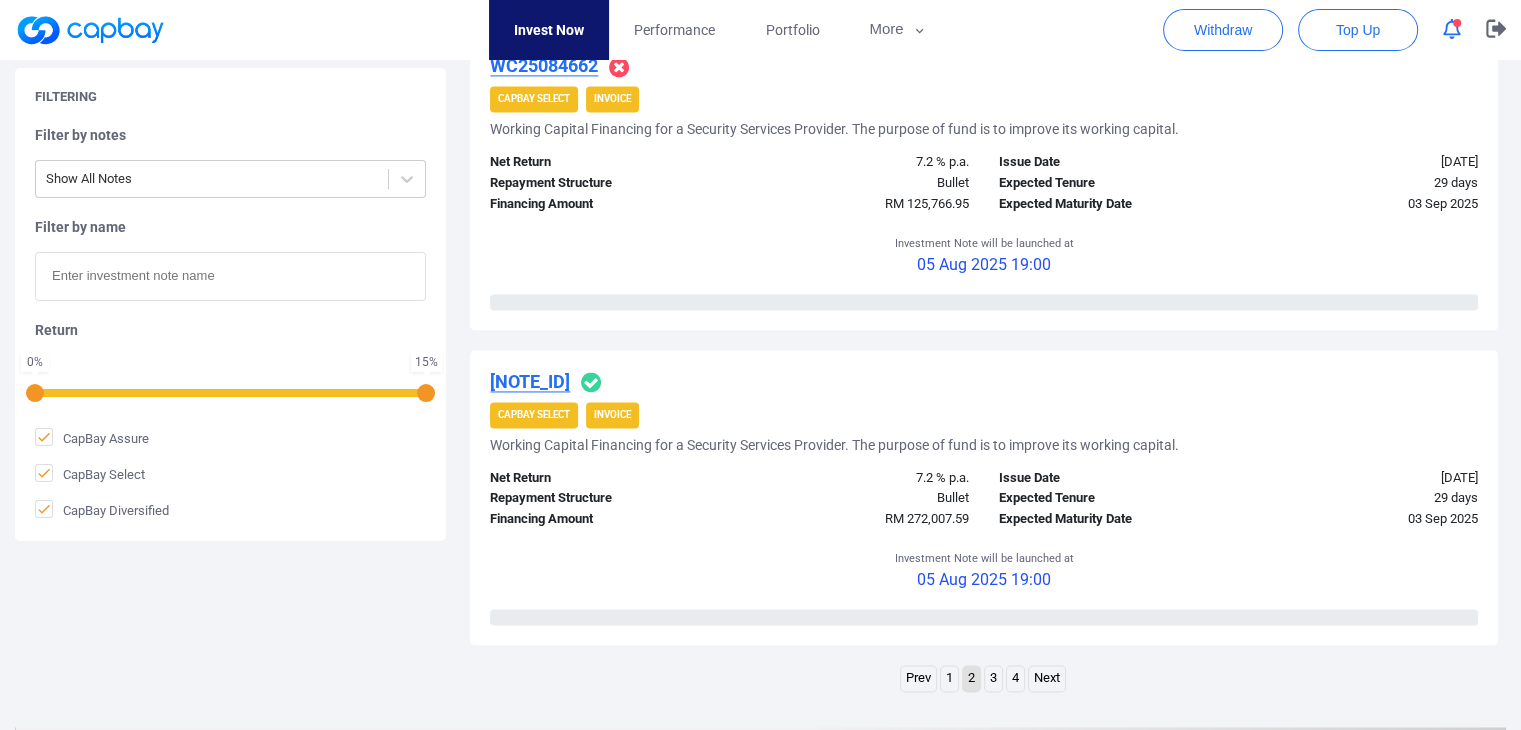 click on "[NOTE_ID]" at bounding box center (530, 381) 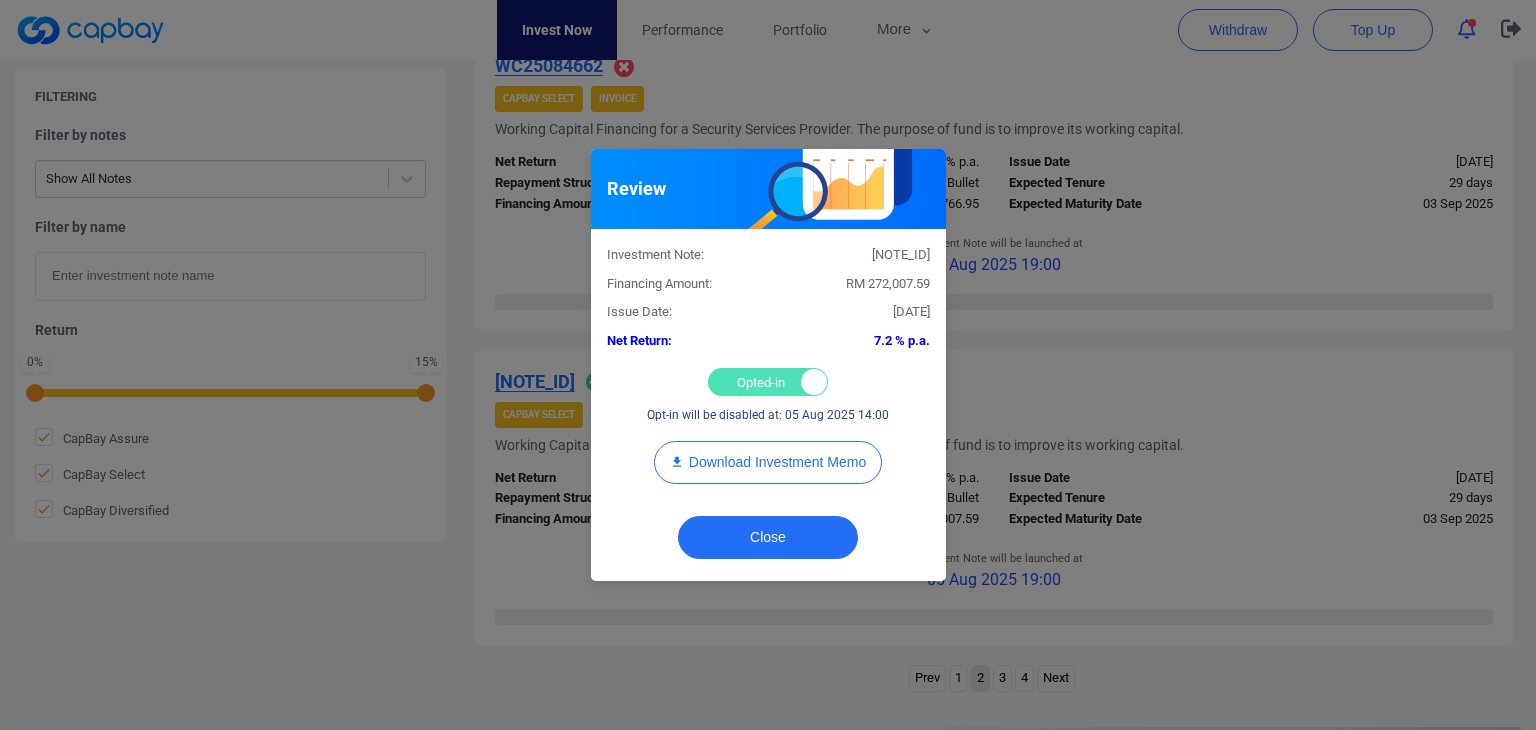 click on "Opted-in Opted-out" at bounding box center (768, 382) 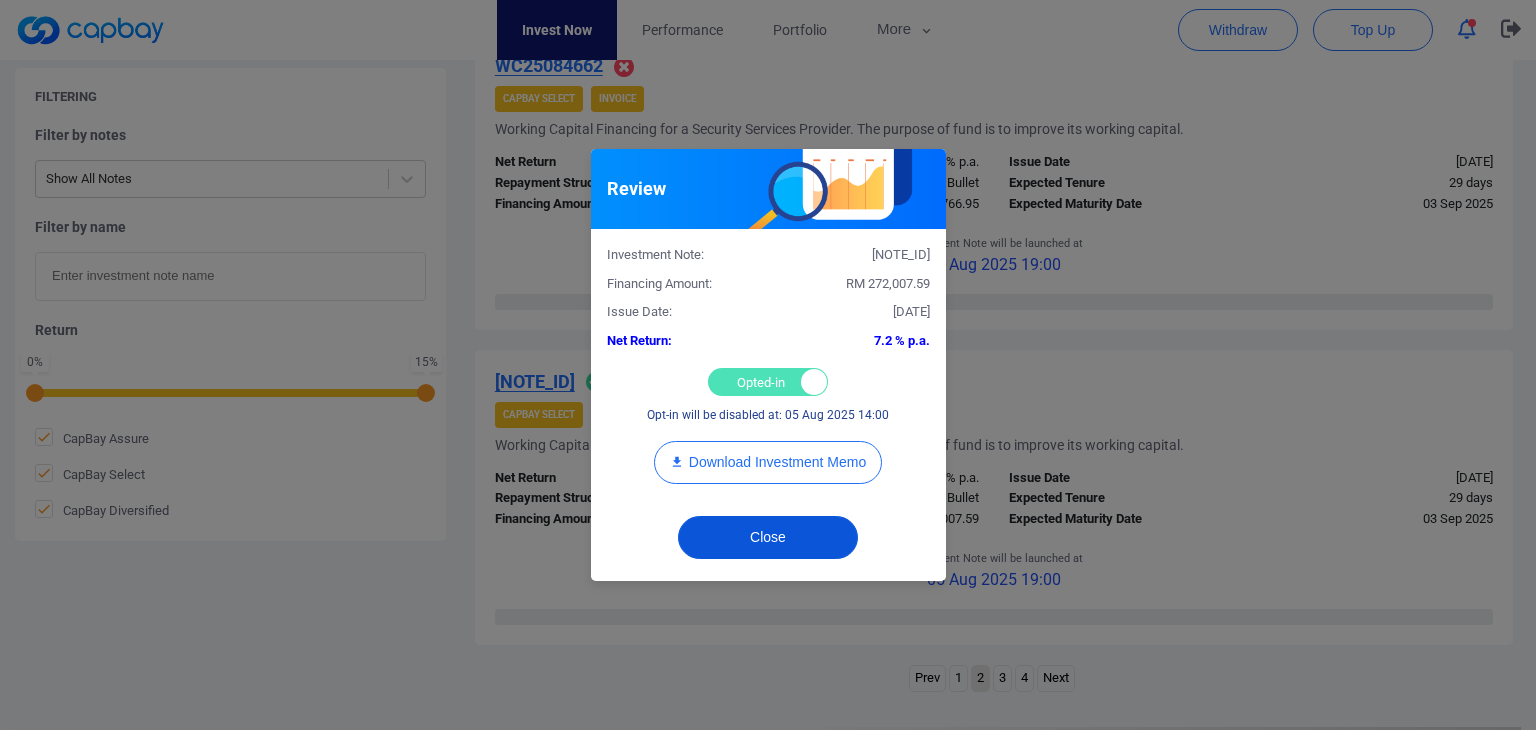 checkbox on "false" 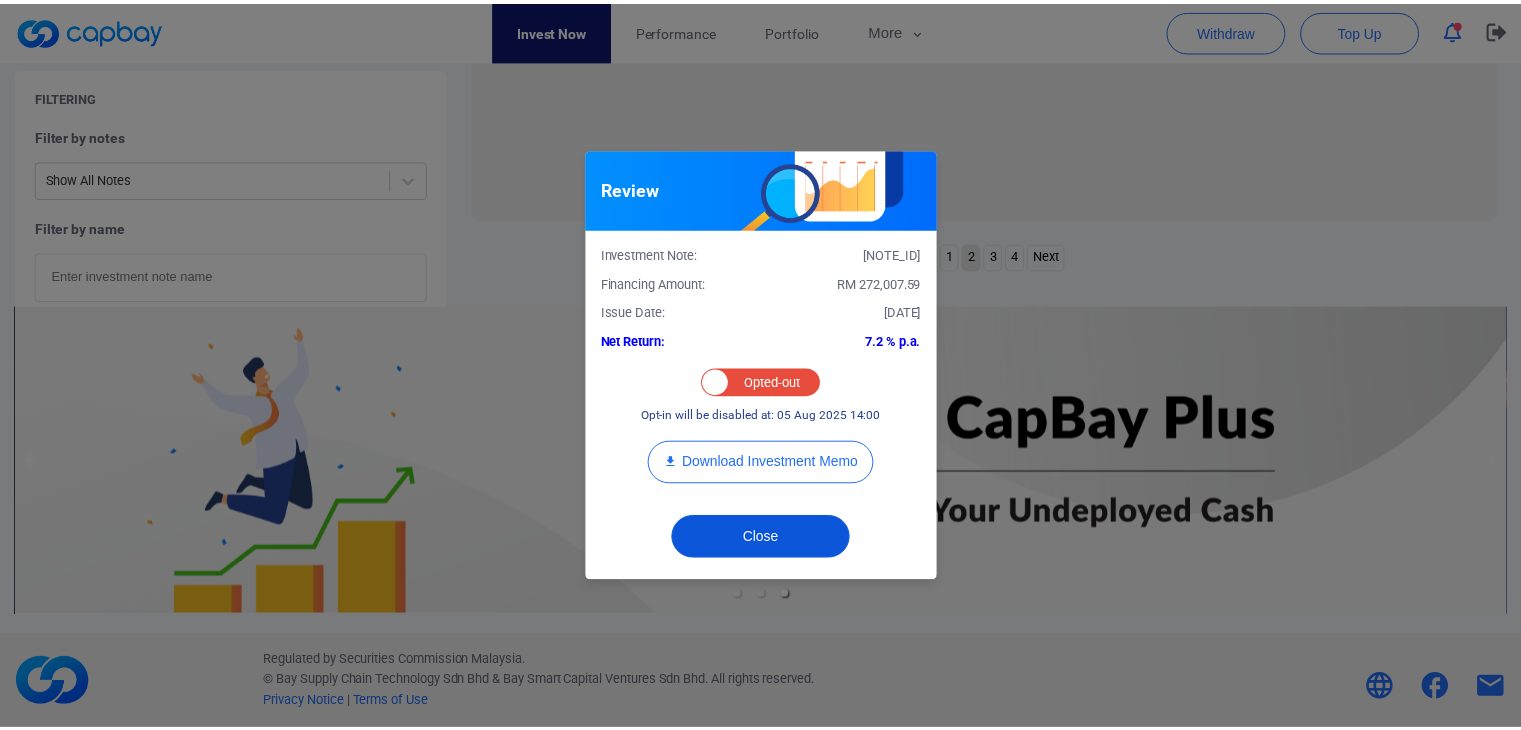 scroll, scrollTop: 551, scrollLeft: 0, axis: vertical 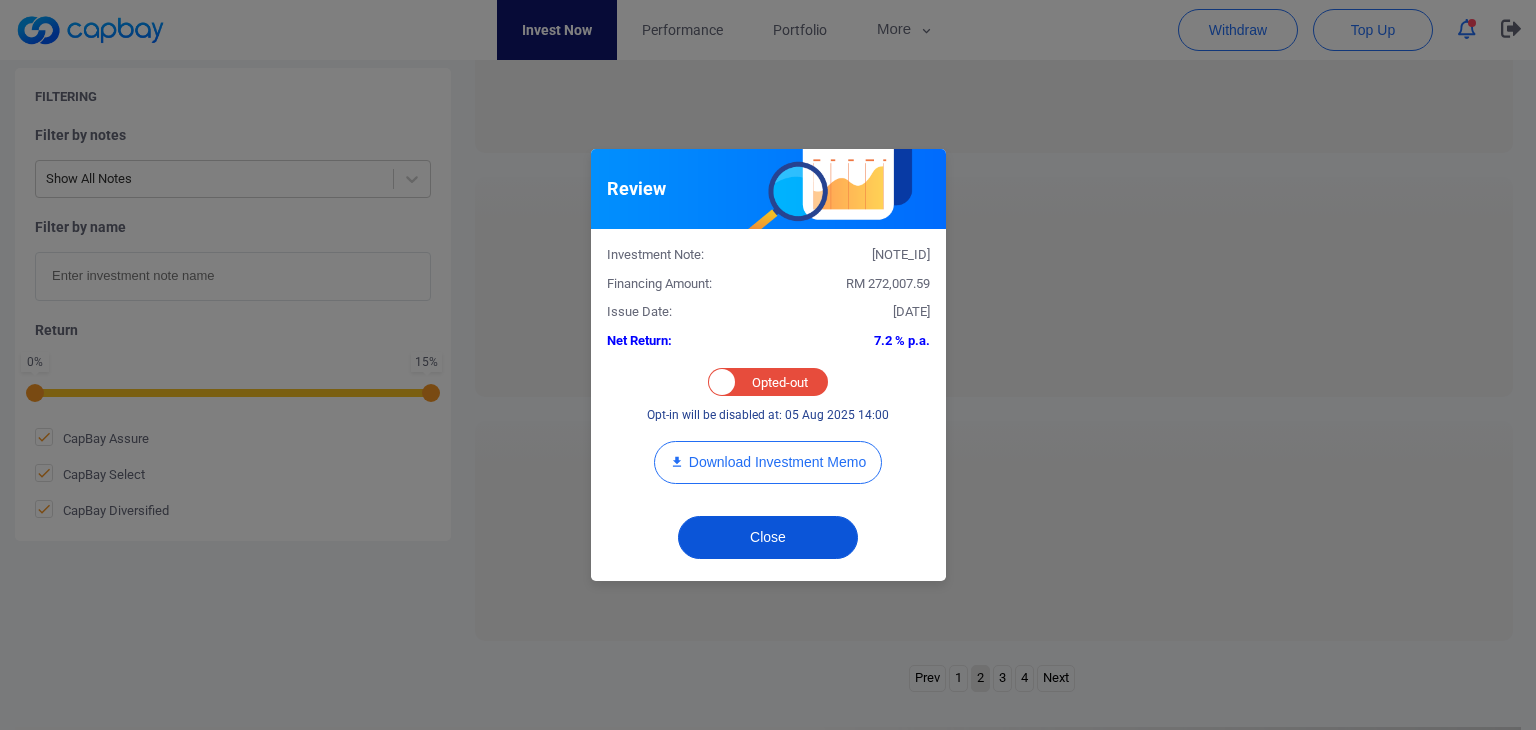 click on "Close" at bounding box center [768, 537] 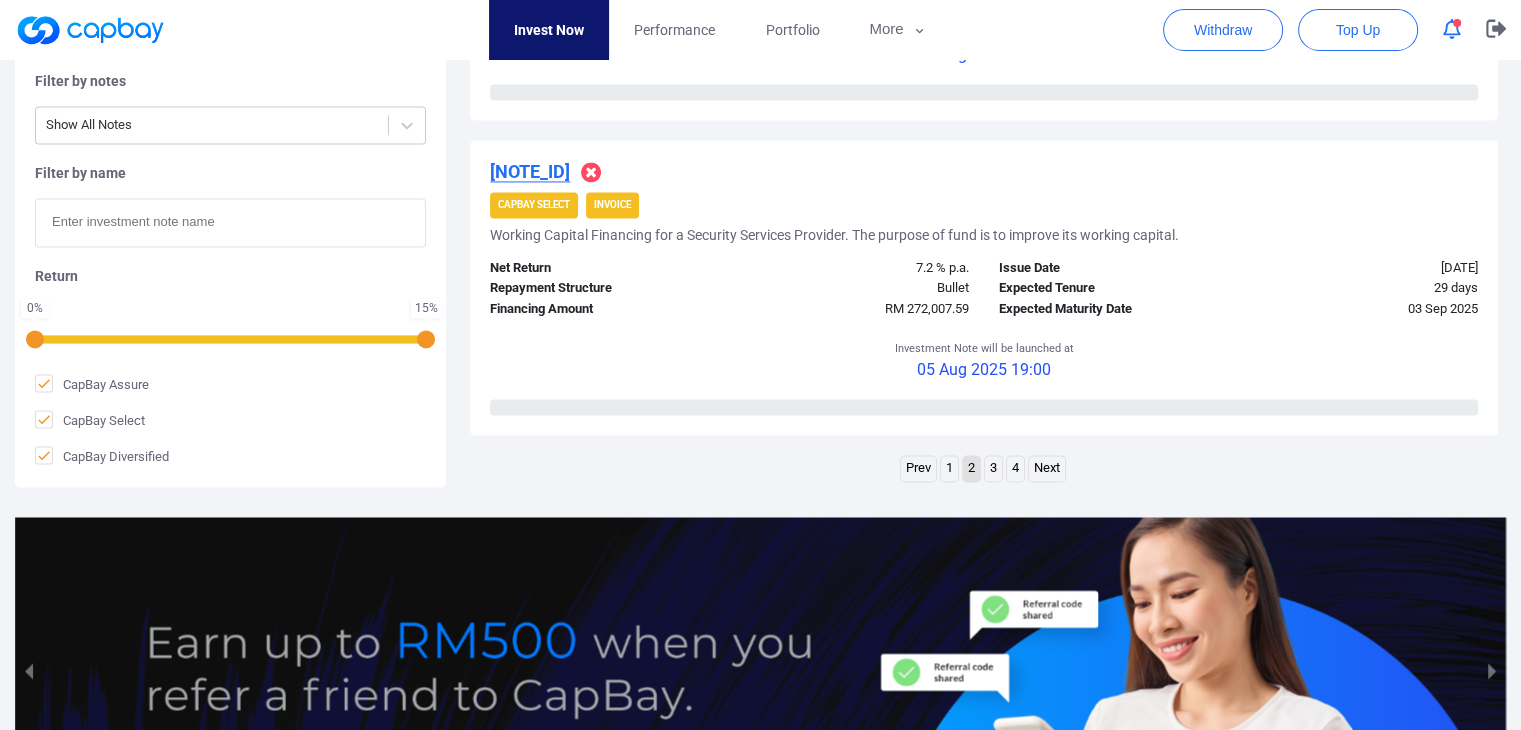 scroll, scrollTop: 3200, scrollLeft: 0, axis: vertical 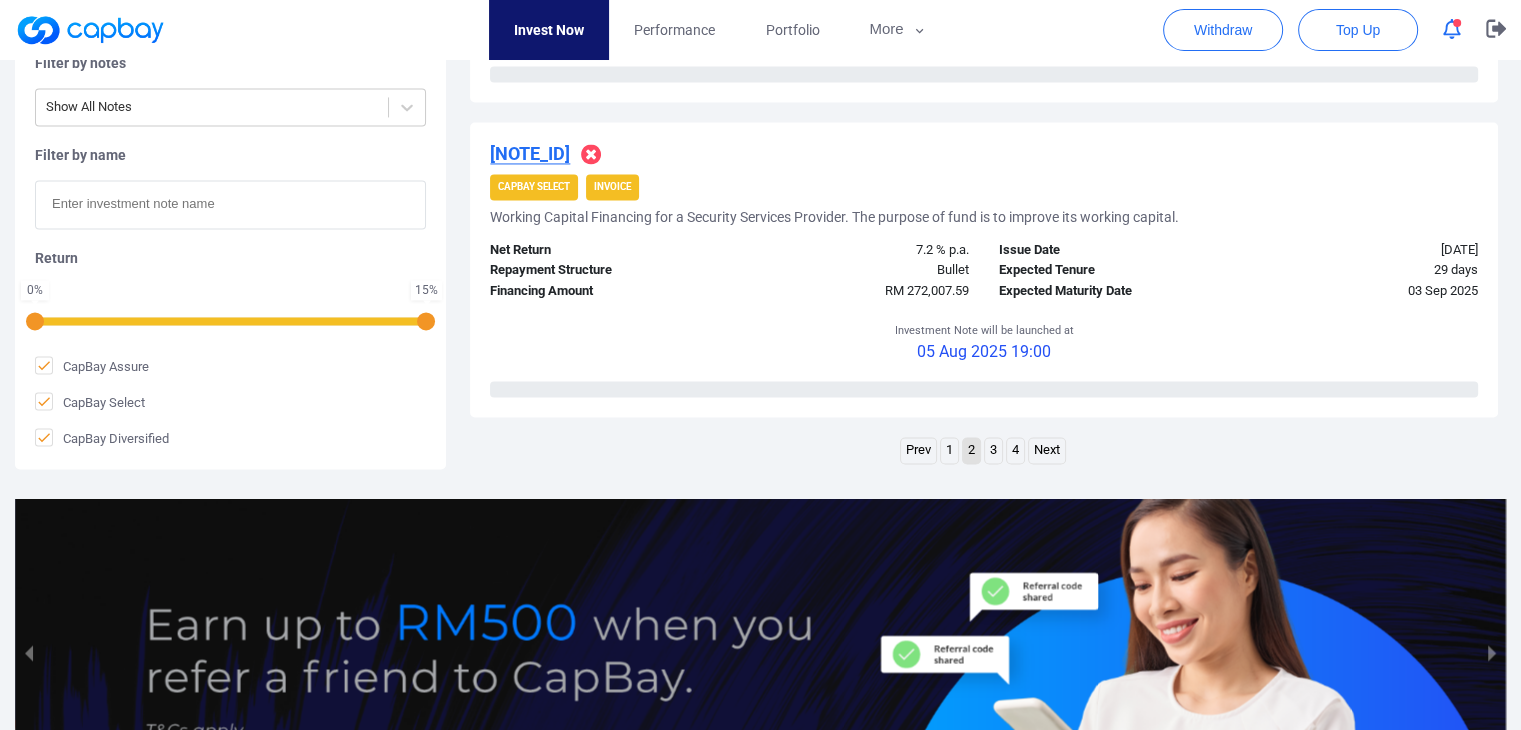 click on "Next" at bounding box center (1047, 450) 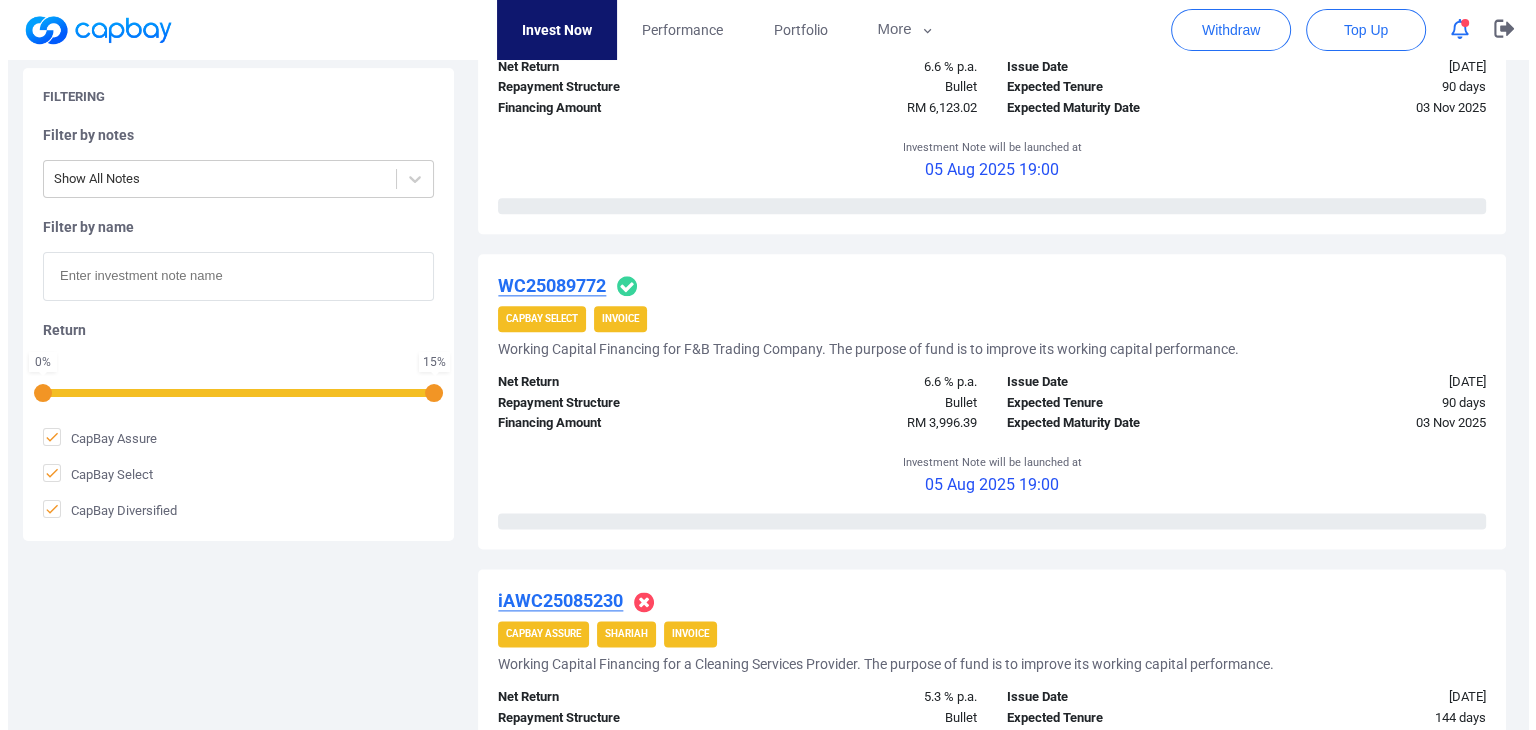 scroll, scrollTop: 2137, scrollLeft: 0, axis: vertical 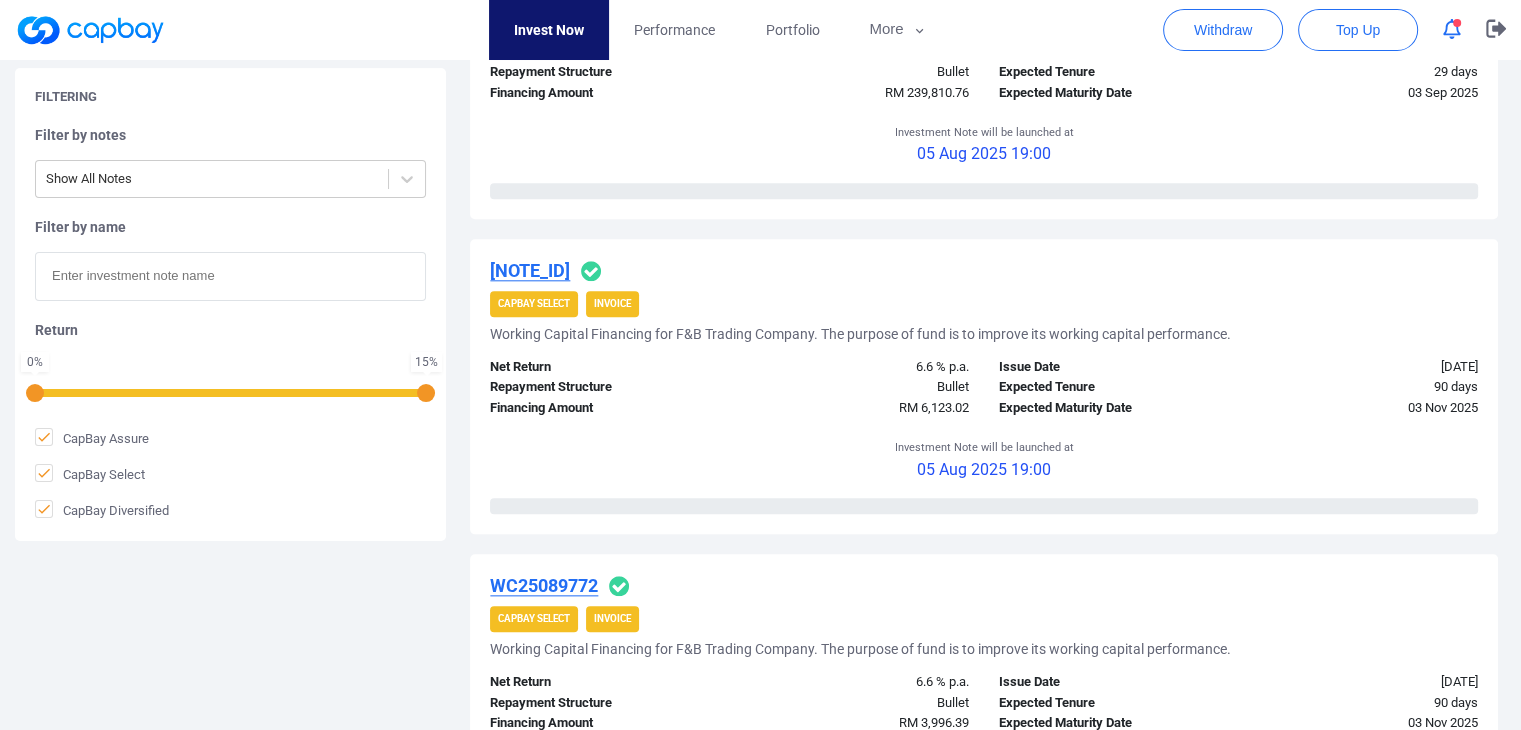 click on "[NOTE_ID]" at bounding box center (530, 270) 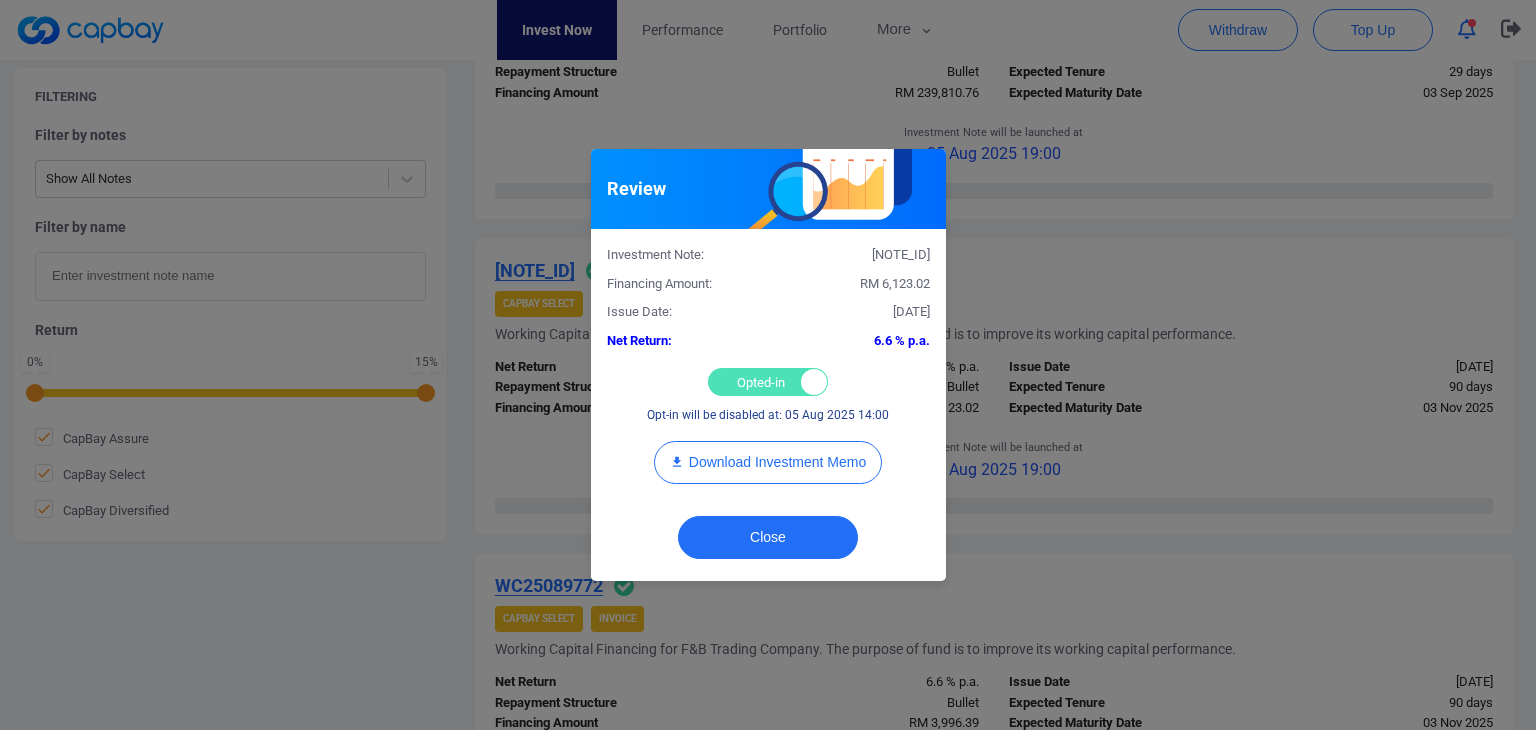 click on "Opted-in Opted-out" at bounding box center (768, 382) 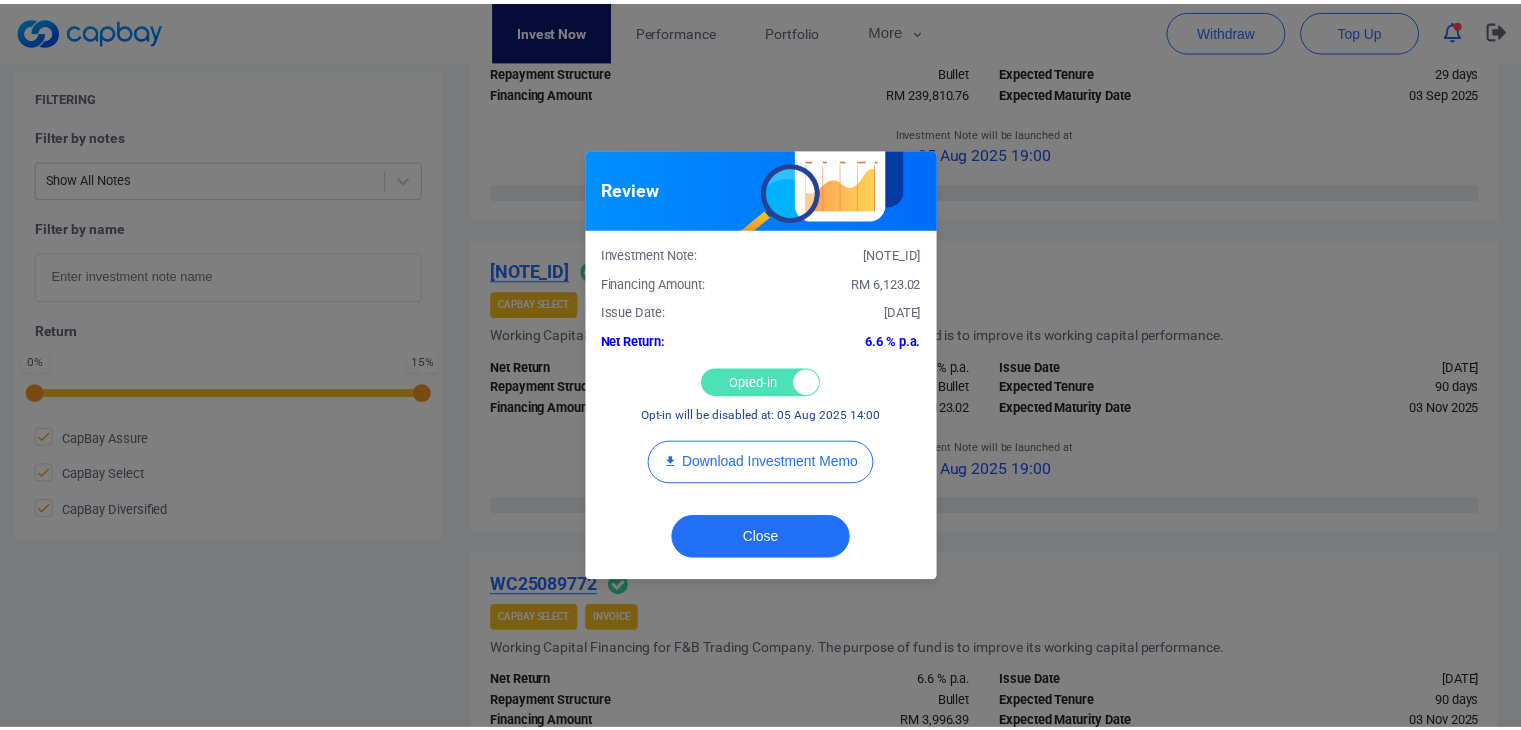 scroll, scrollTop: 972, scrollLeft: 0, axis: vertical 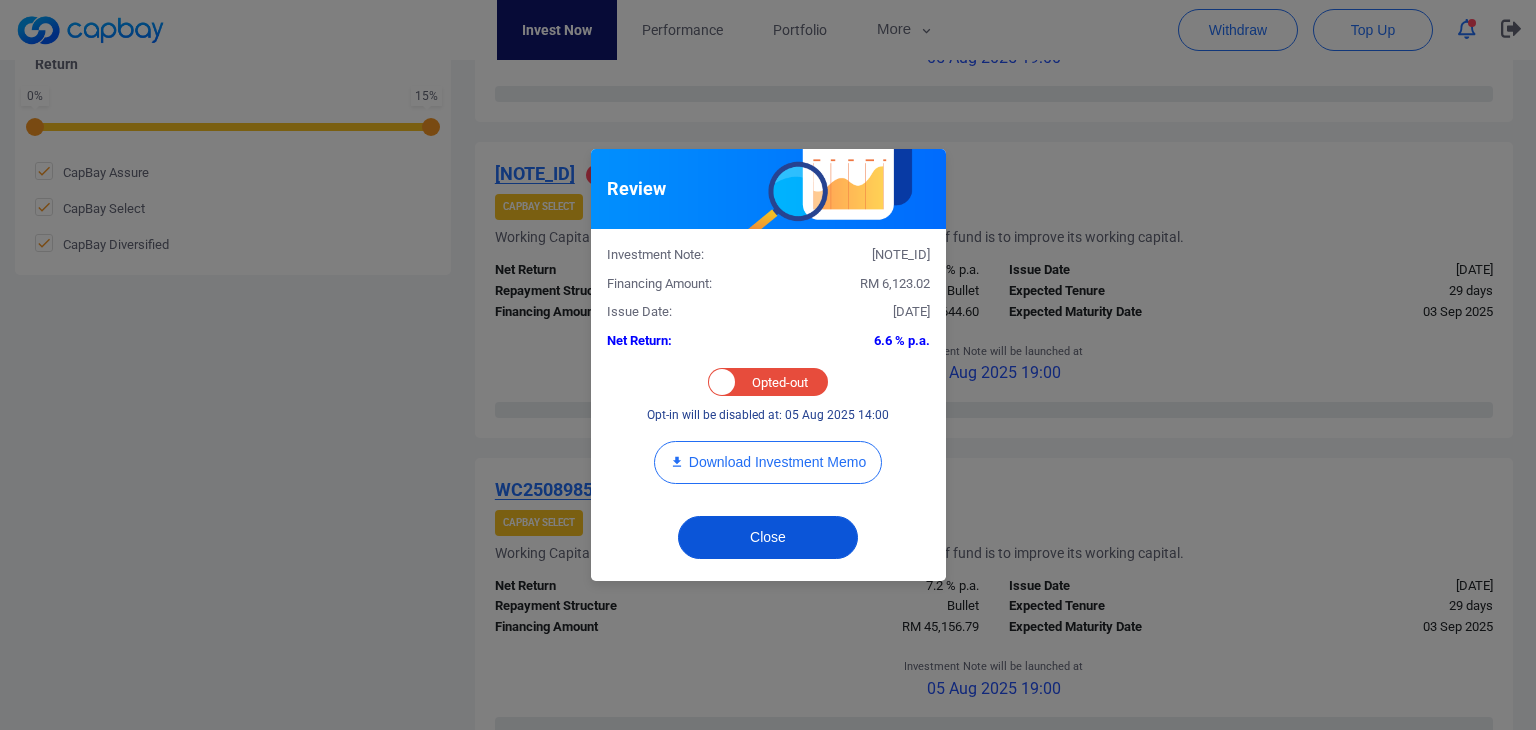 click on "Close" at bounding box center [768, 537] 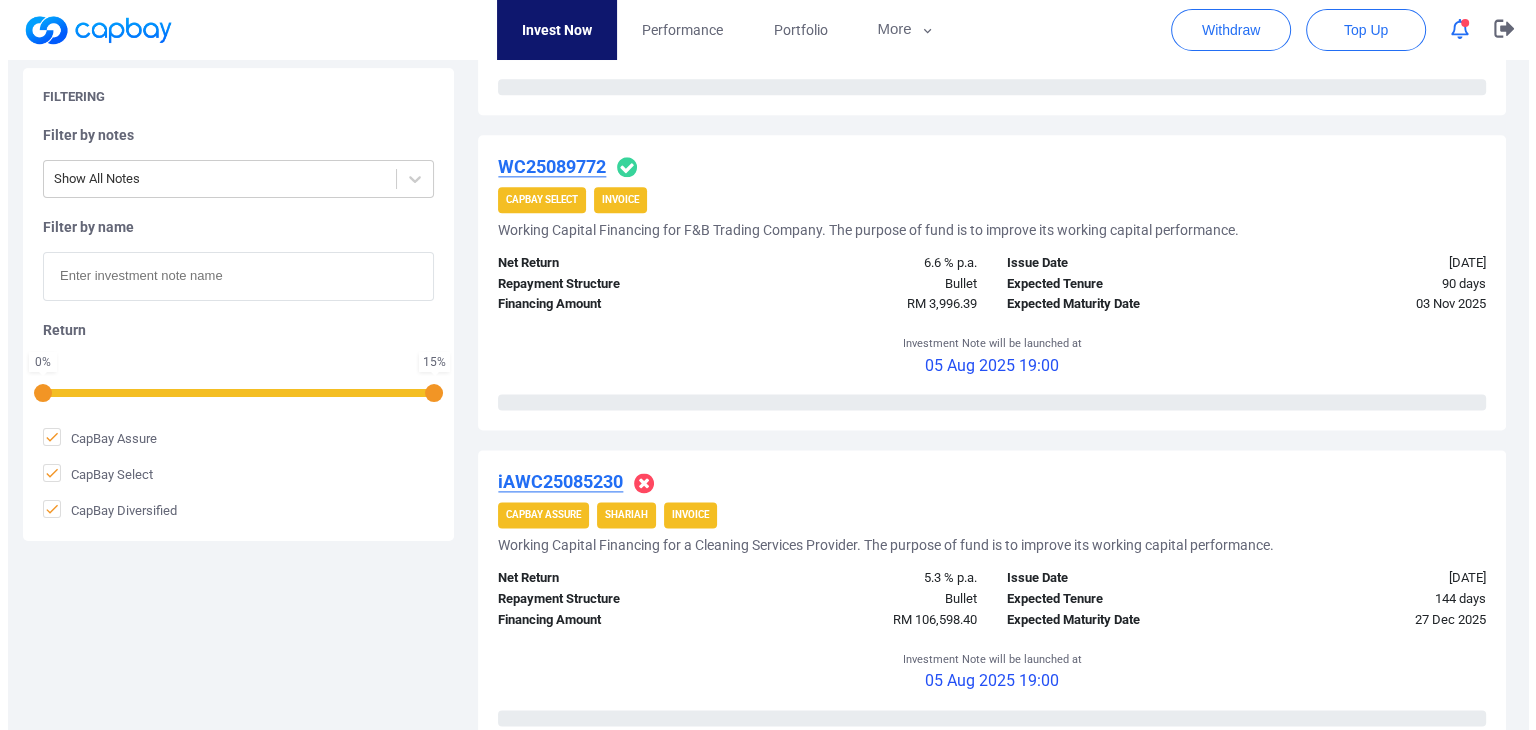 scroll, scrollTop: 2572, scrollLeft: 0, axis: vertical 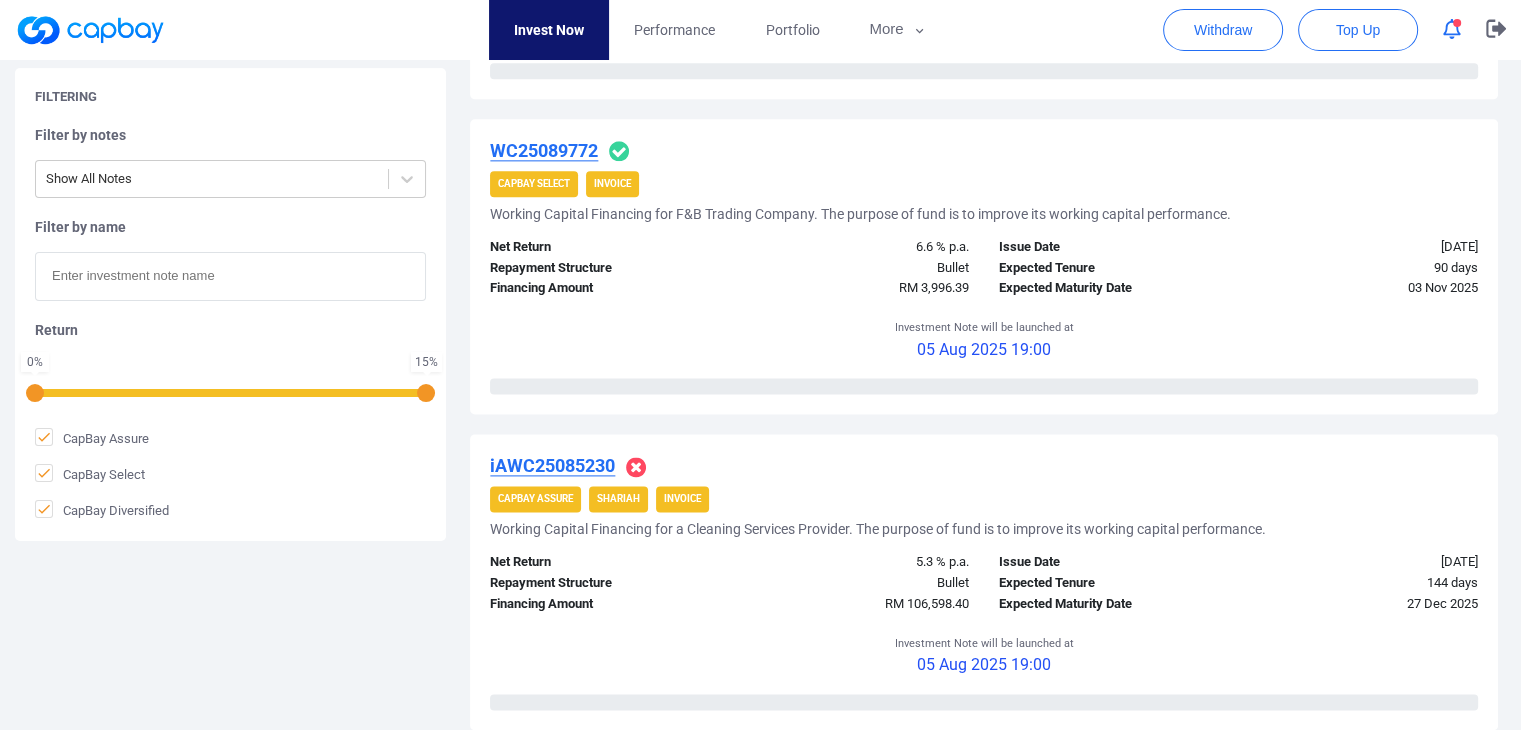 click on "WC25089772" at bounding box center [544, 150] 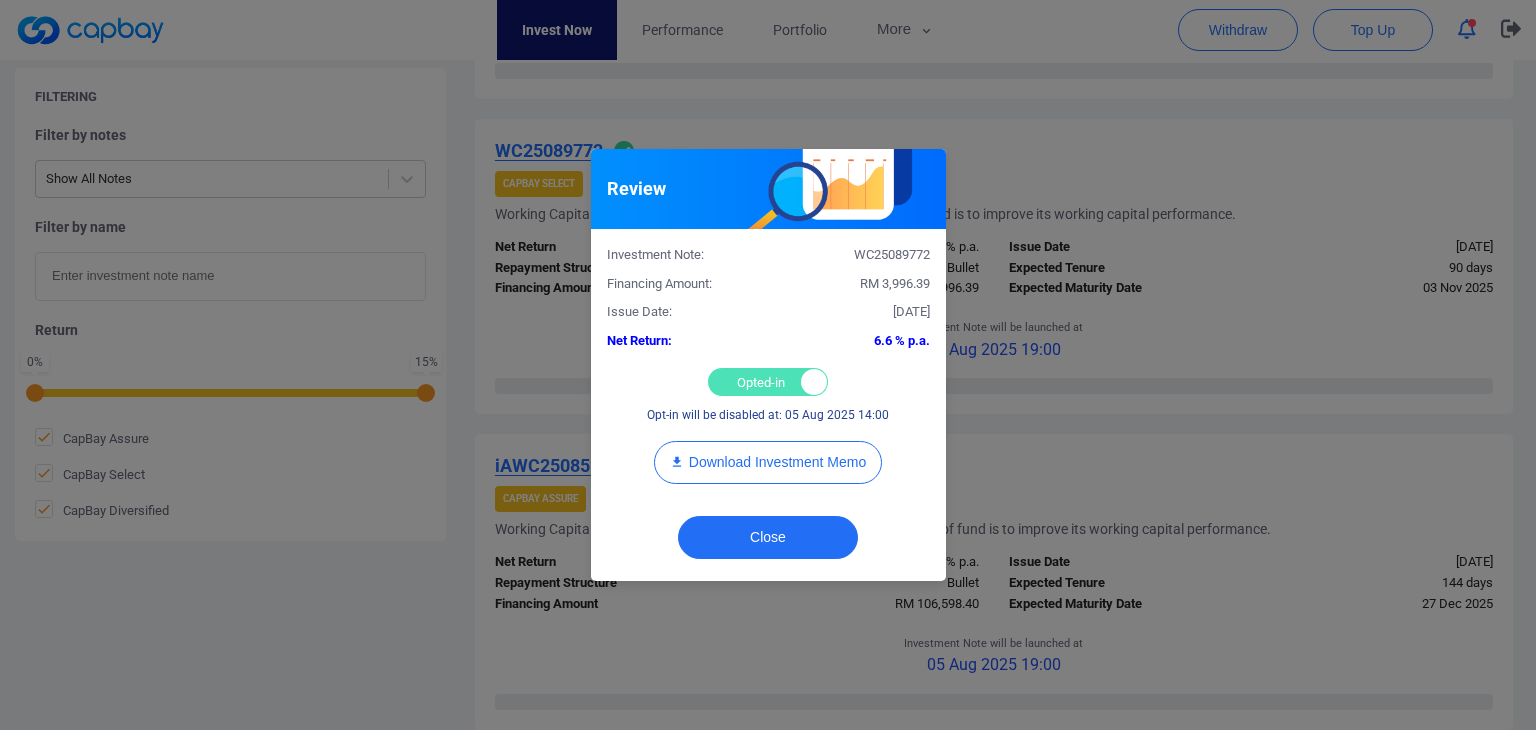 click on "Opted-in Opted-out" at bounding box center (768, 382) 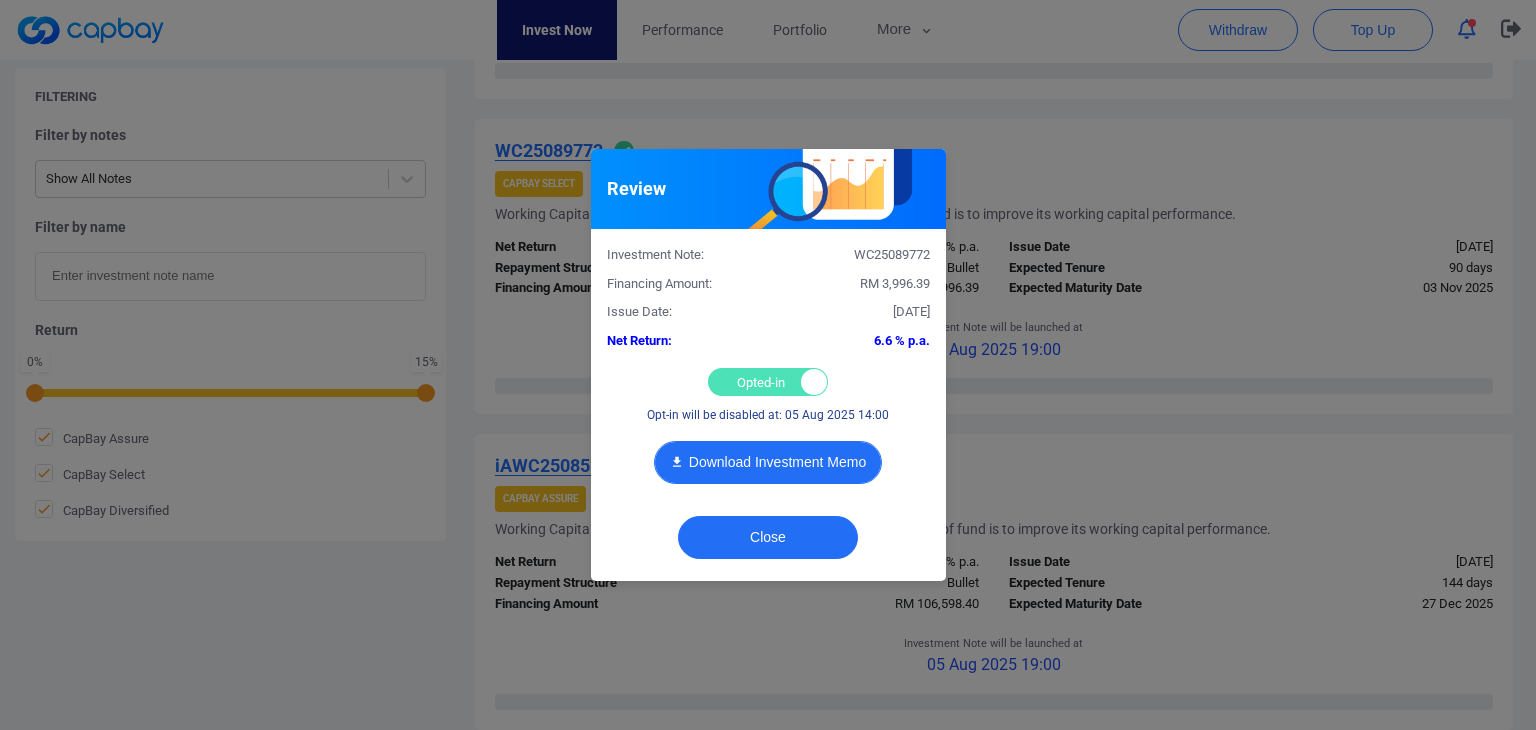 checkbox on "false" 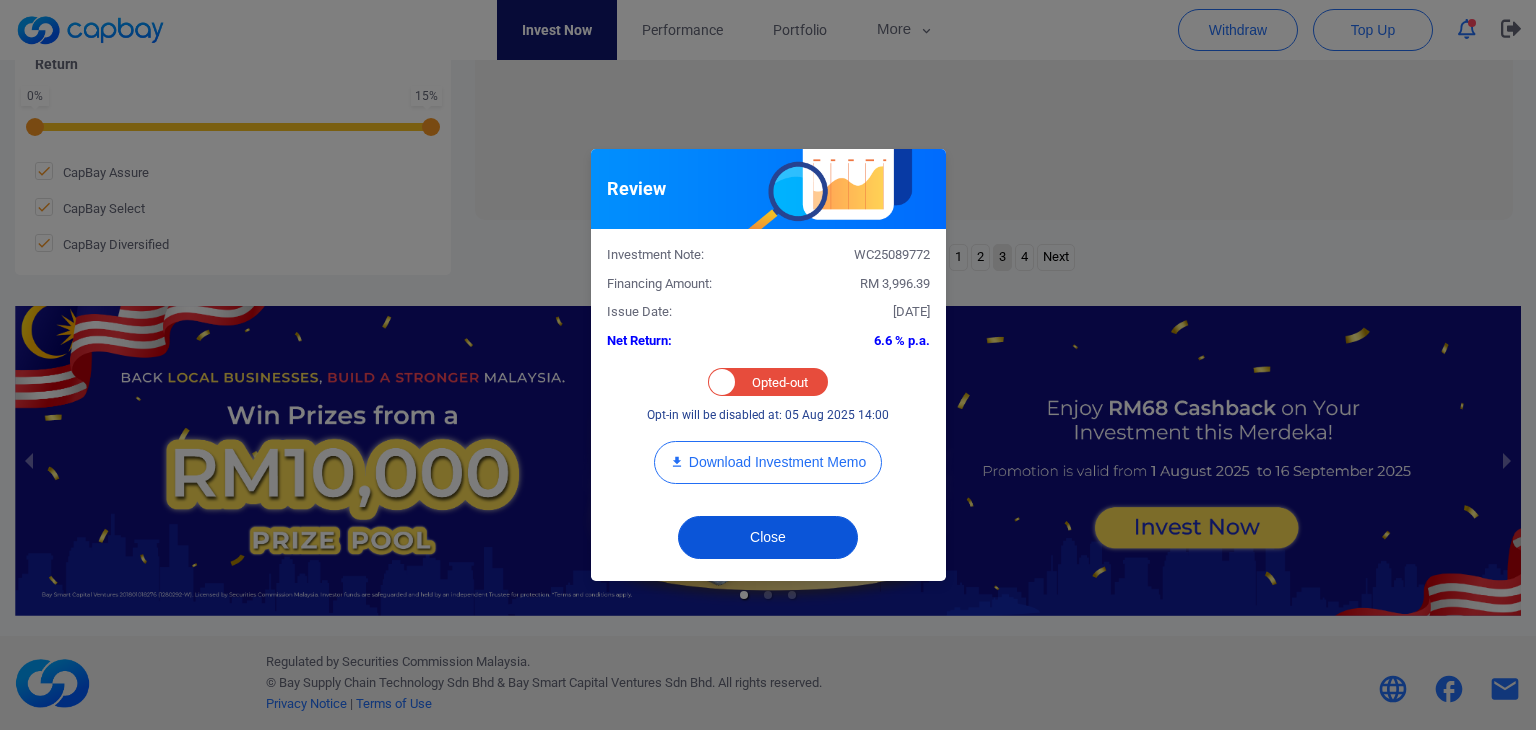 click on "Close" at bounding box center [768, 537] 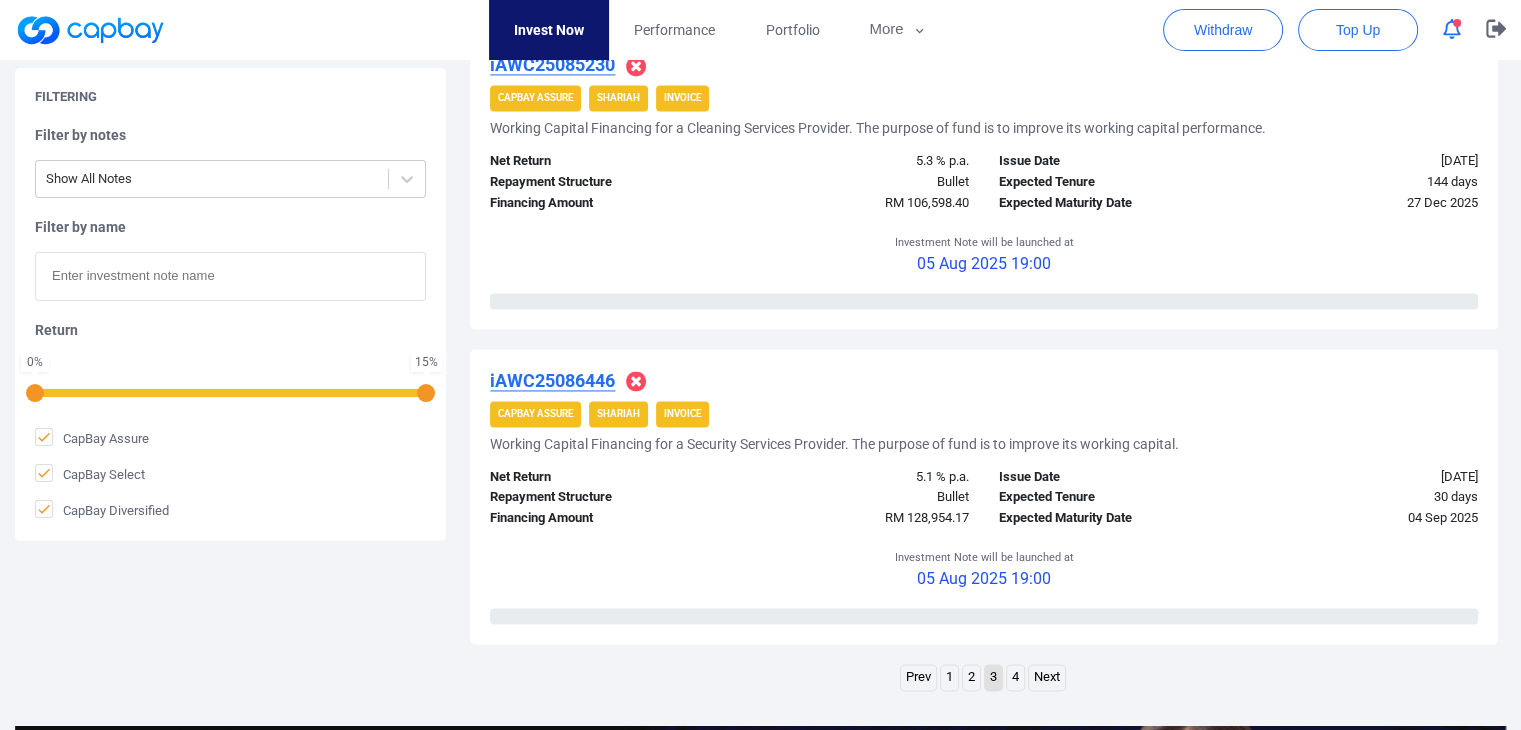 scroll, scrollTop: 3190, scrollLeft: 0, axis: vertical 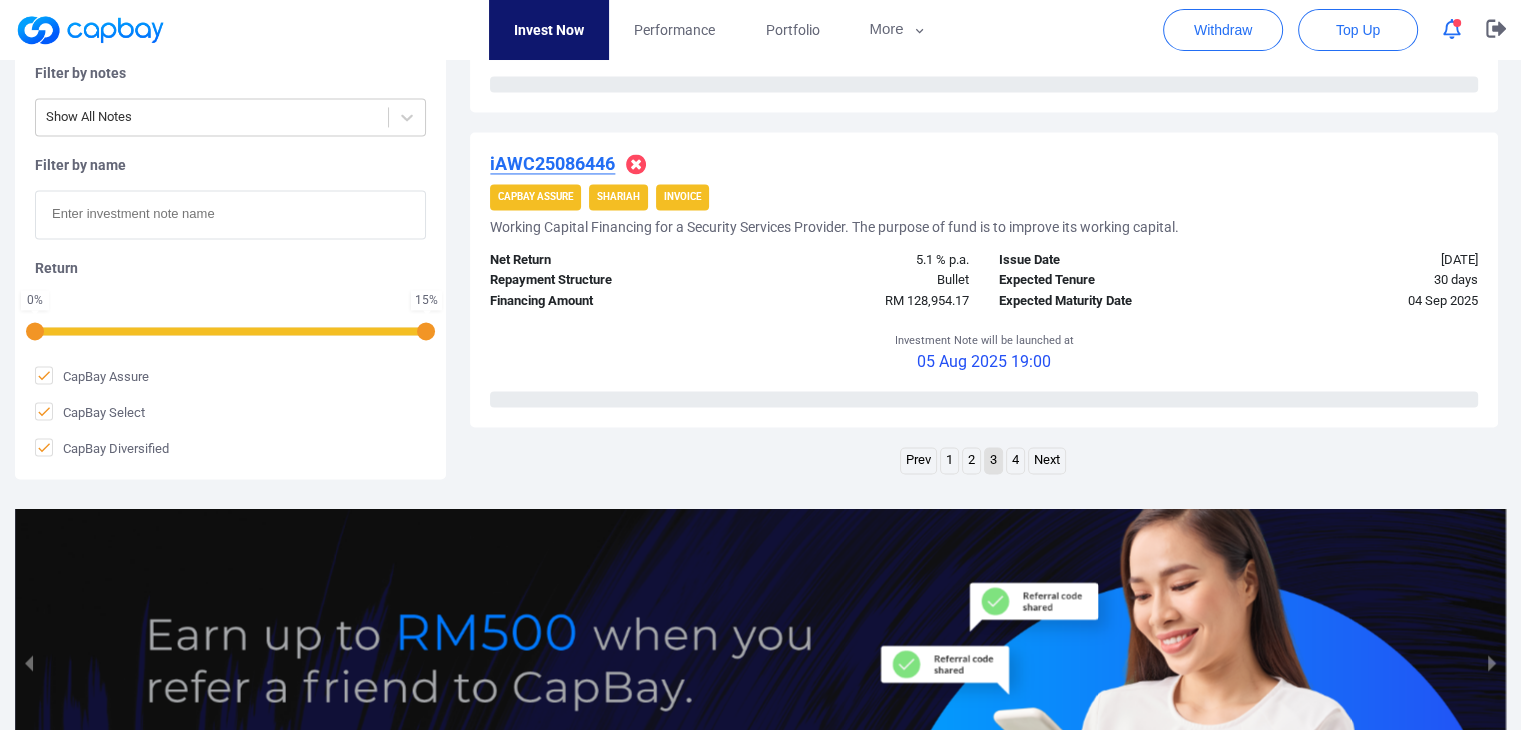 click on "Next" at bounding box center (1047, 460) 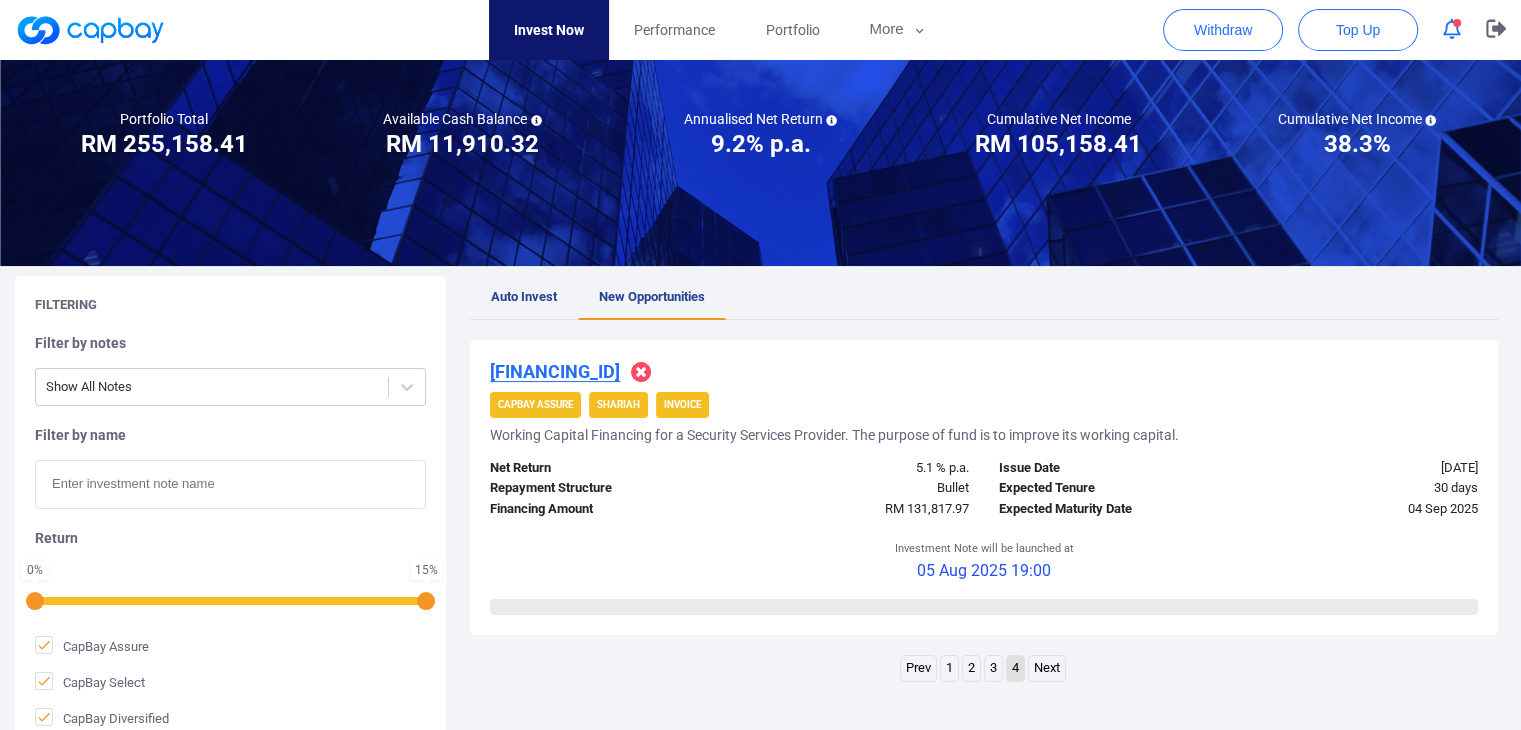 scroll, scrollTop: 114, scrollLeft: 0, axis: vertical 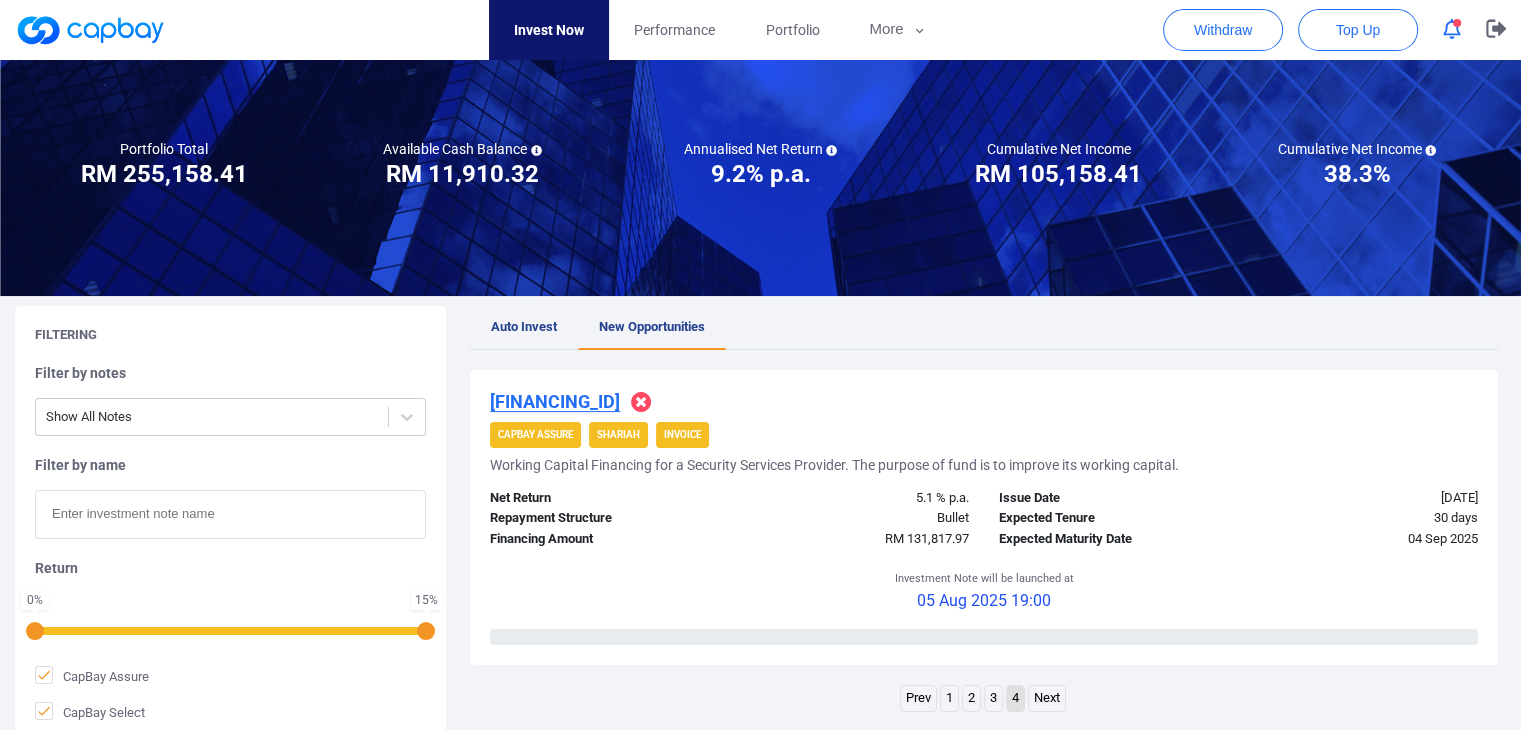 click at bounding box center (1452, 29) 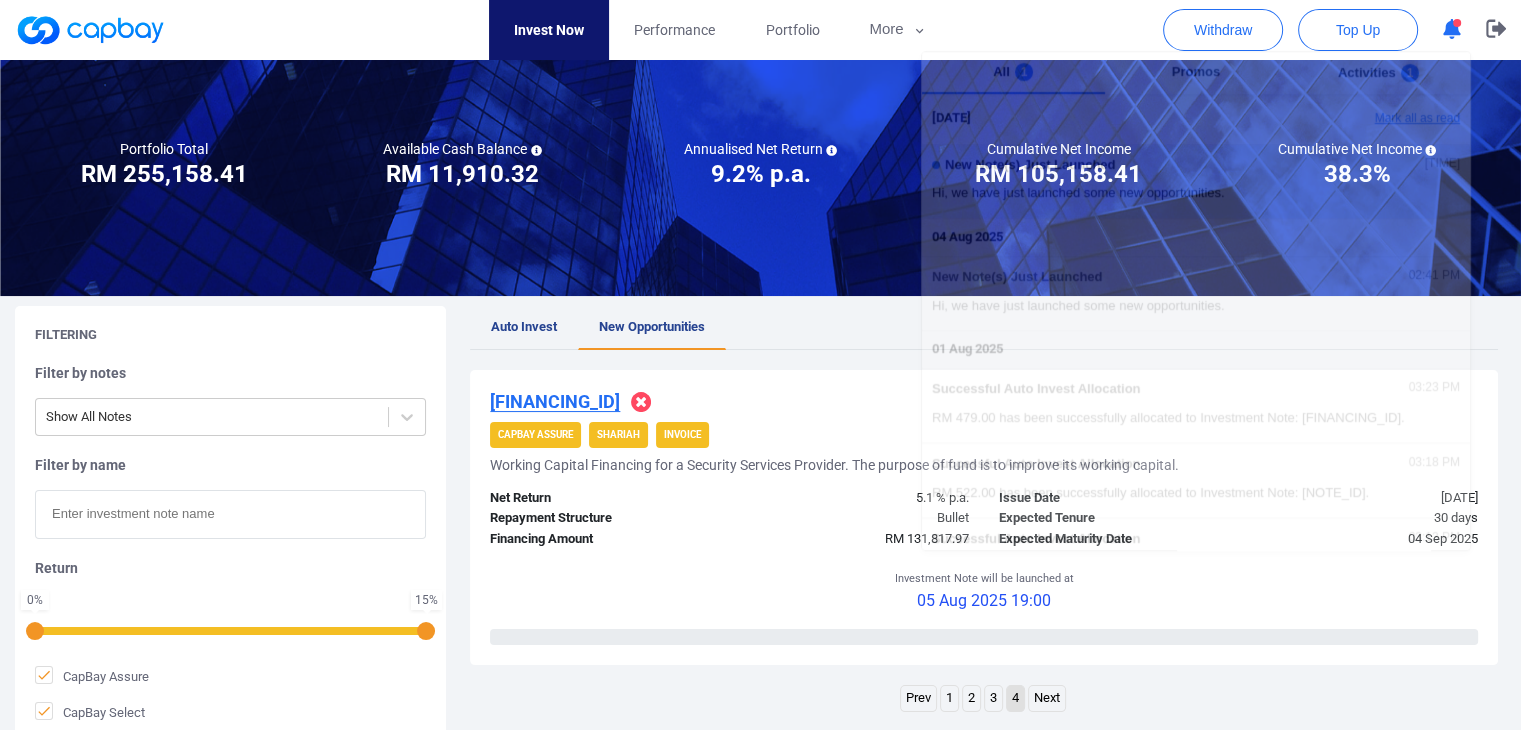 click on "Mark all as read" at bounding box center [1362, 127] 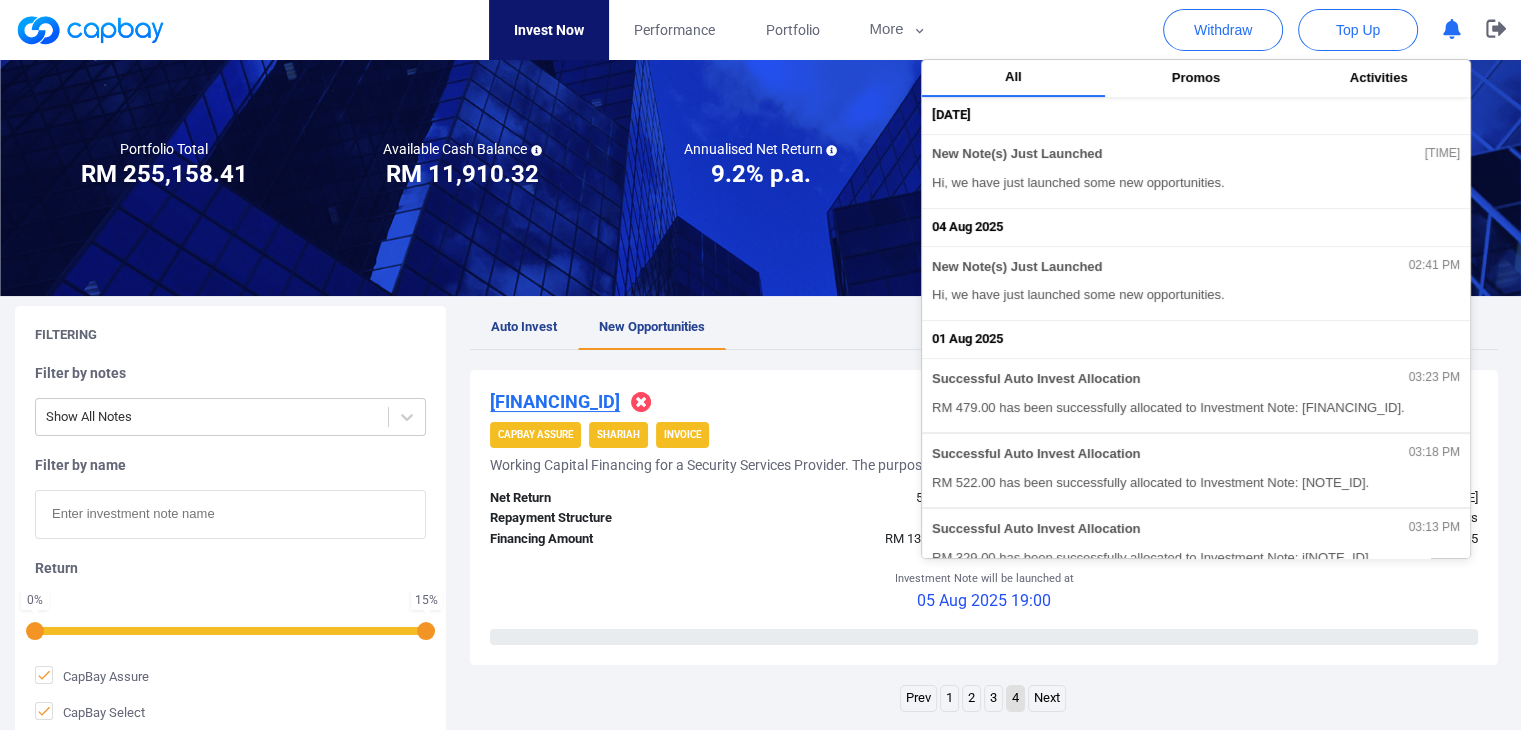 click on "[FINANCING_ID]" at bounding box center (984, 402) 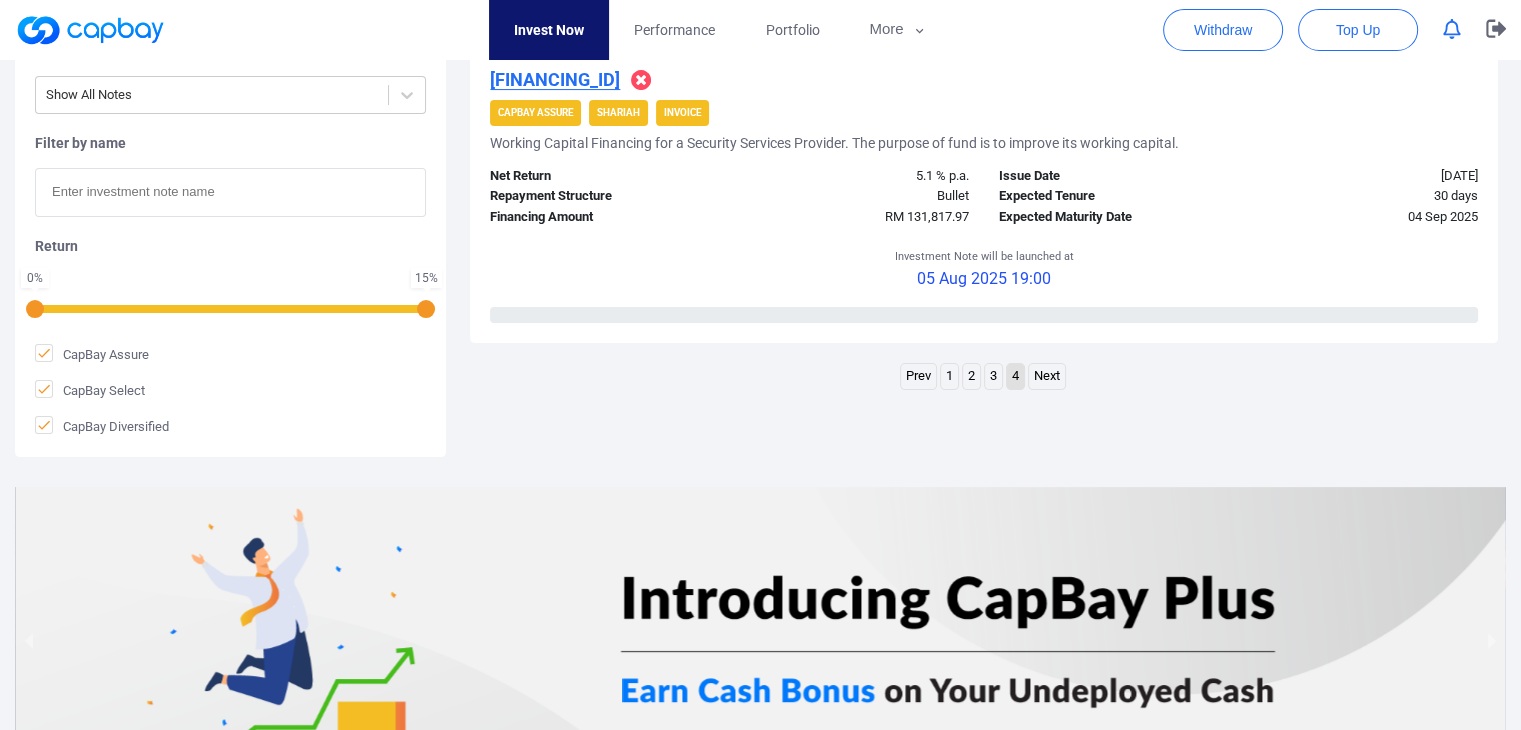 scroll, scrollTop: 614, scrollLeft: 0, axis: vertical 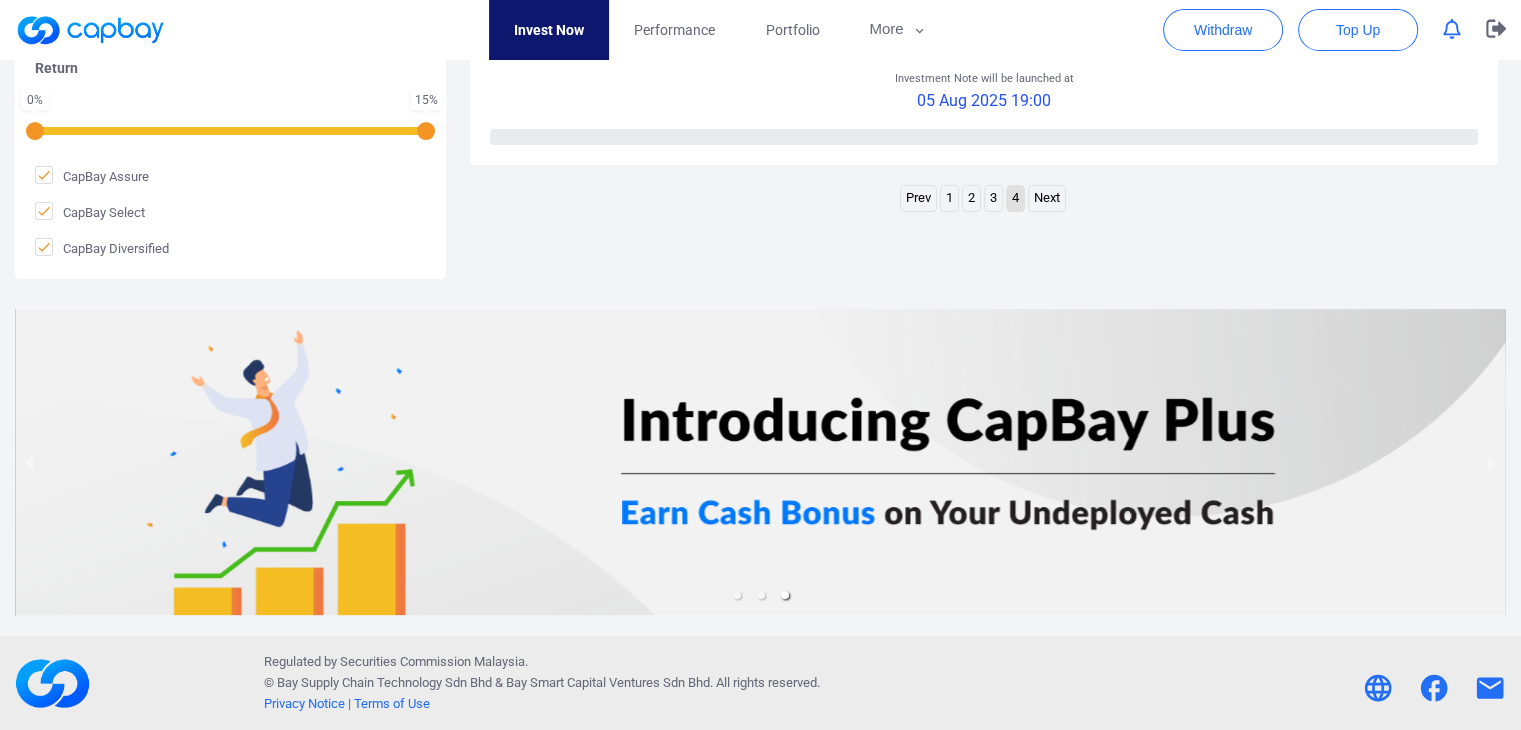 click on "1" at bounding box center [949, 198] 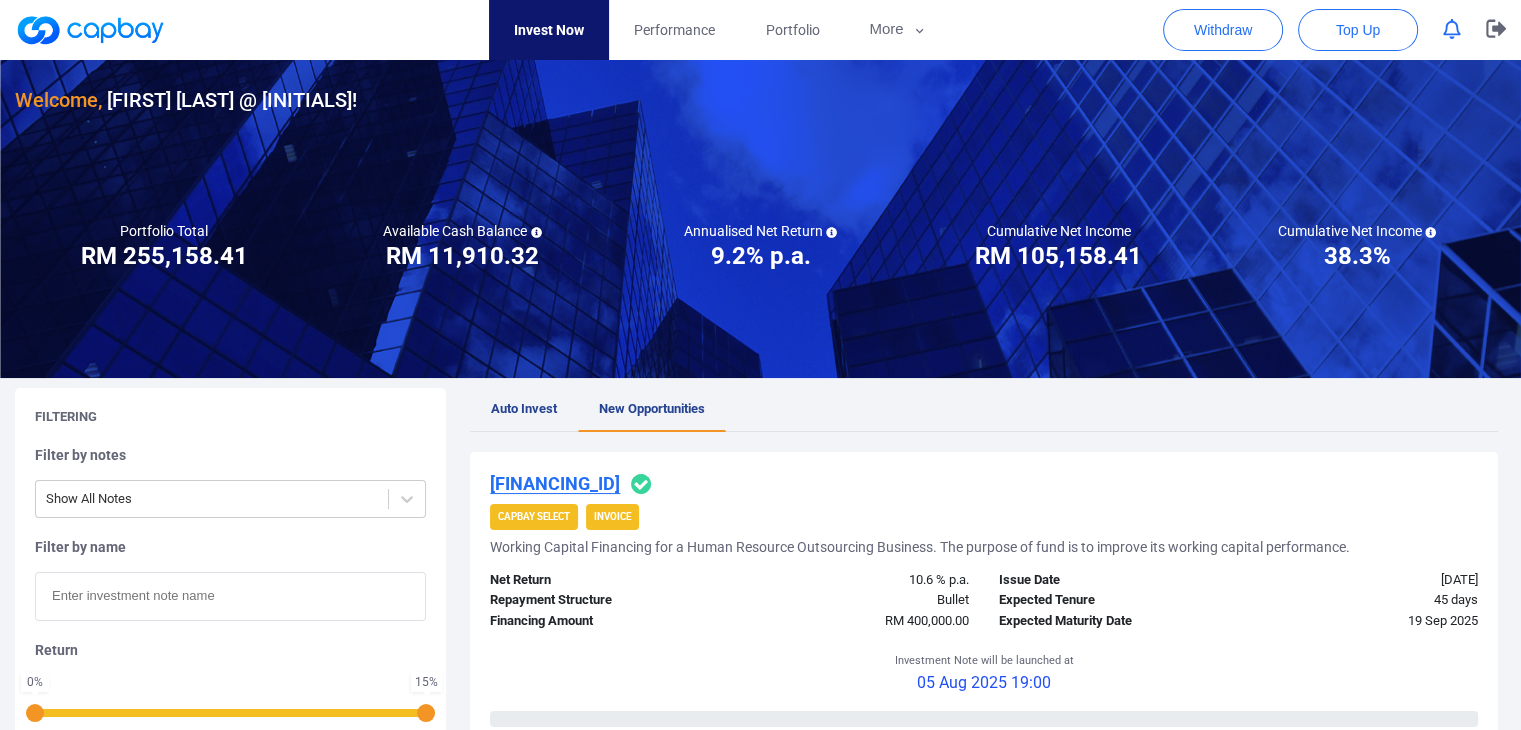 scroll, scrollTop: 14, scrollLeft: 0, axis: vertical 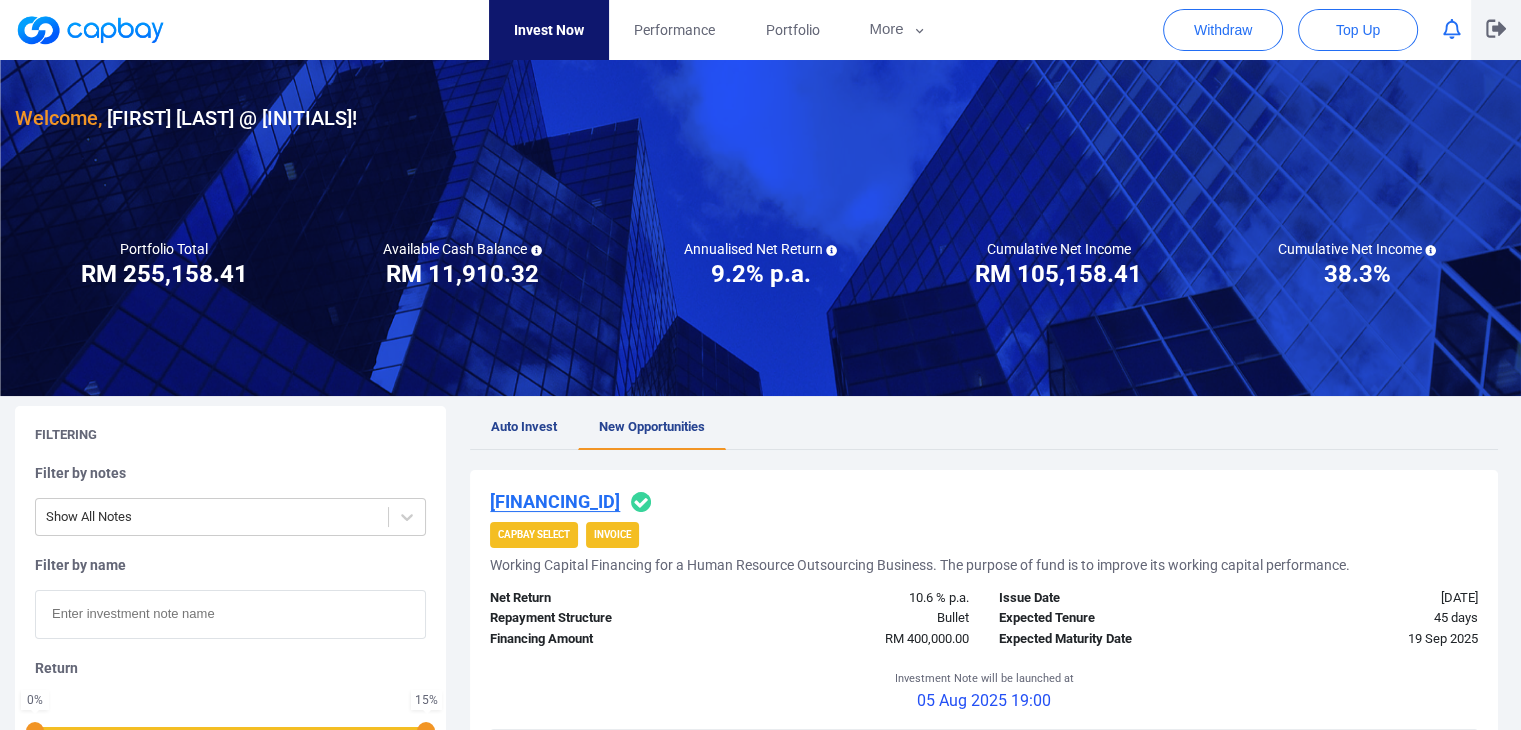 click 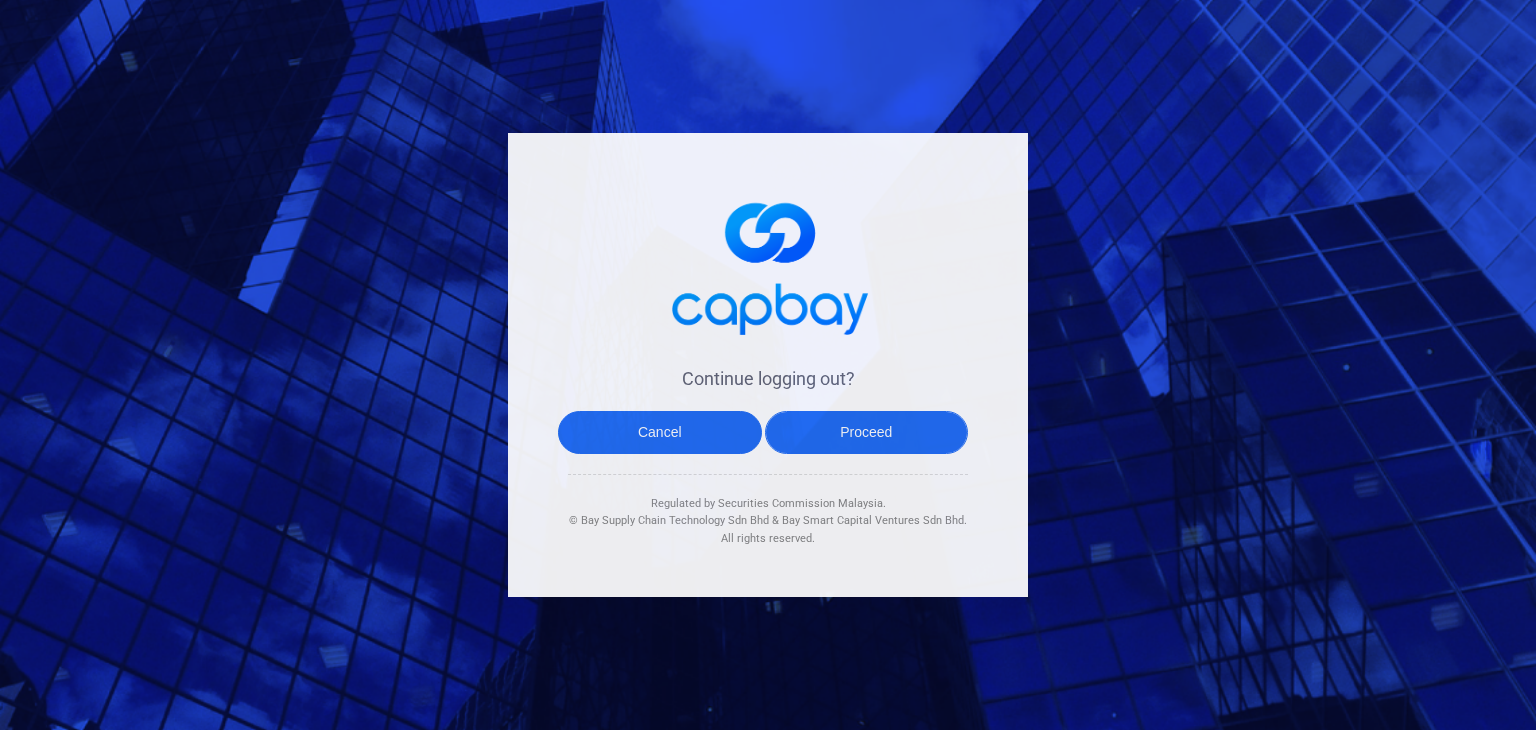 click on "Proceed" at bounding box center (867, 432) 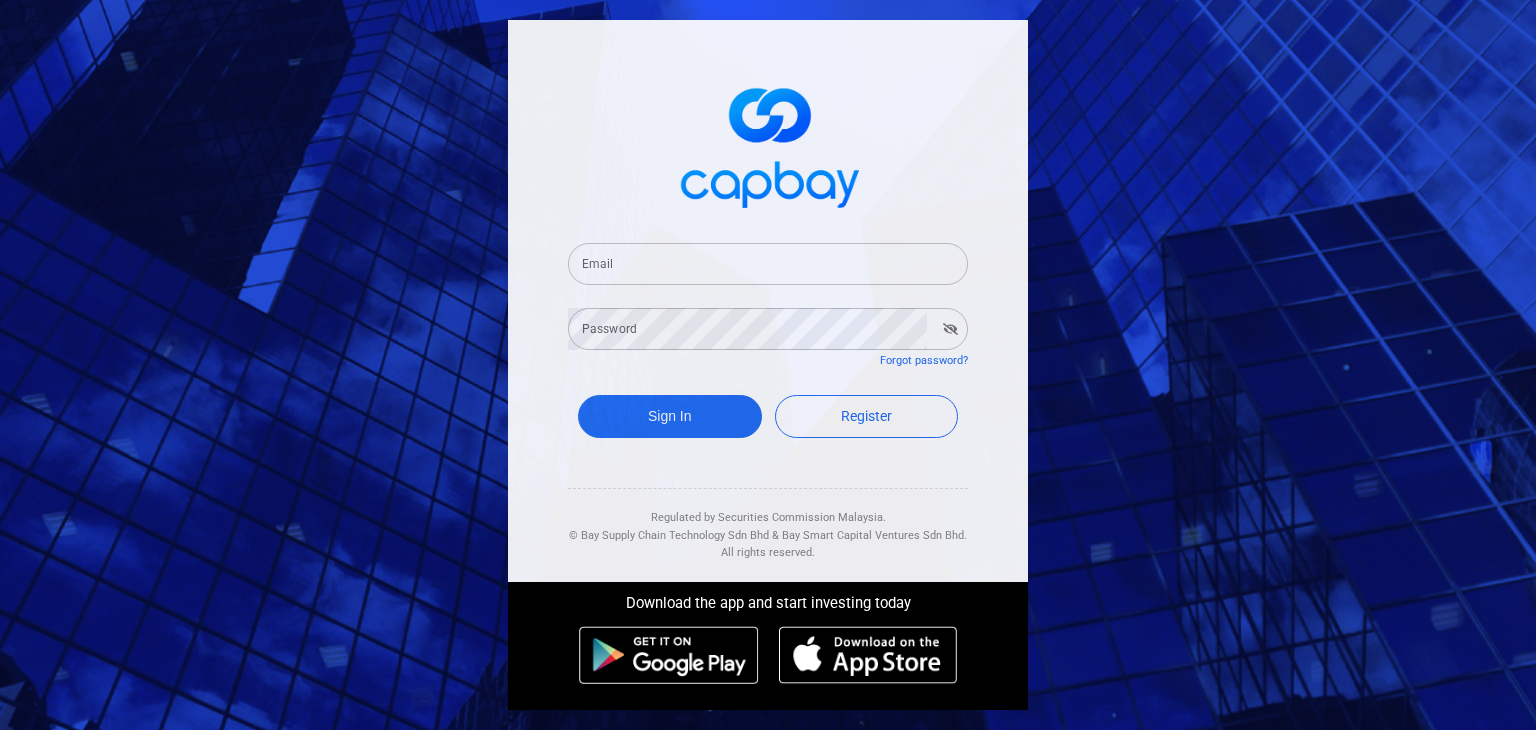 type on "[EMAIL]" 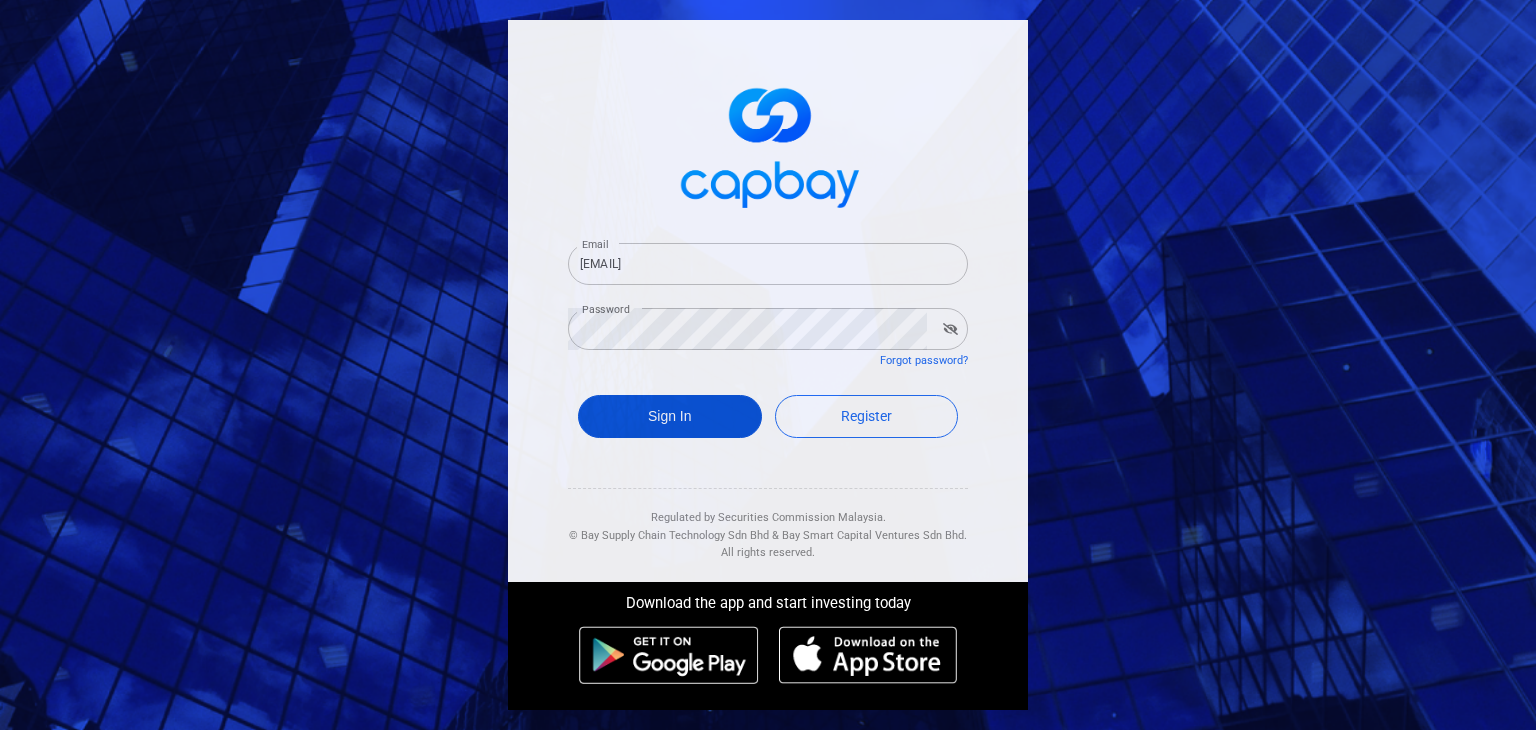 click on "Sign In" at bounding box center (670, 416) 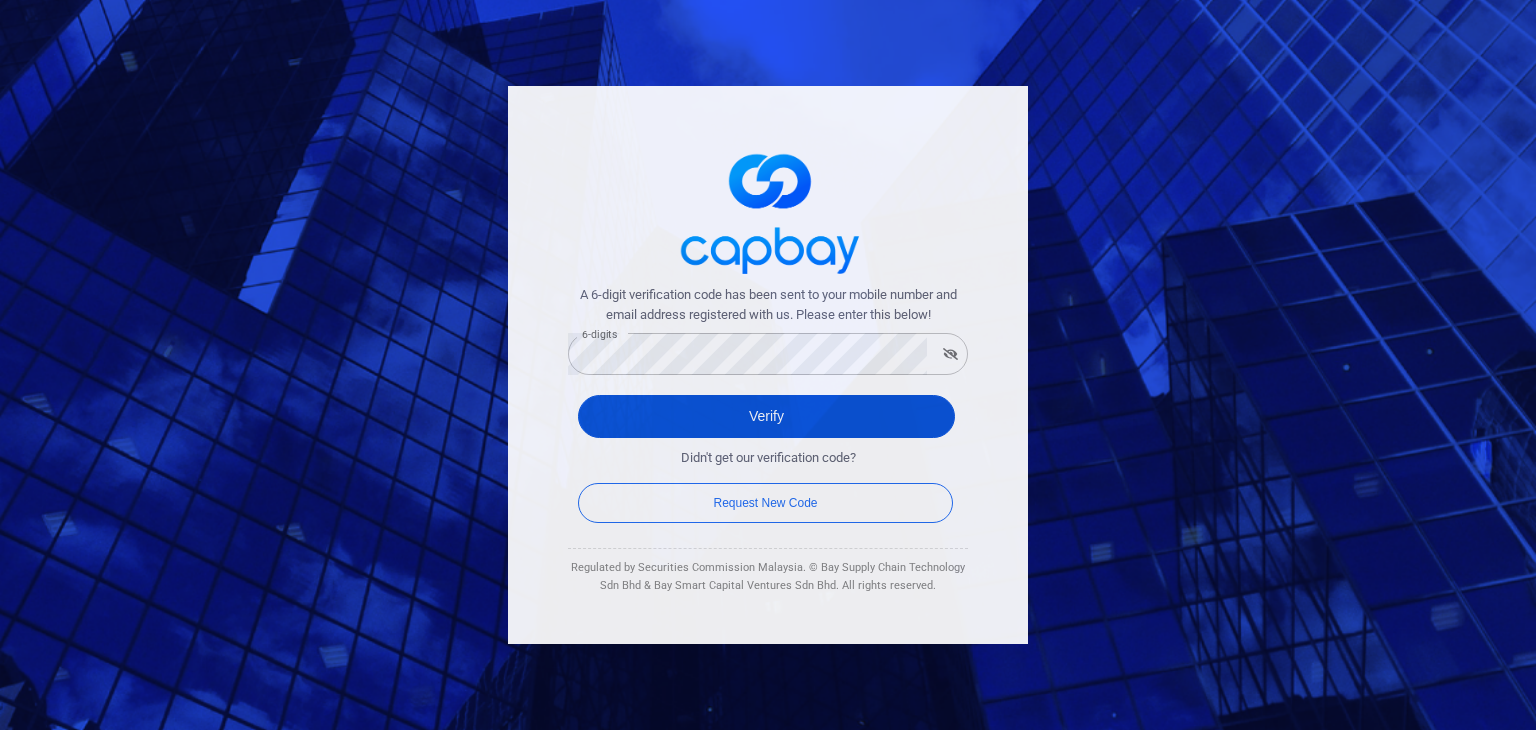 click on "Verify" at bounding box center (766, 416) 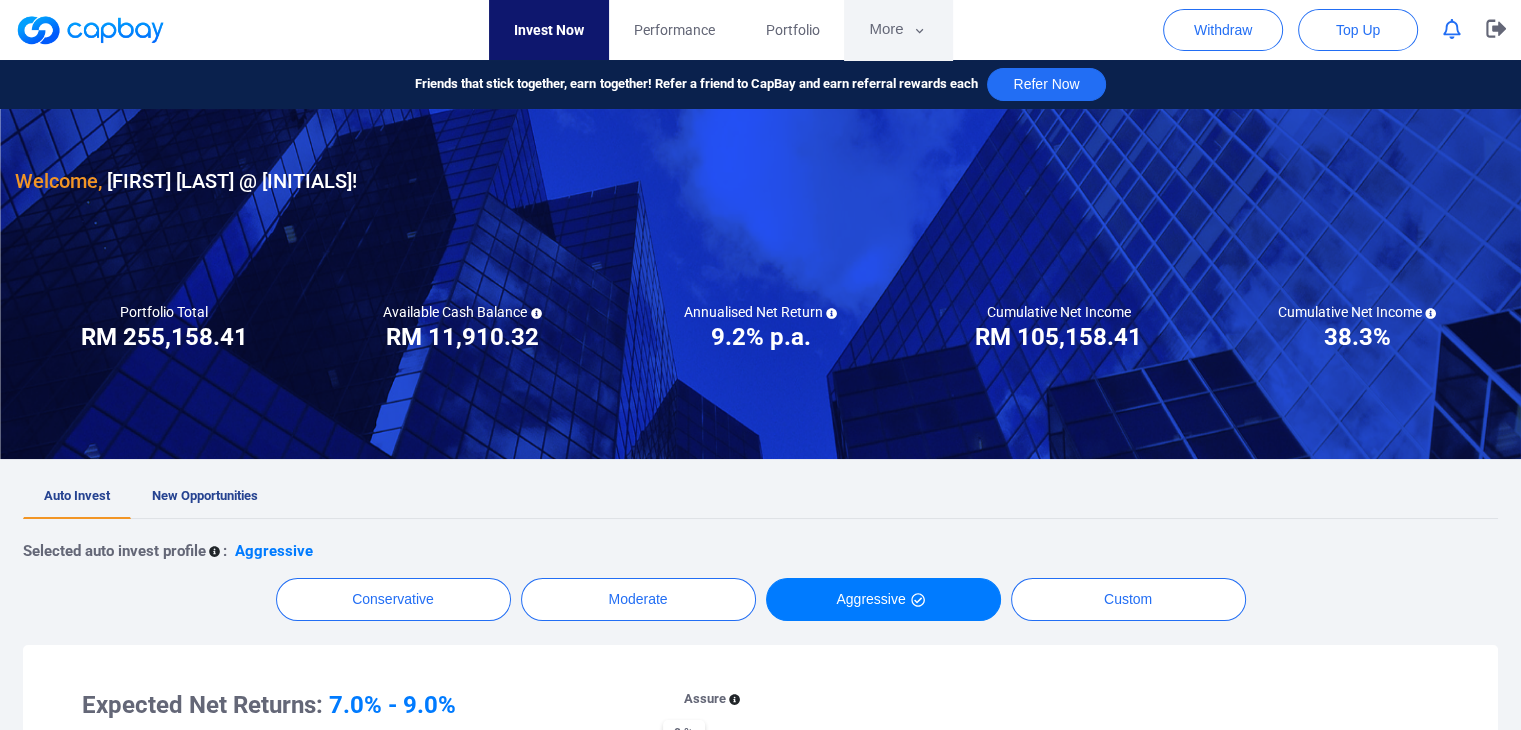 click on "More" at bounding box center (897, 30) 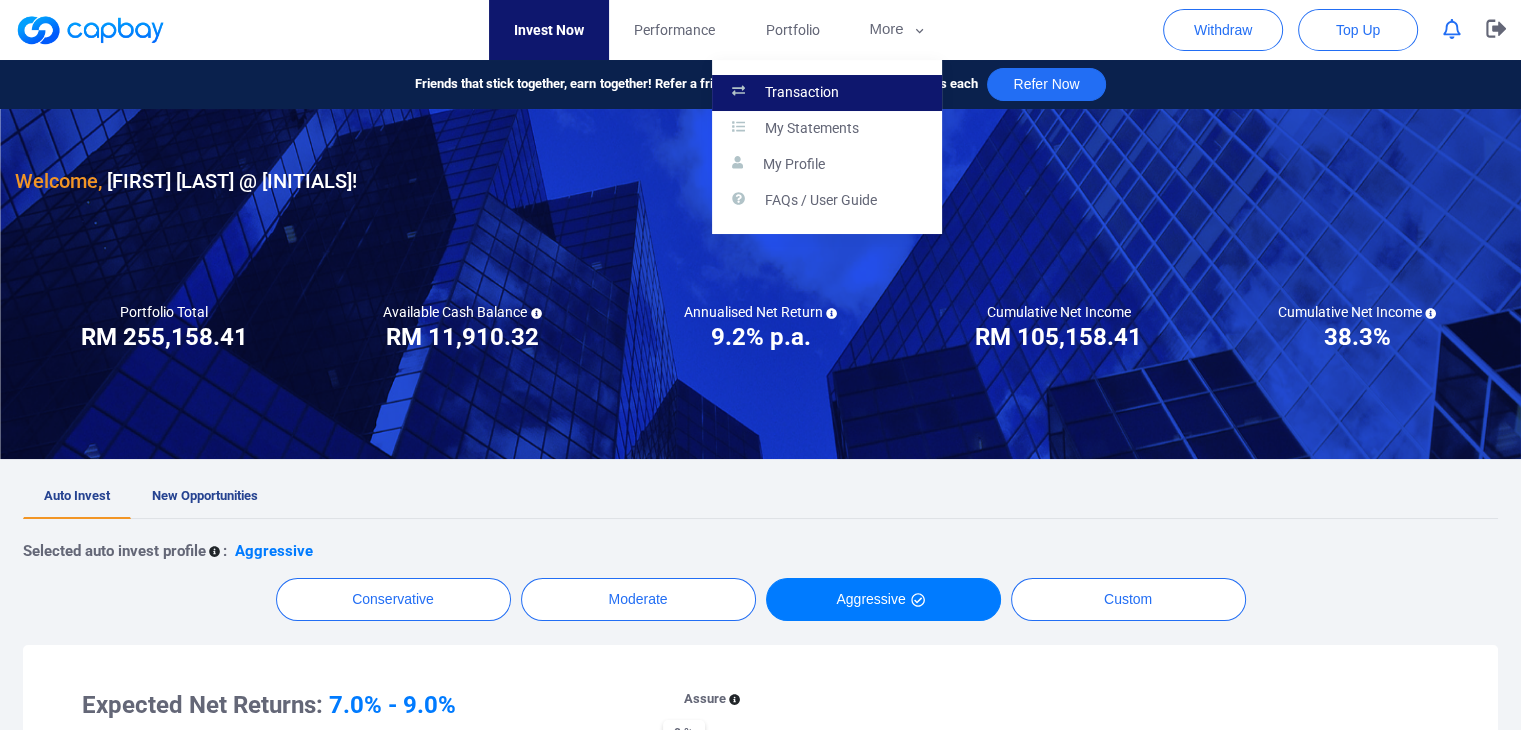 click on "Transaction" at bounding box center (827, 93) 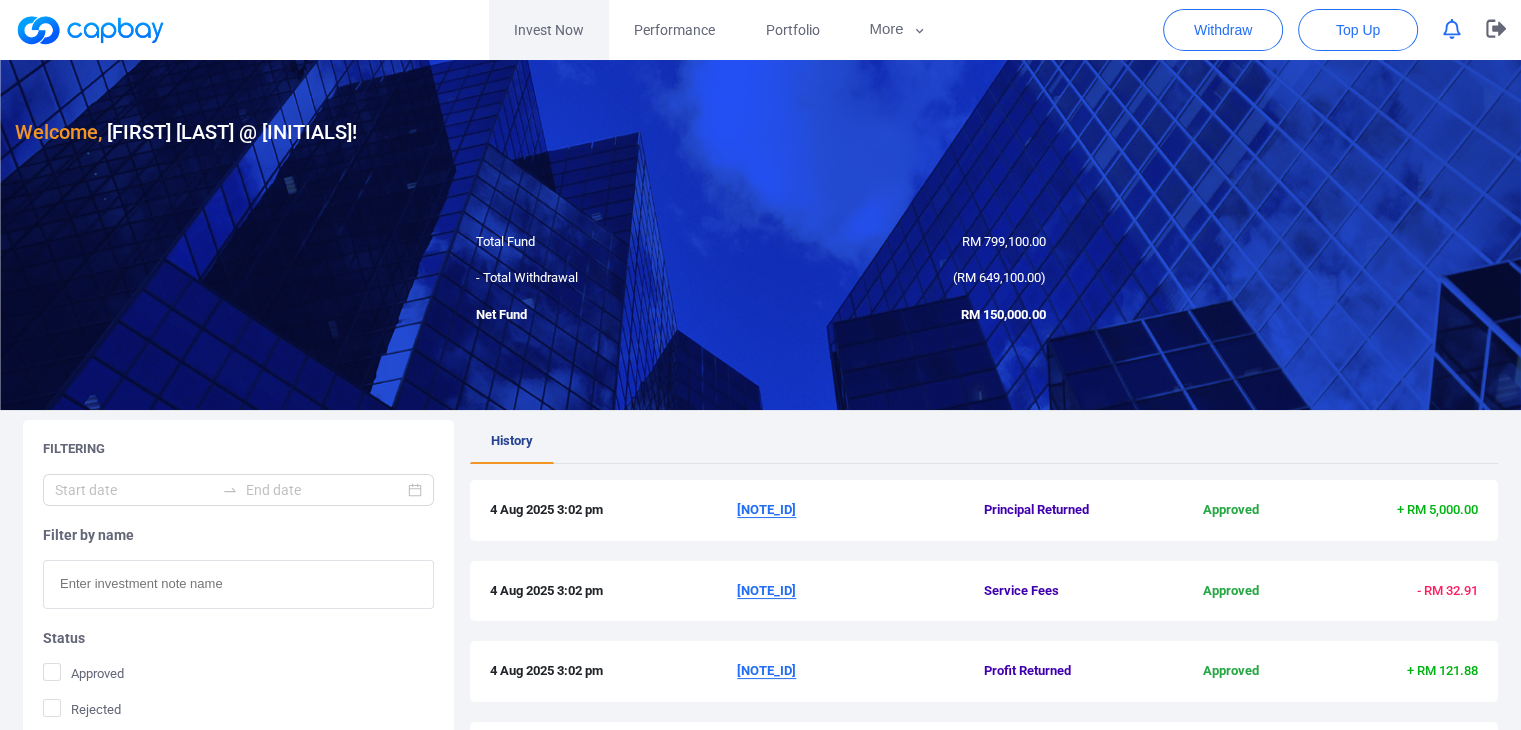 click on "Invest Now" at bounding box center (549, 30) 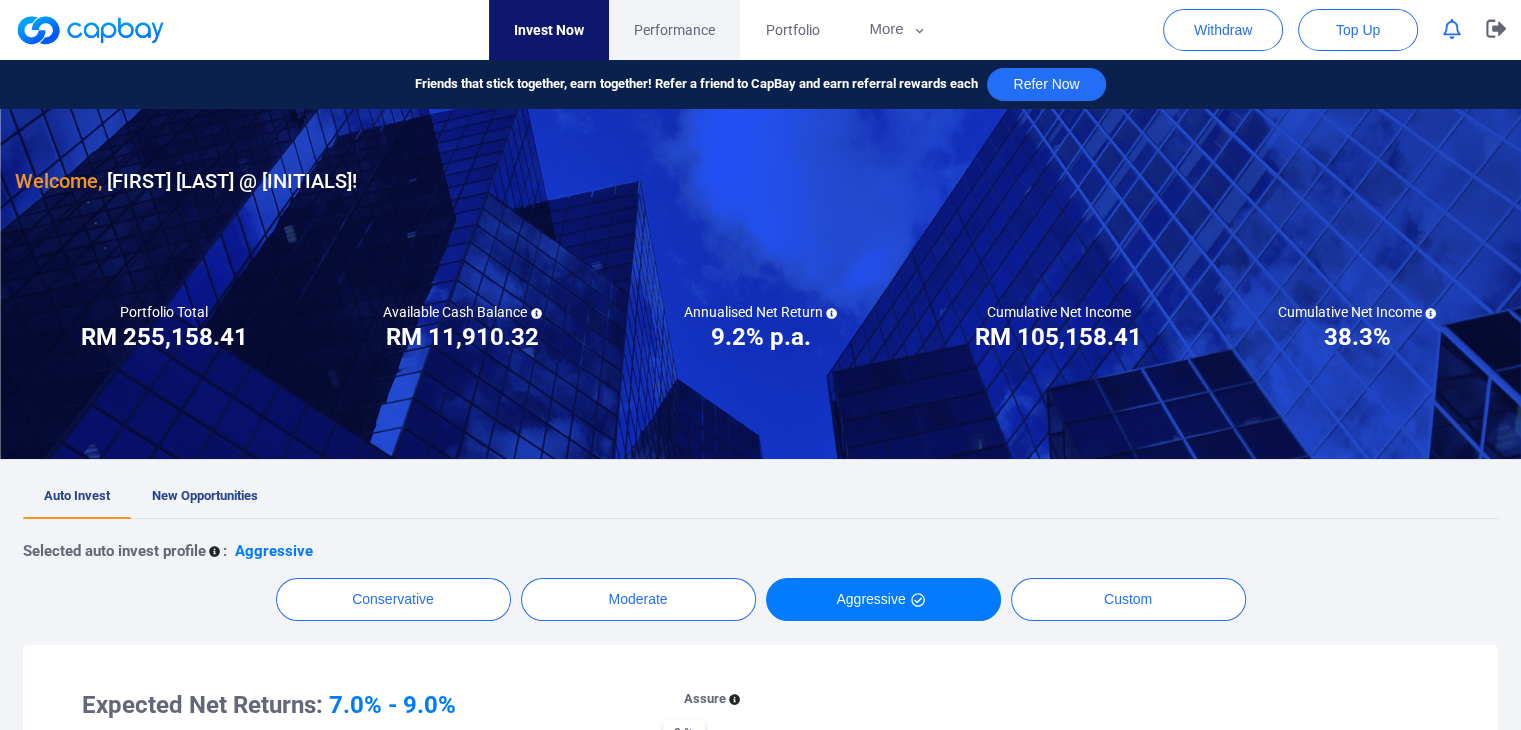 click on "Performance" at bounding box center [674, 30] 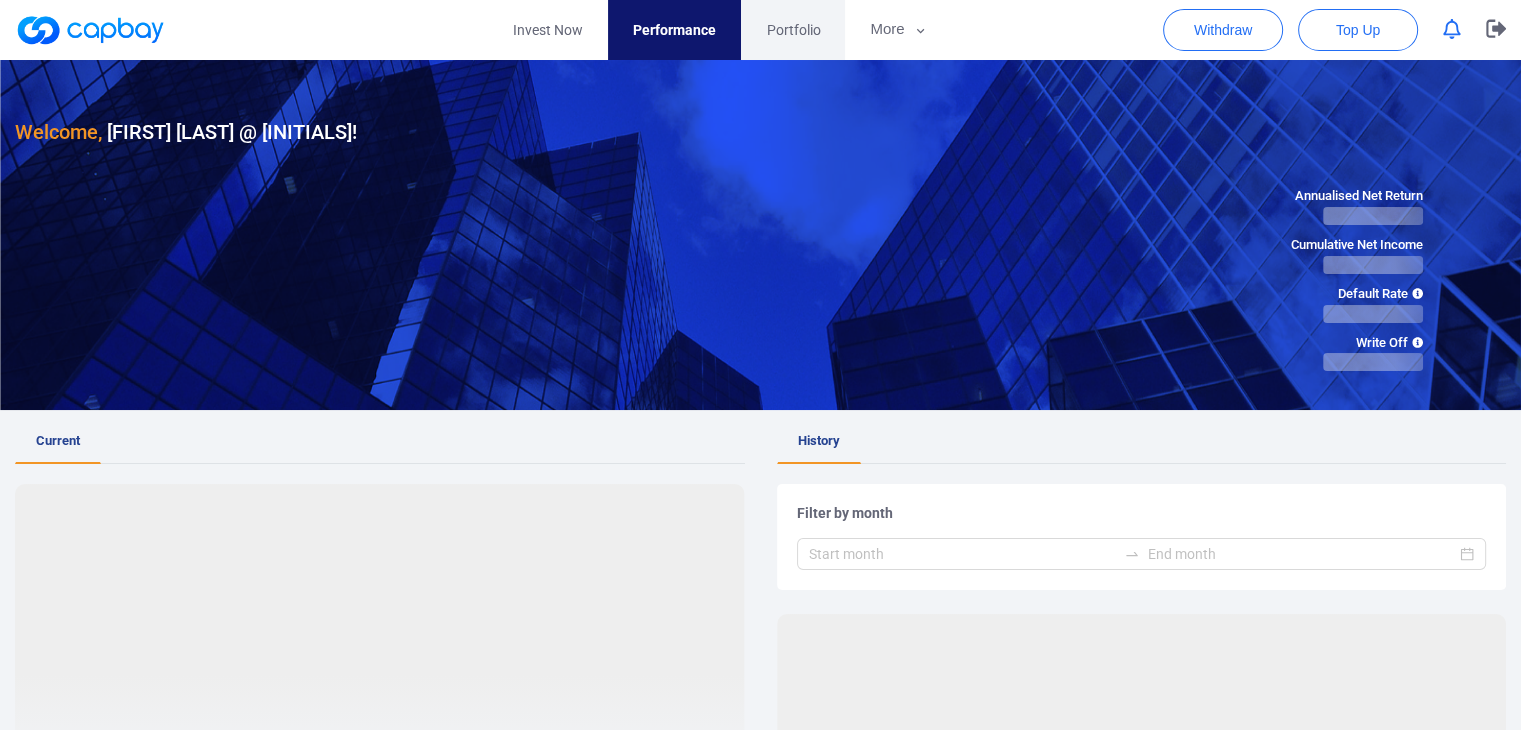 click on "Portfolio" at bounding box center (793, 30) 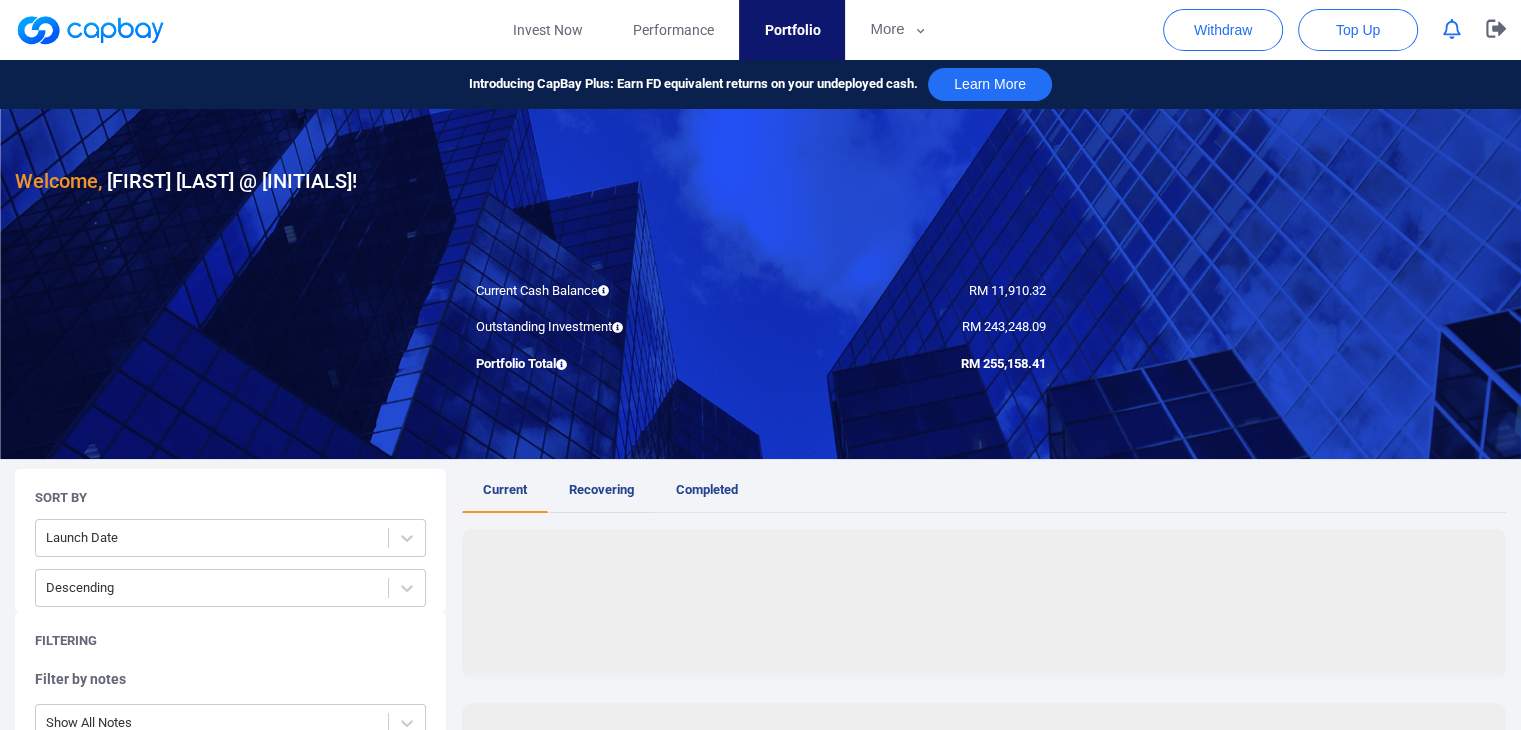click on "Recovering" at bounding box center [601, 491] 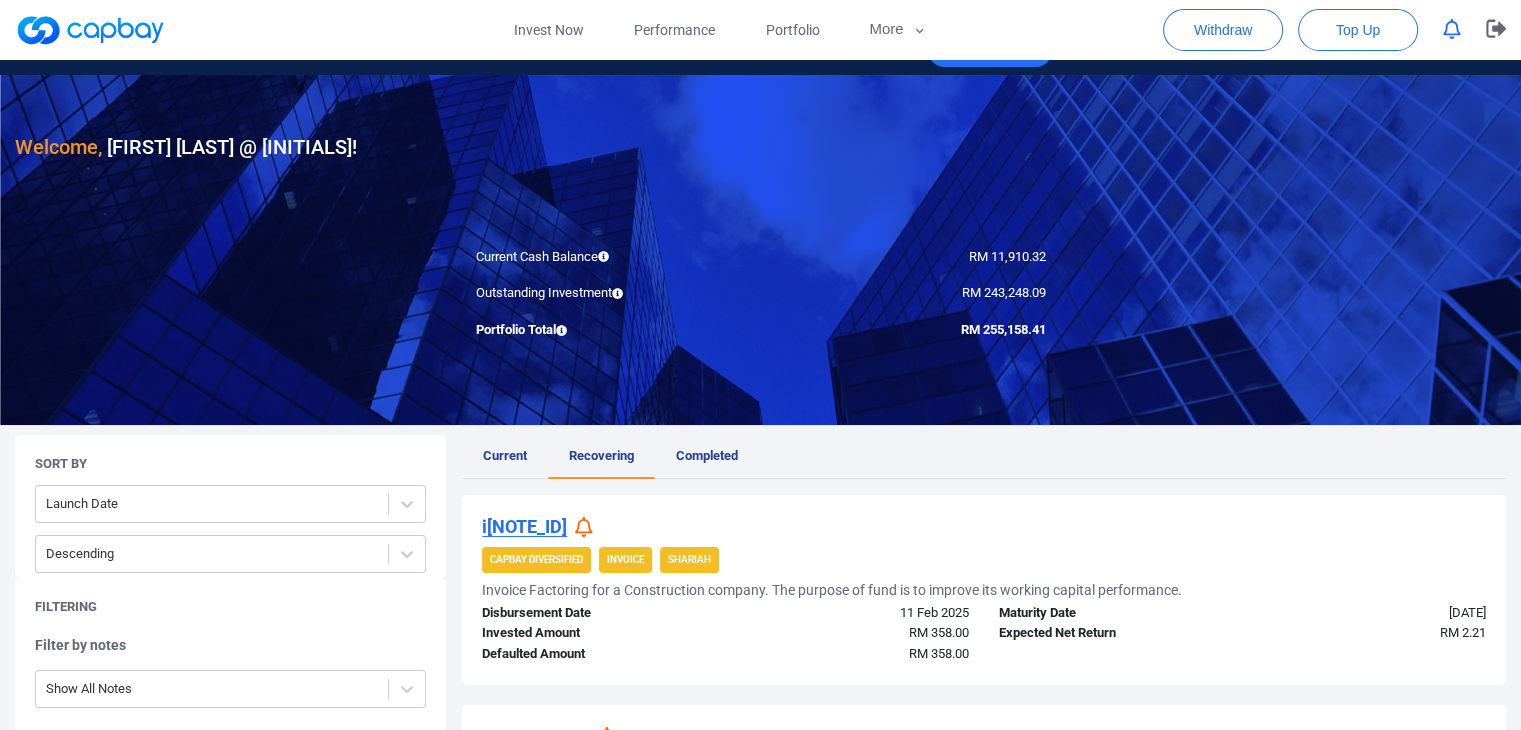 scroll, scrollTop: 0, scrollLeft: 0, axis: both 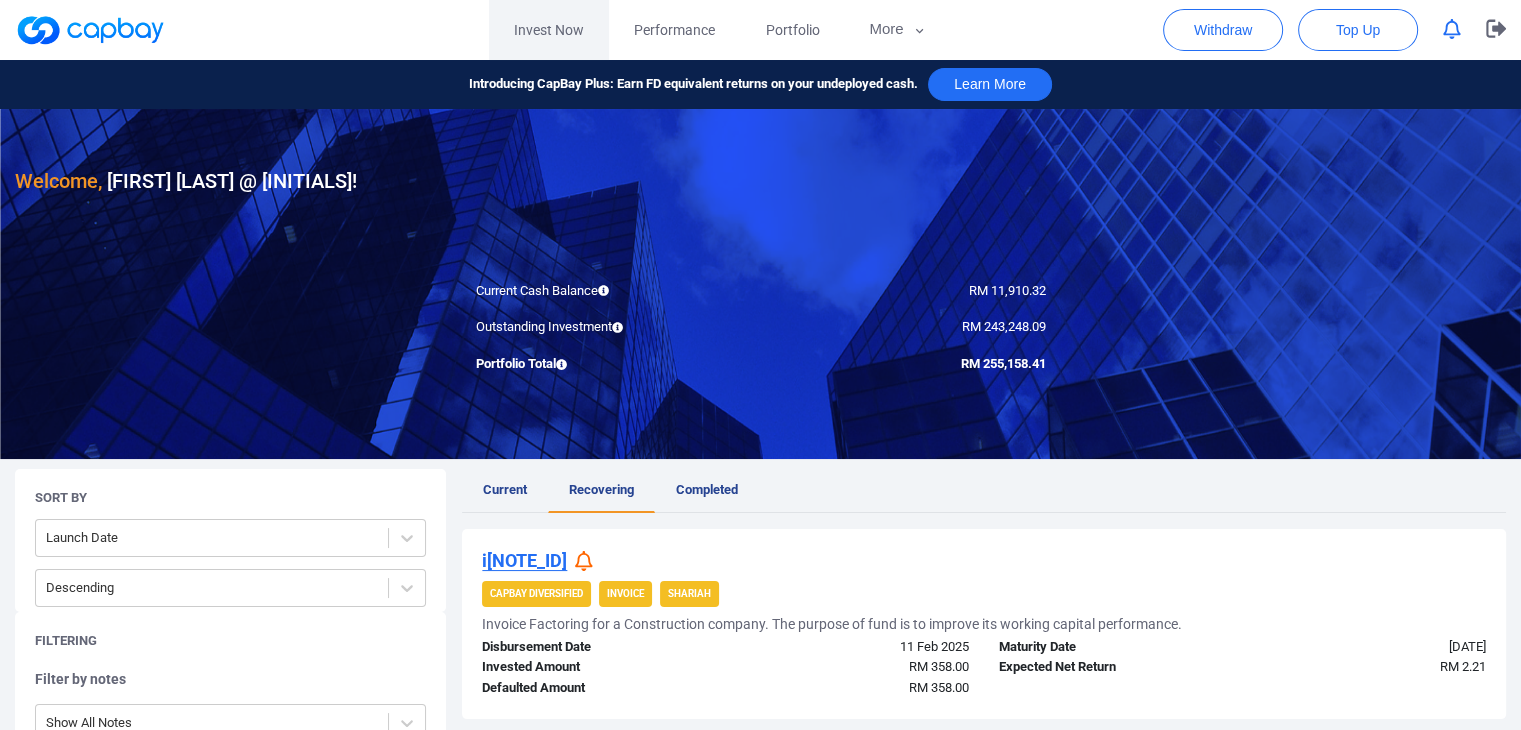click on "Invest Now" at bounding box center [549, 30] 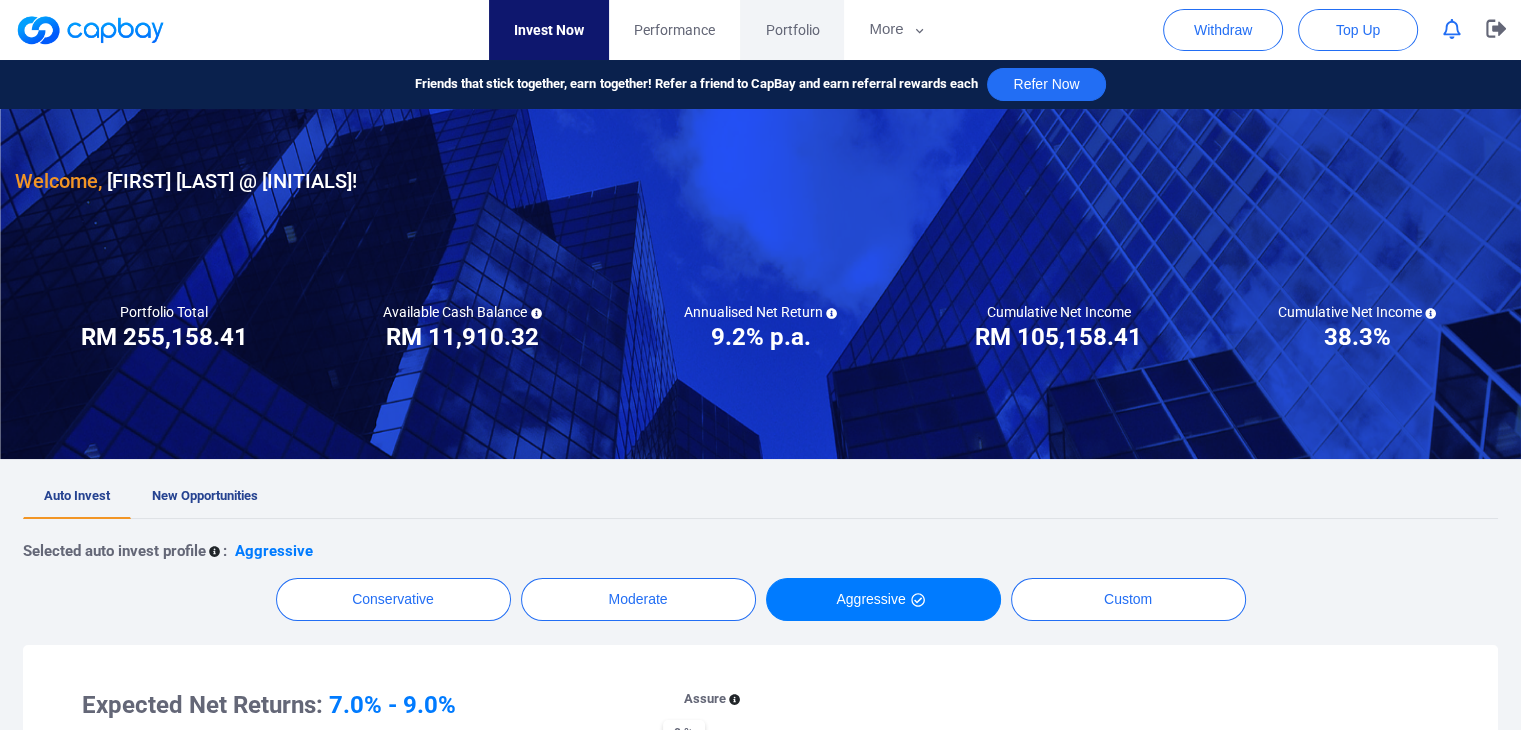 click on "Portfolio" at bounding box center (792, 30) 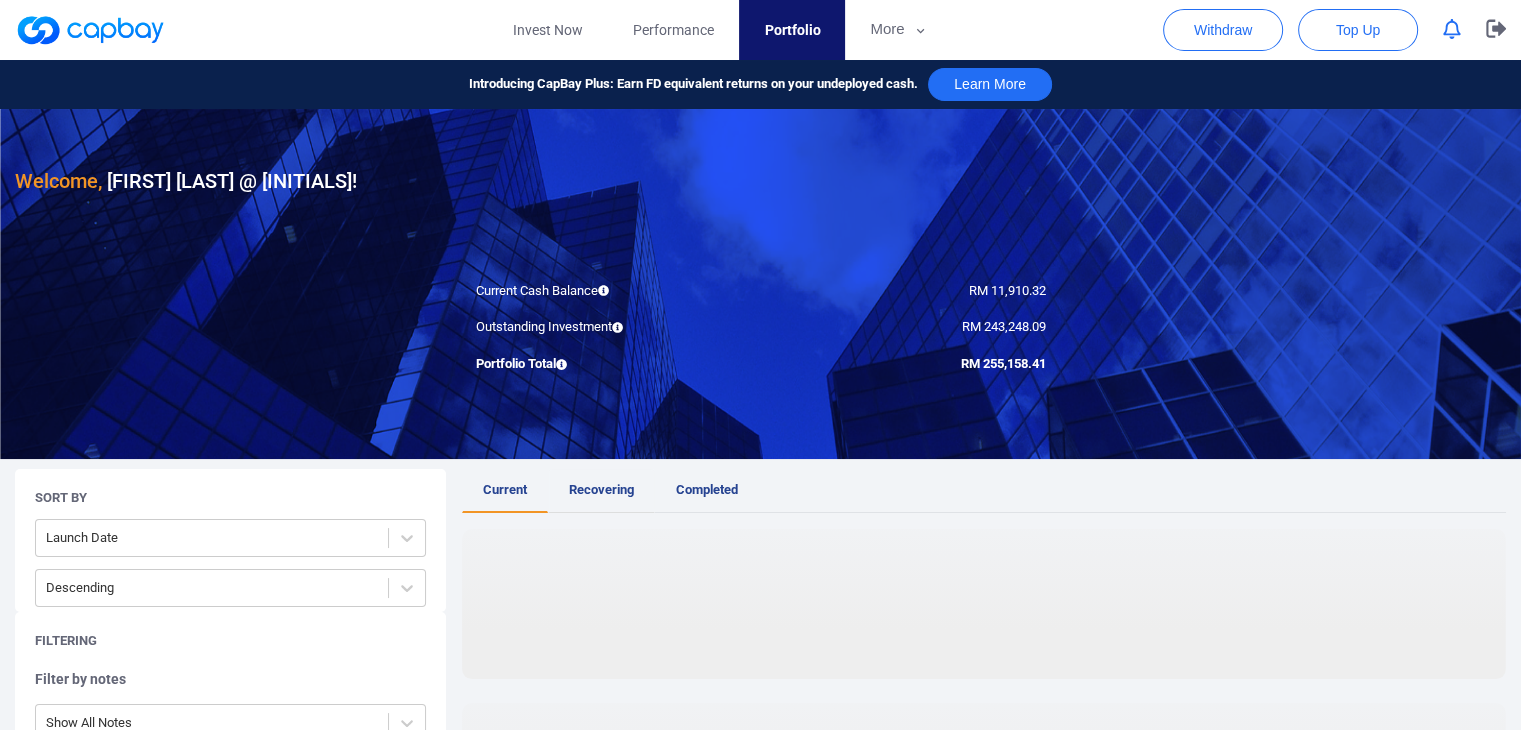 click on "Recovering" at bounding box center (601, 489) 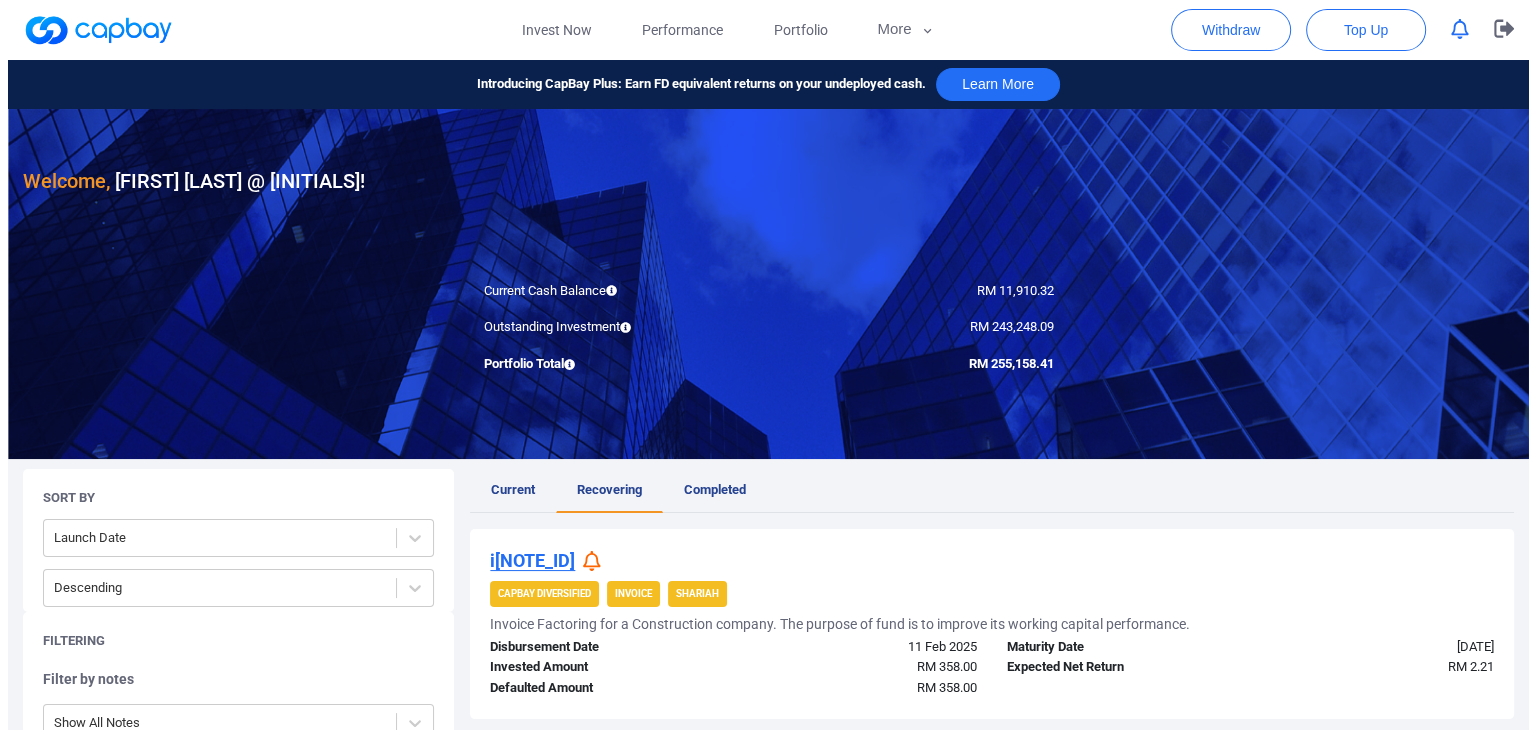 scroll, scrollTop: 300, scrollLeft: 0, axis: vertical 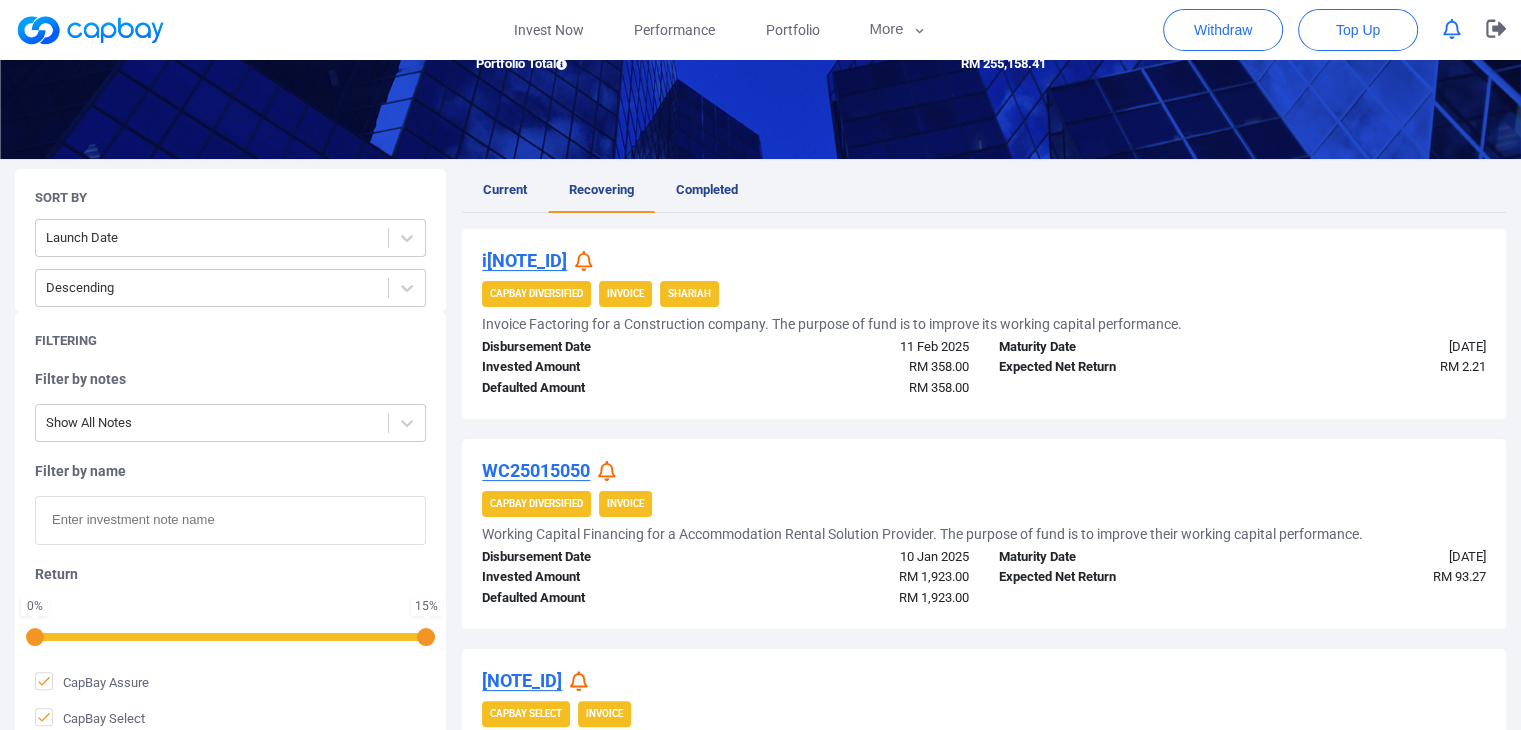 click 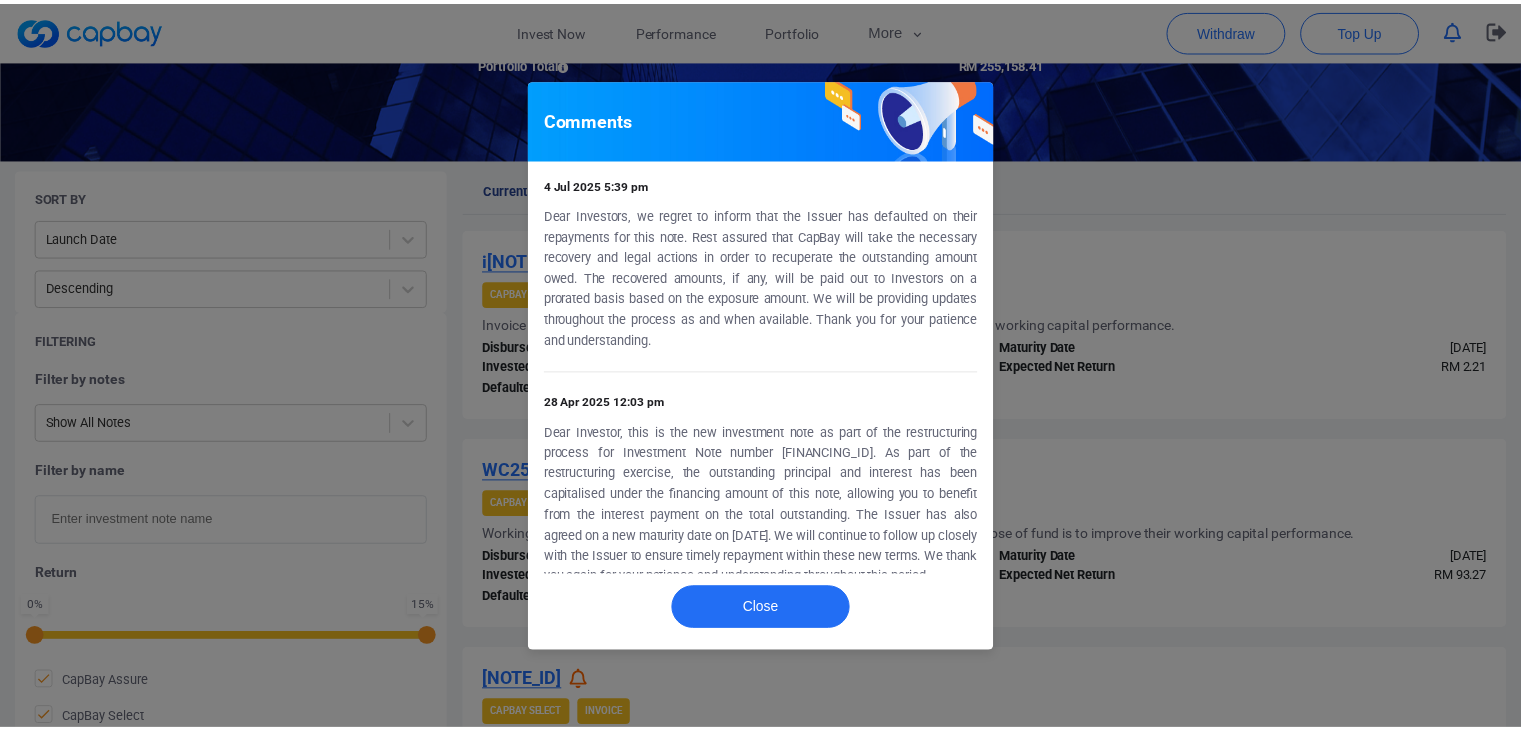 scroll, scrollTop: 35, scrollLeft: 0, axis: vertical 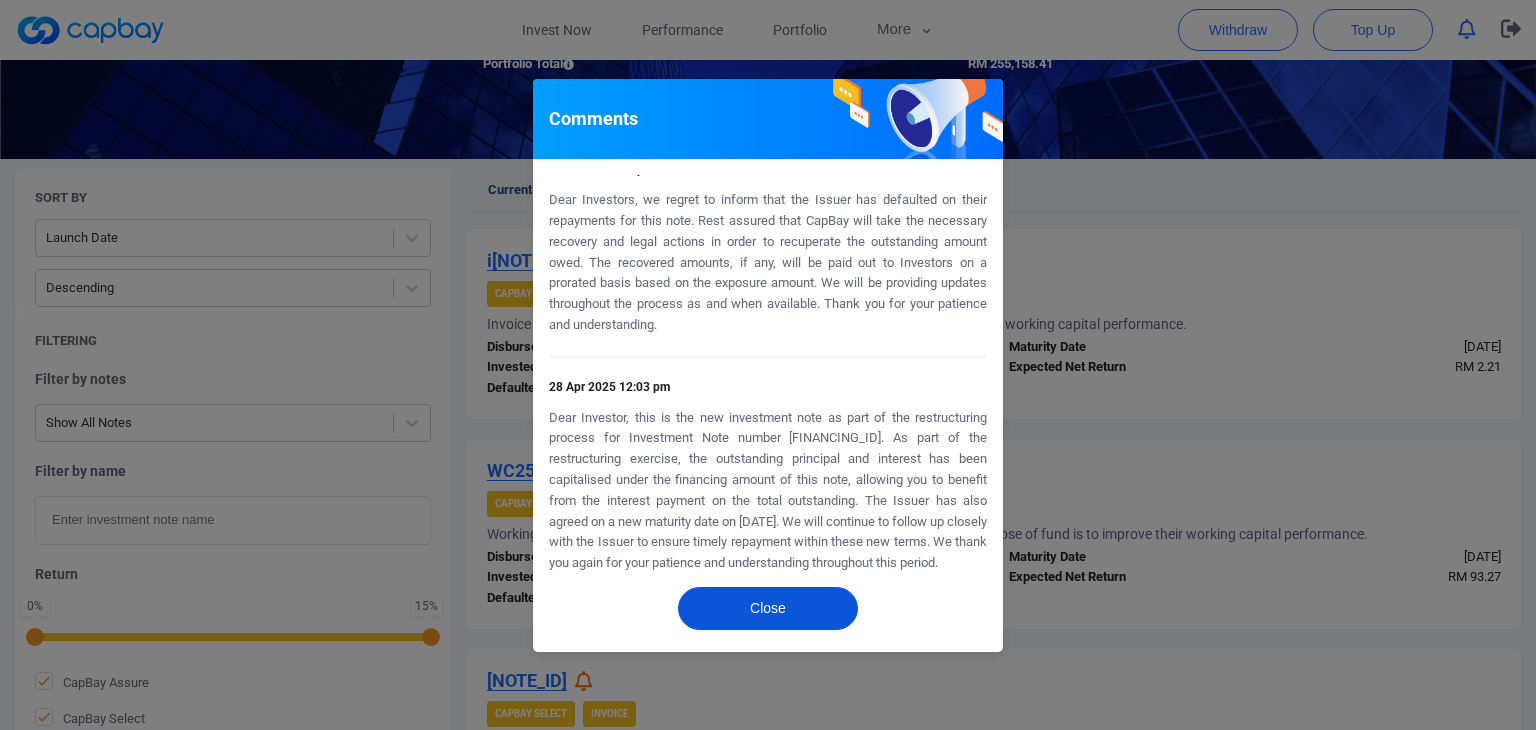click on "Close" at bounding box center [768, 608] 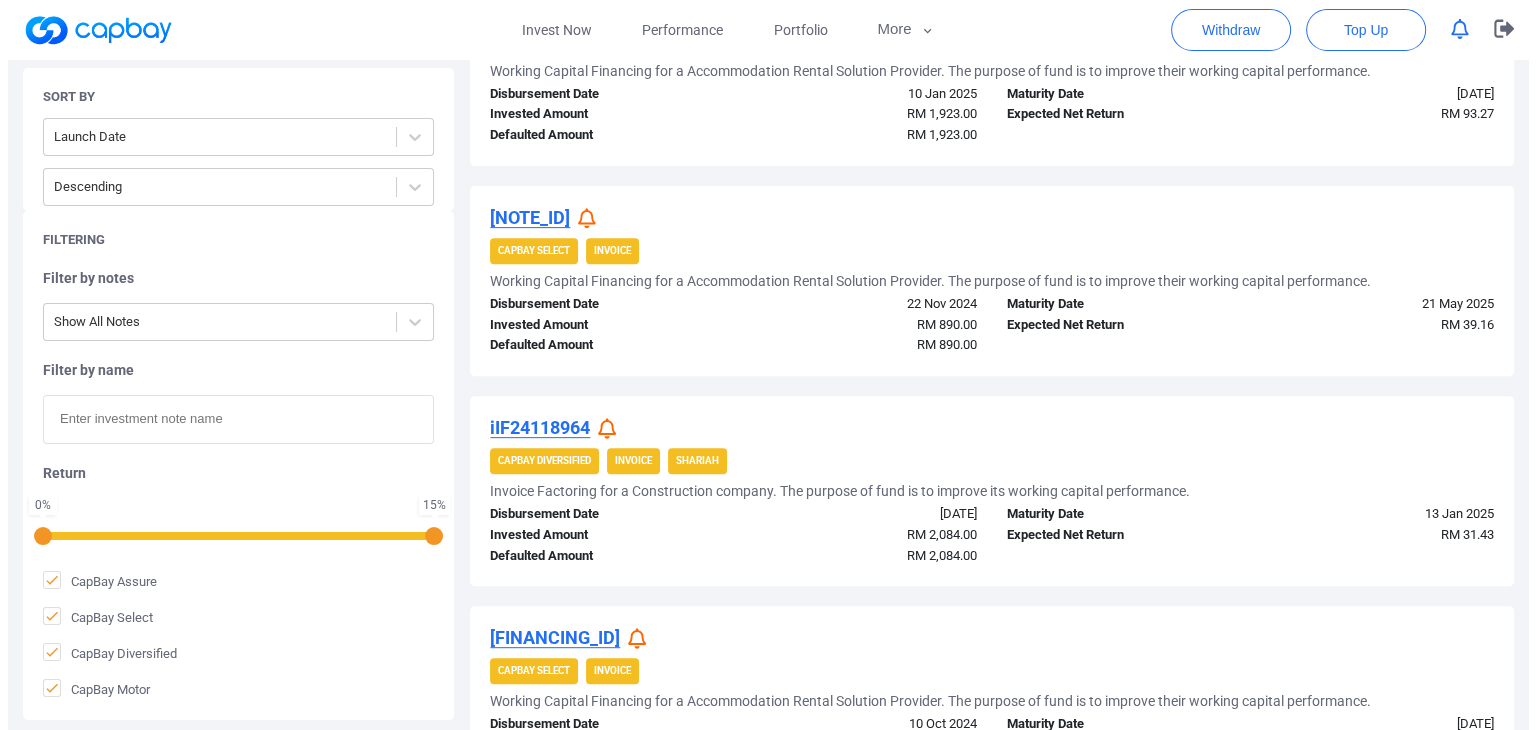 scroll, scrollTop: 800, scrollLeft: 0, axis: vertical 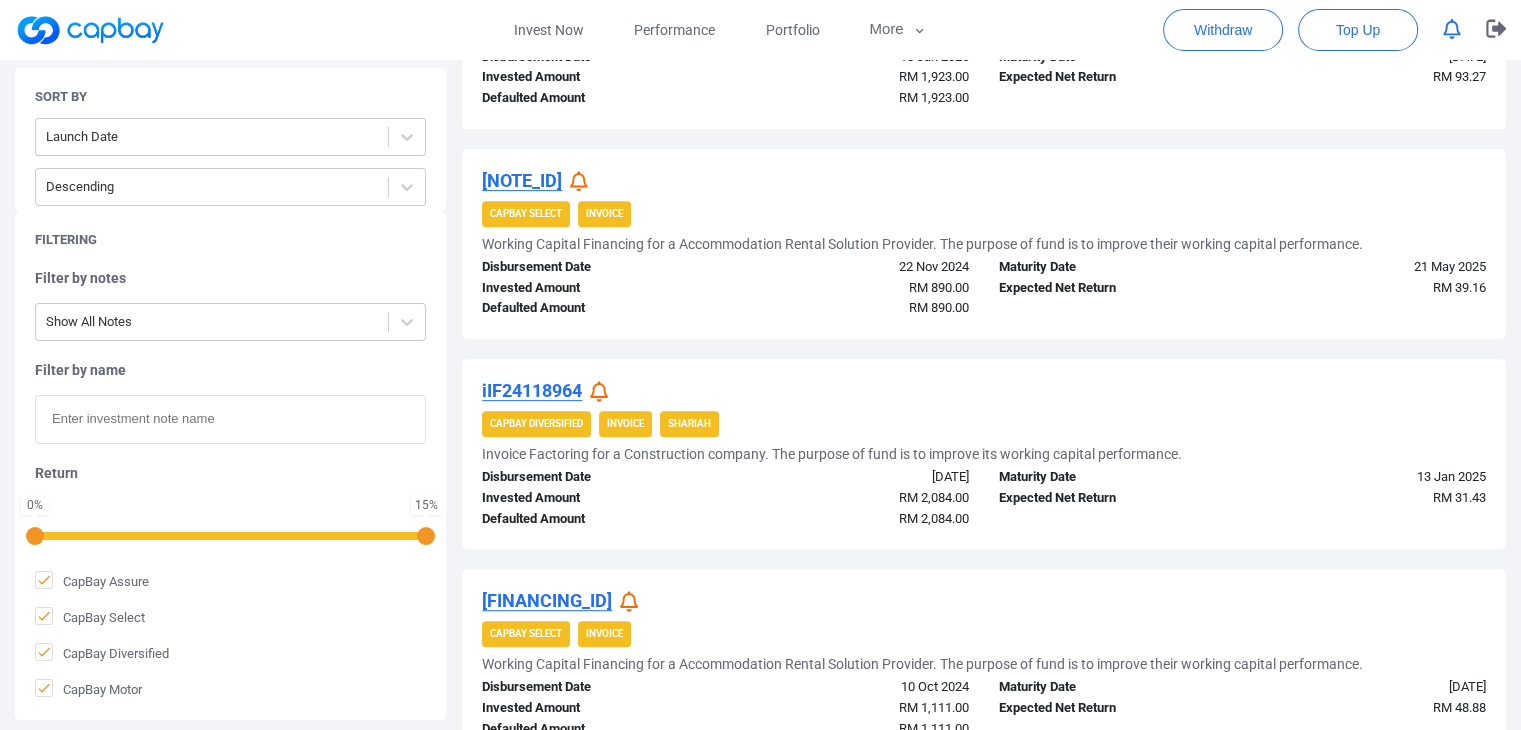 click 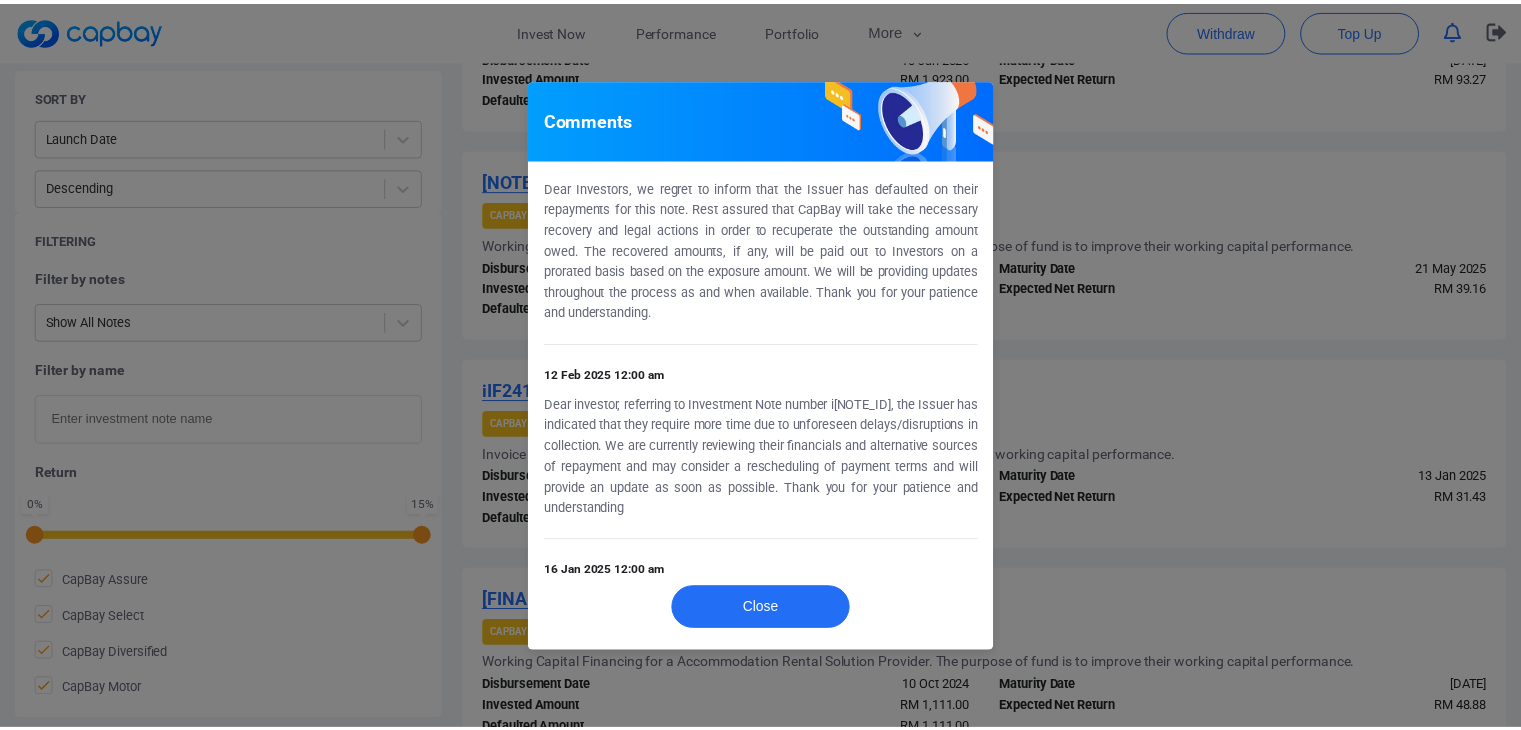 scroll, scrollTop: 0, scrollLeft: 0, axis: both 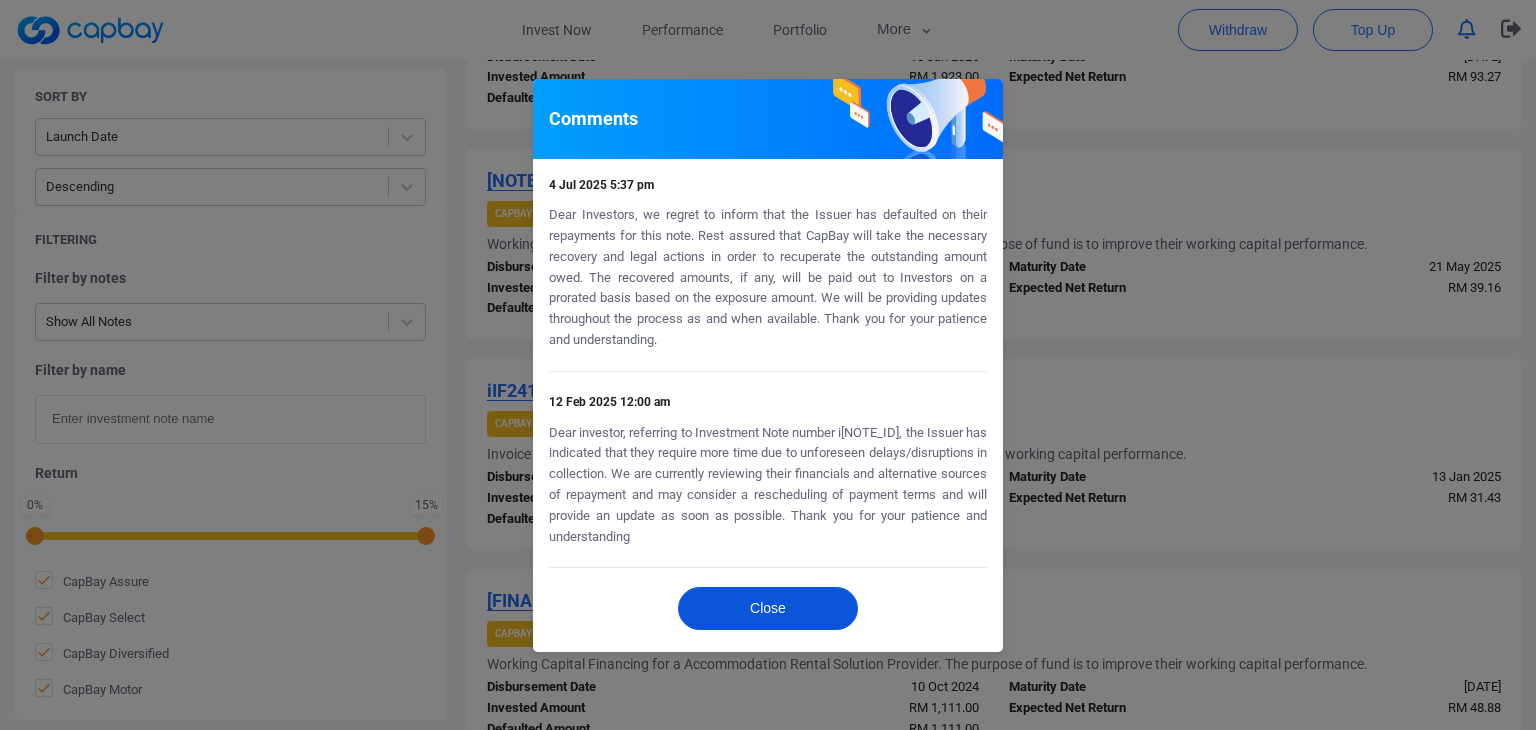 click on "Close" at bounding box center (768, 608) 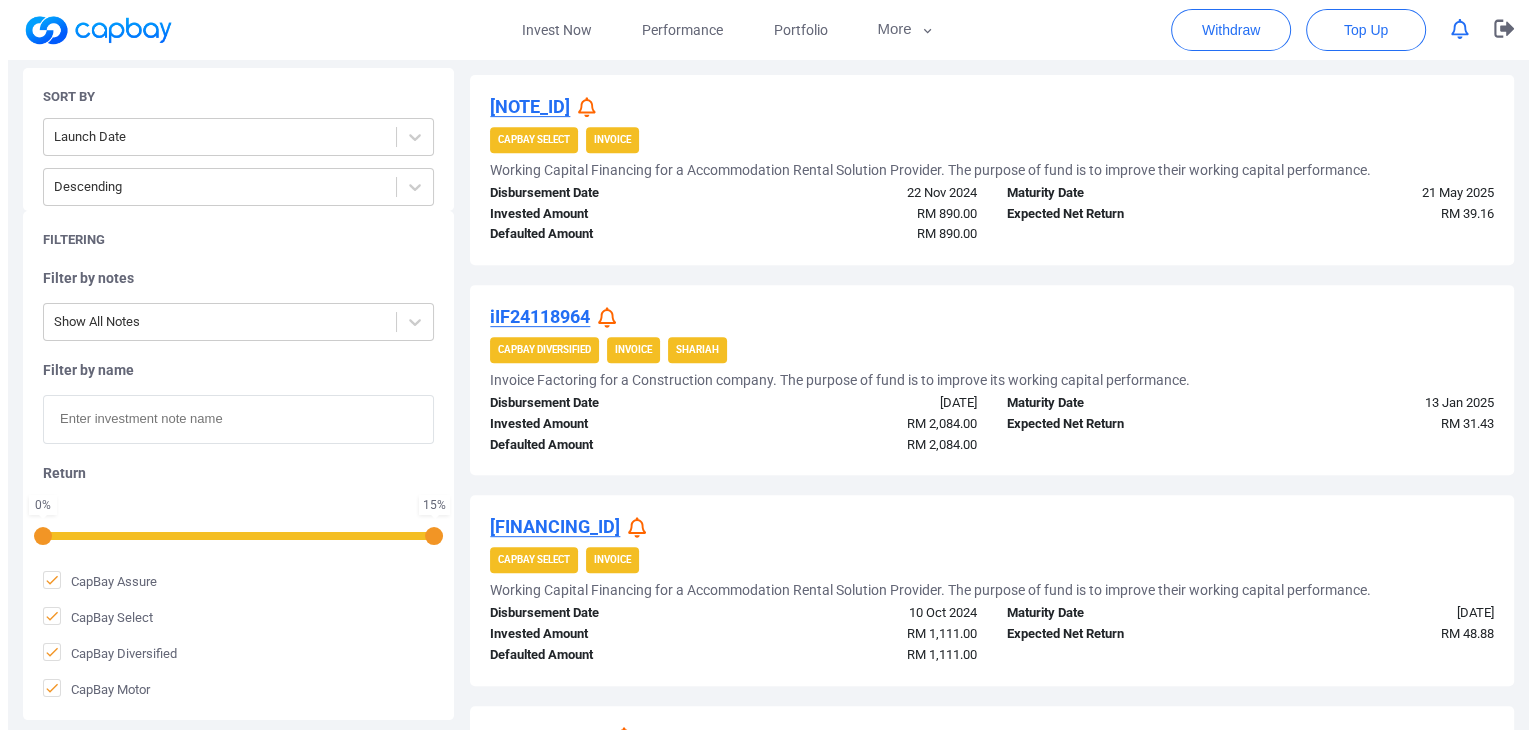 scroll, scrollTop: 900, scrollLeft: 0, axis: vertical 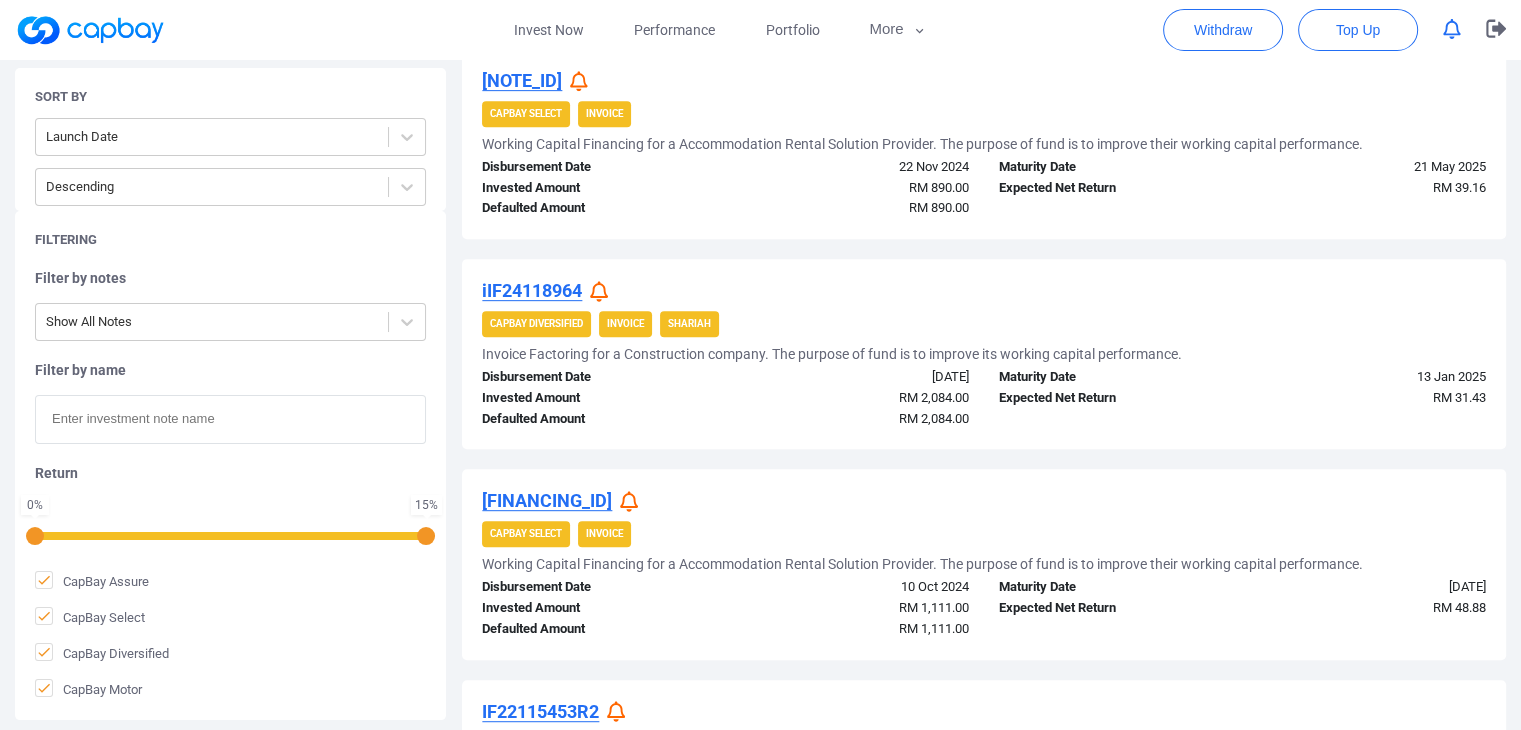 click 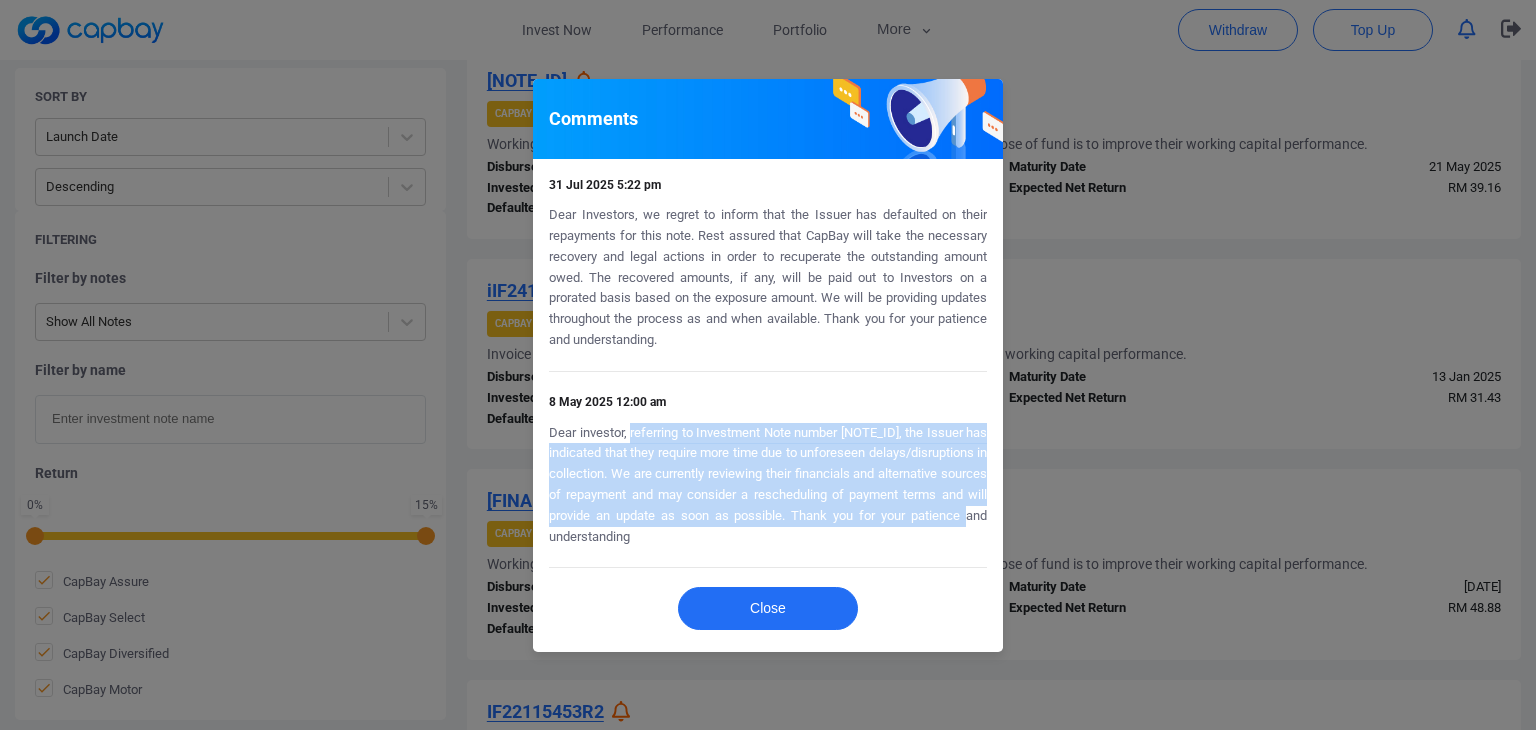 drag, startPoint x: 605, startPoint y: 499, endPoint x: 674, endPoint y: 441, distance: 90.13878 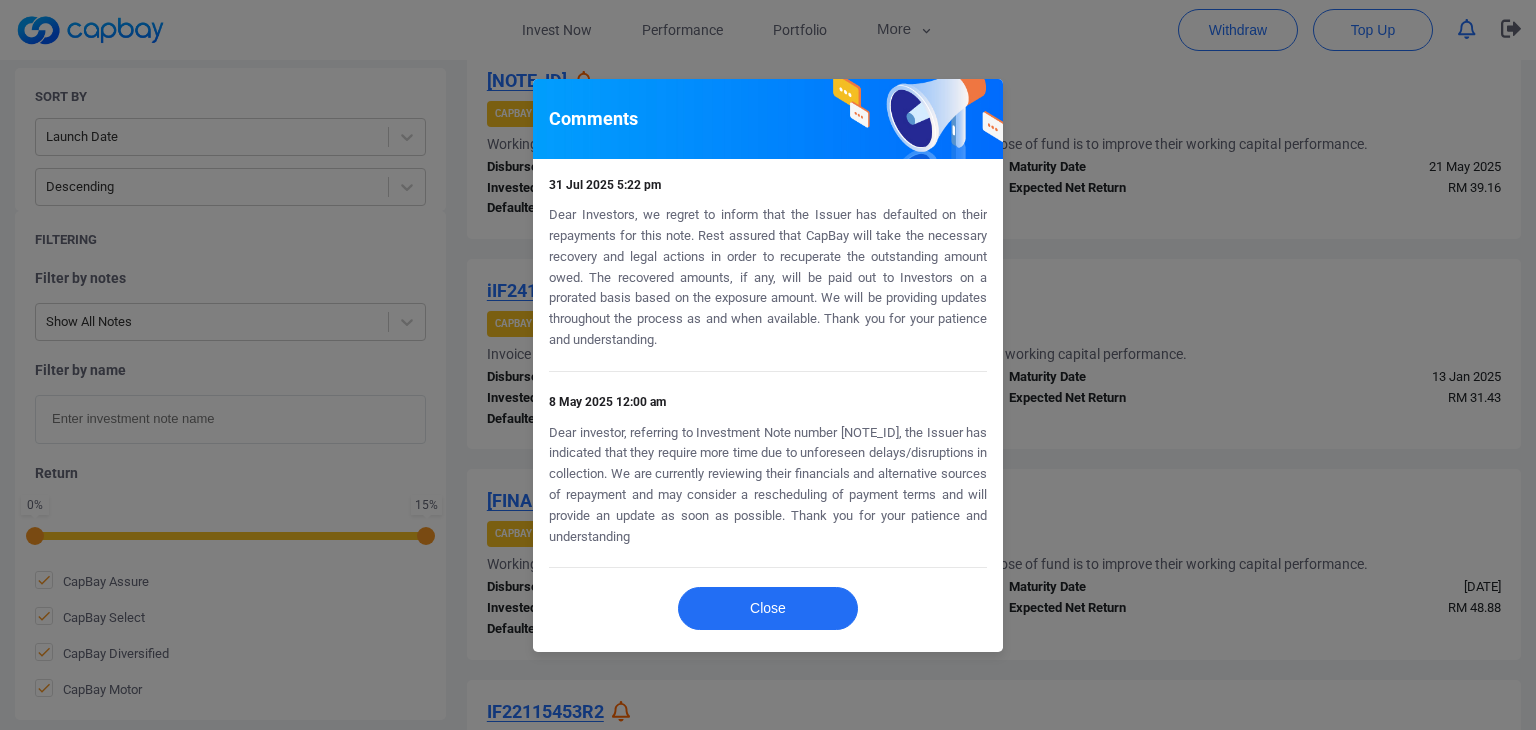 click on "8 May 2025 12:00 am Dear investor, referring to Investment Note number [NOTE_ID], the Issuer has indicated that they require more time due to unforeseen delays/disruptions in collection. We are currently reviewing their financials and alternative sources of repayment and may consider a rescheduling of payment terms and will provide an update as soon as possible. Thank you for your patience and understanding" at bounding box center [768, 470] 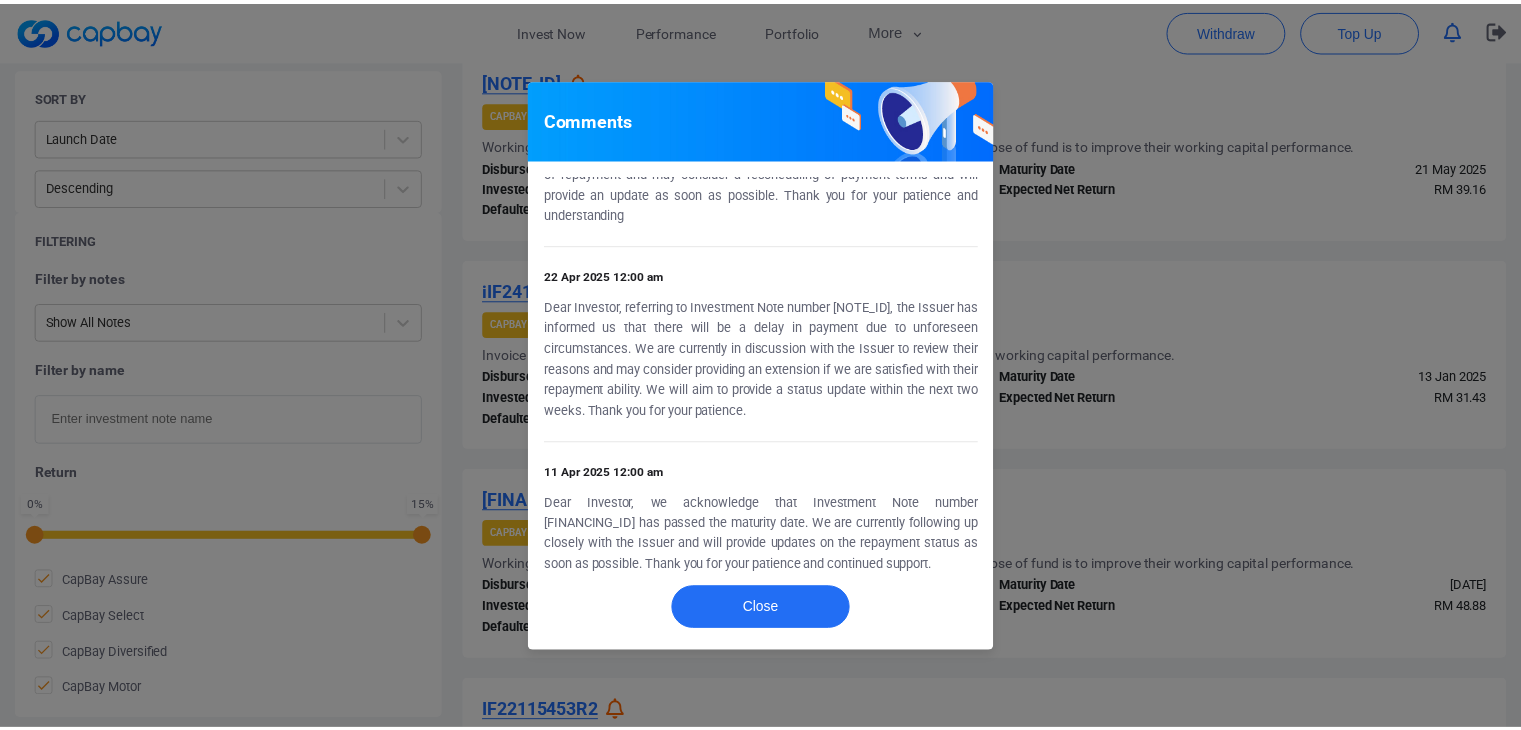 scroll, scrollTop: 324, scrollLeft: 0, axis: vertical 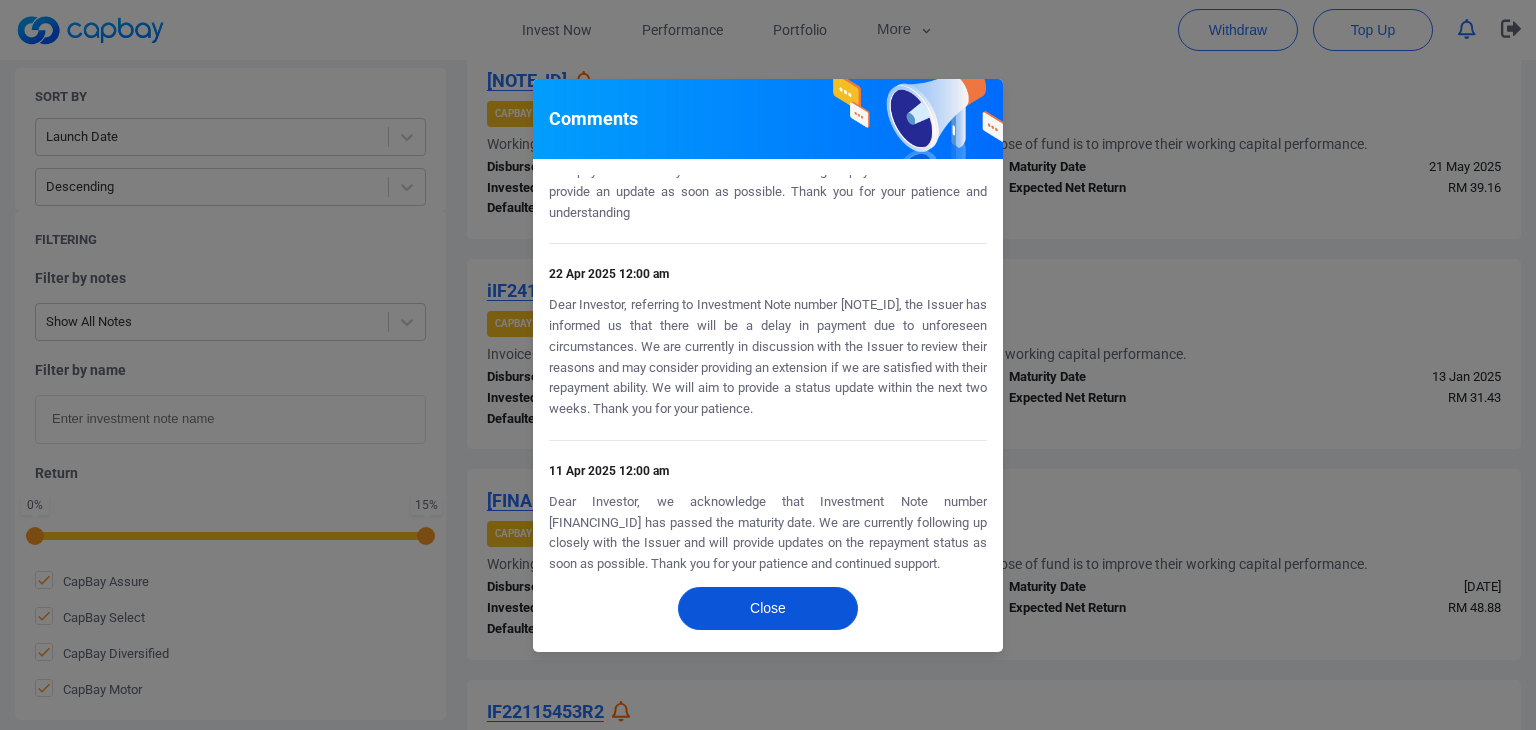 click on "Close" at bounding box center (768, 608) 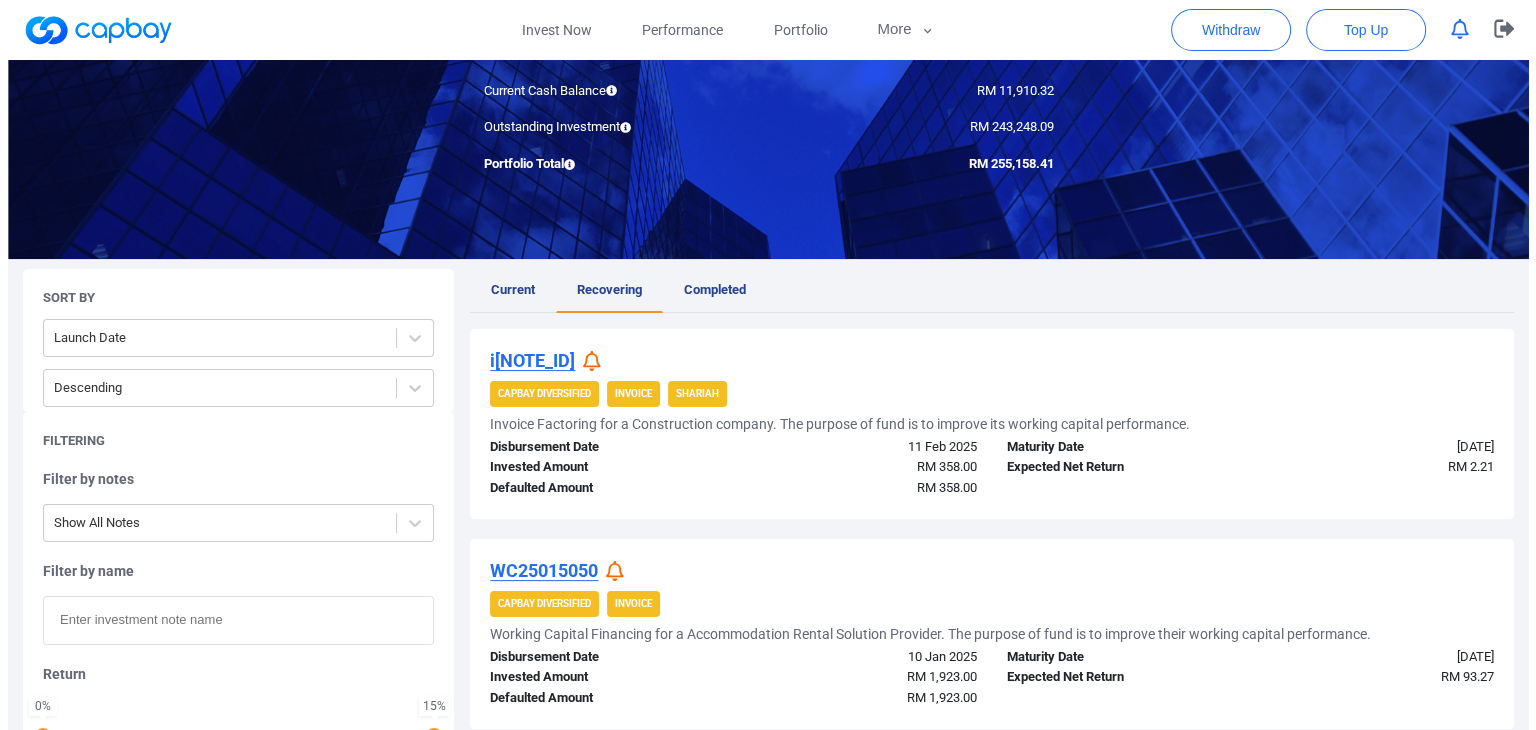 scroll, scrollTop: 0, scrollLeft: 0, axis: both 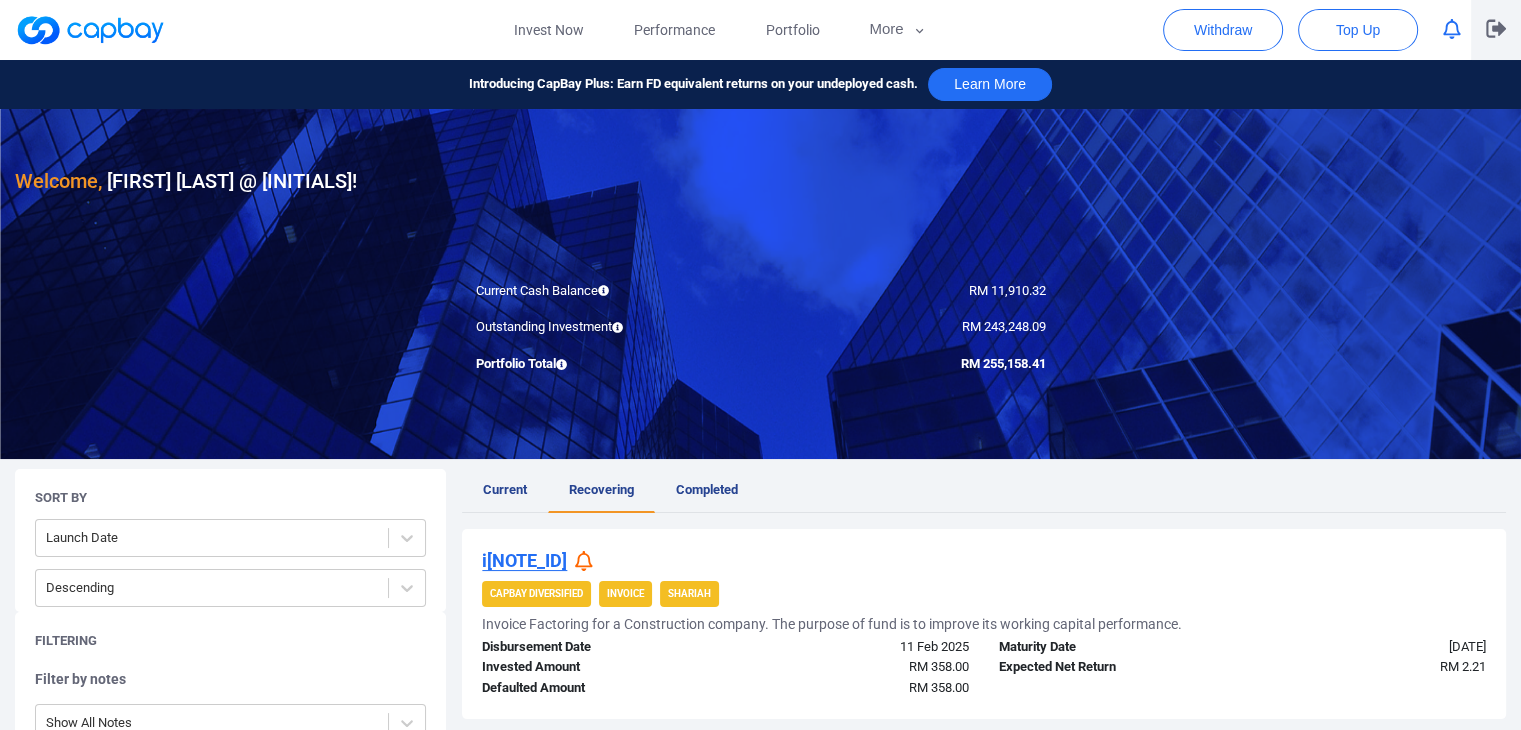 click 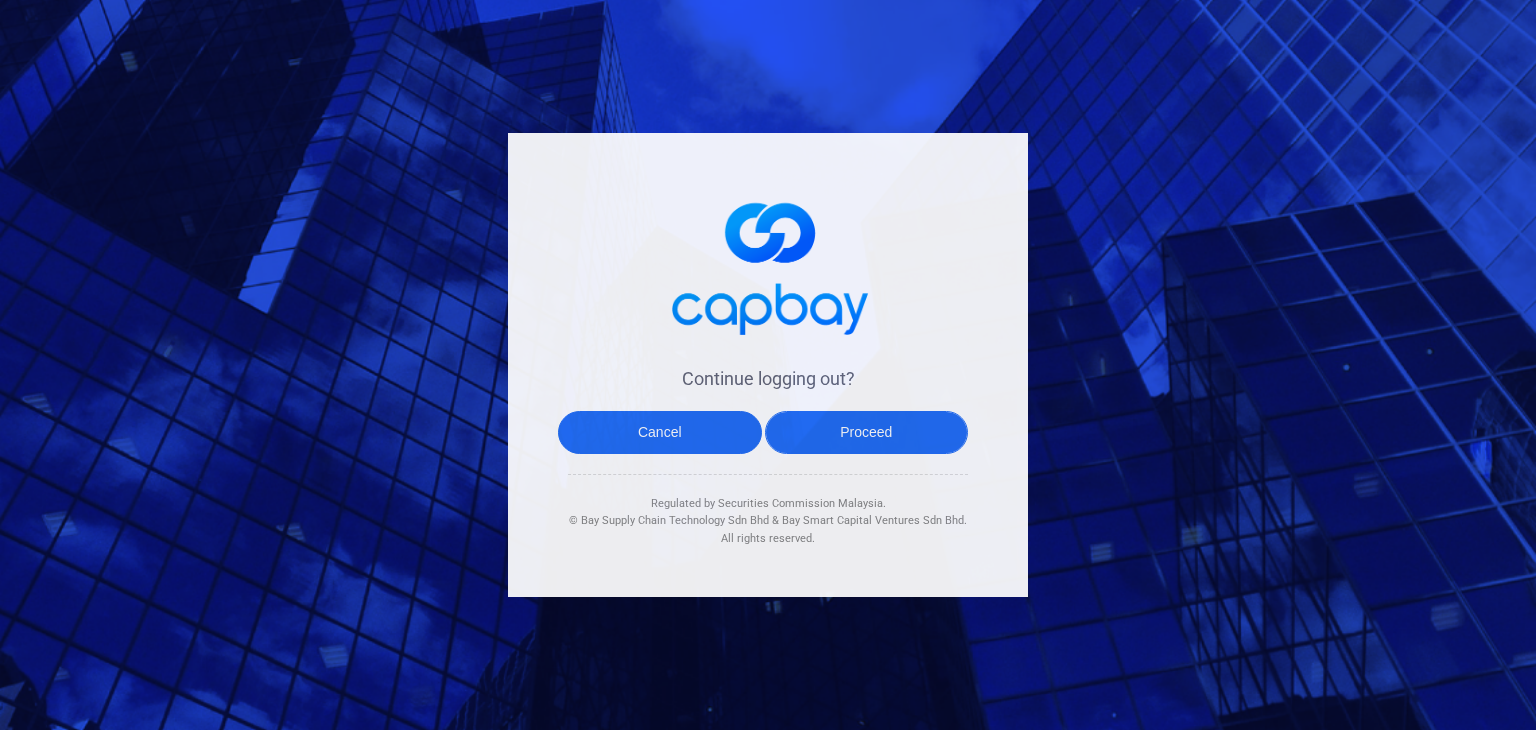 click on "Proceed" at bounding box center (867, 432) 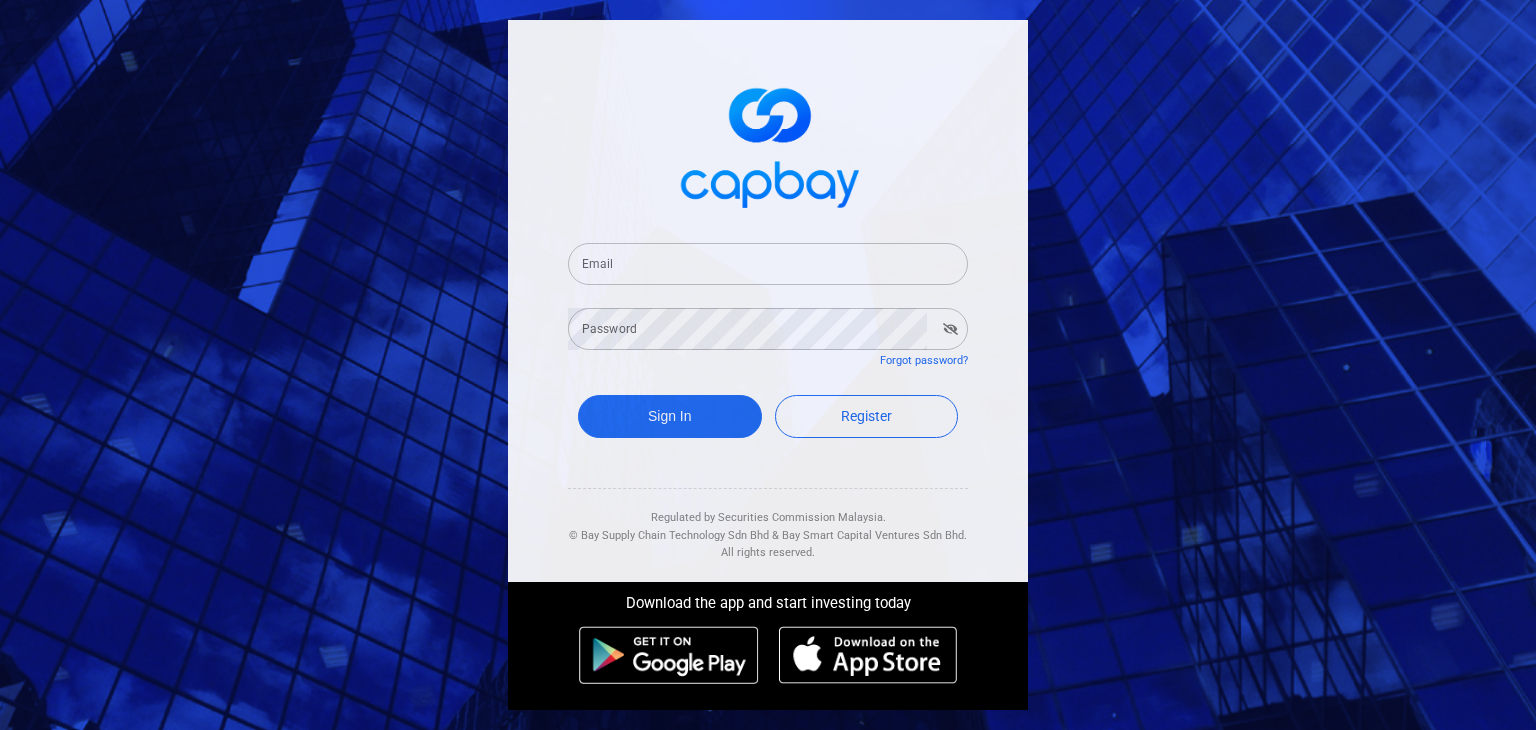 type on "[EMAIL]" 